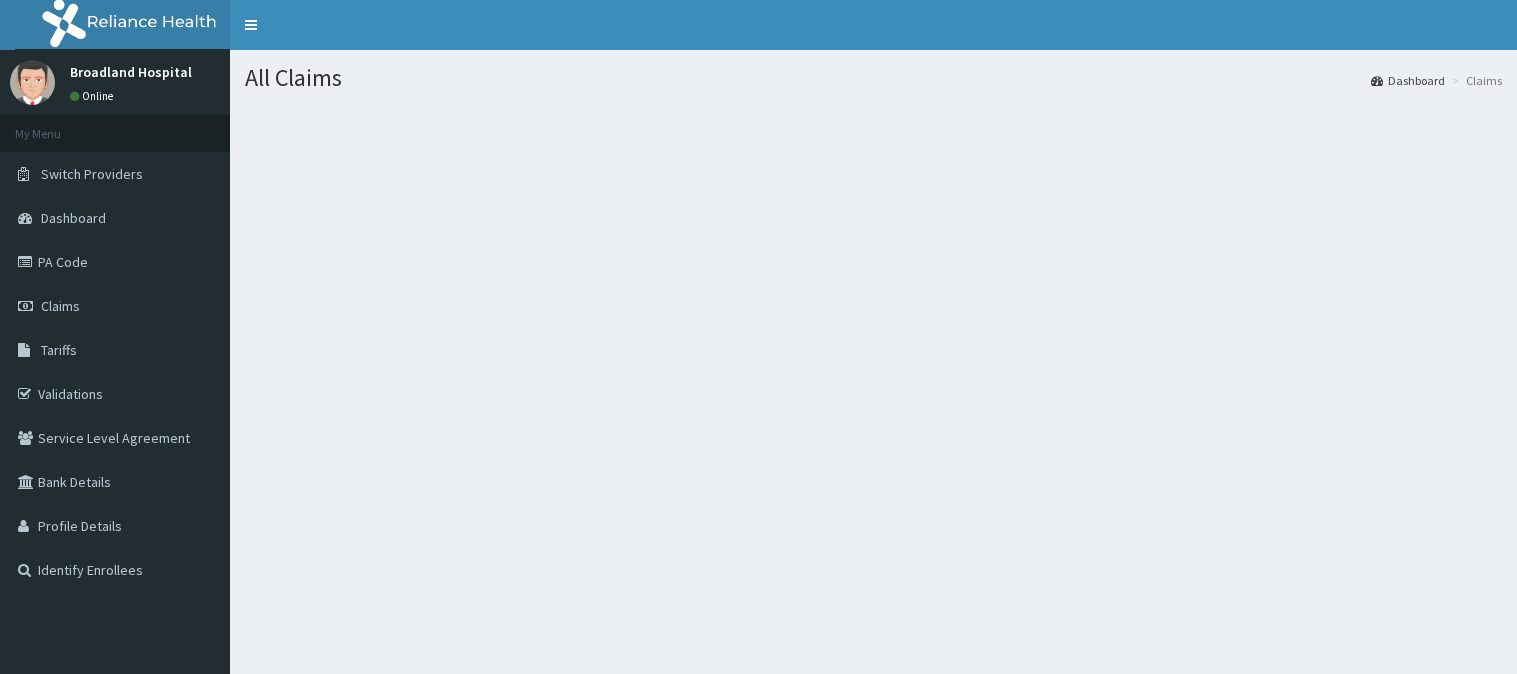 scroll, scrollTop: 0, scrollLeft: 0, axis: both 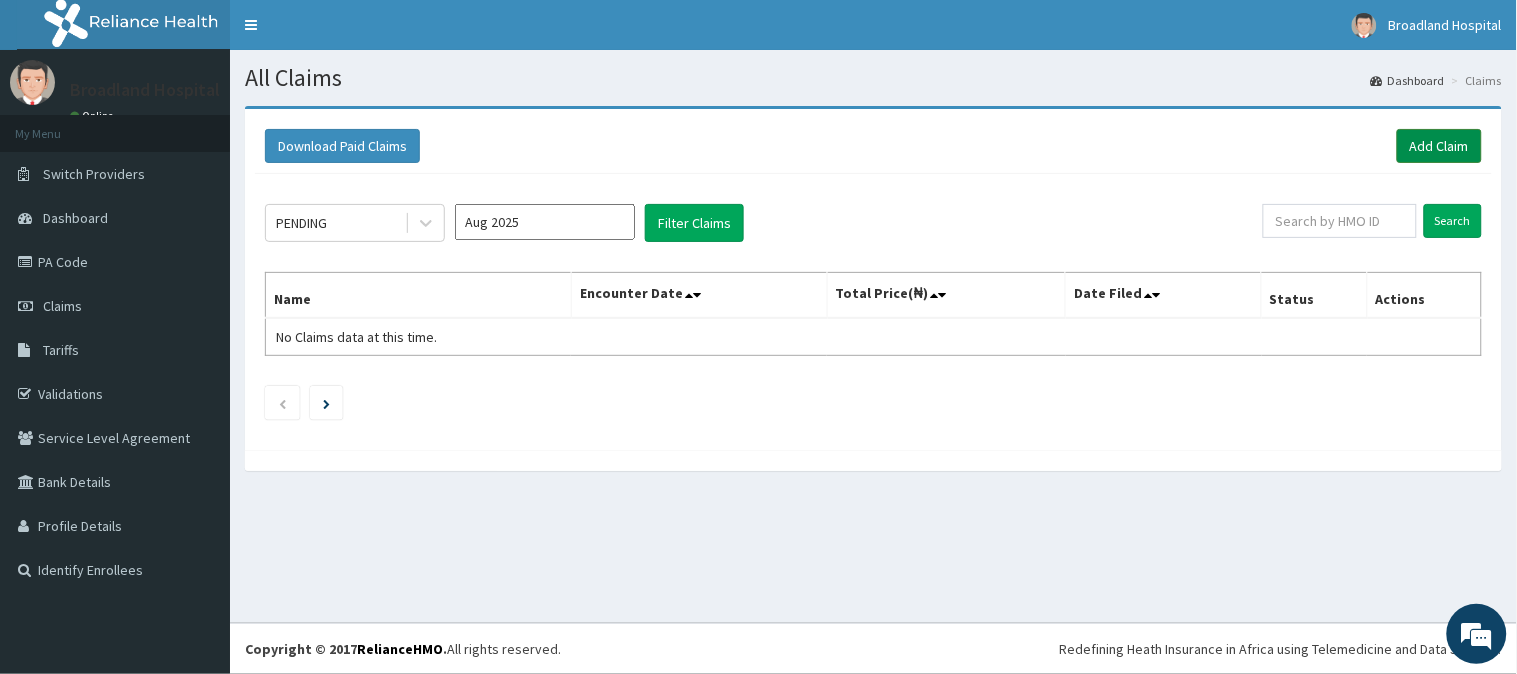 click on "Add Claim" at bounding box center (1439, 146) 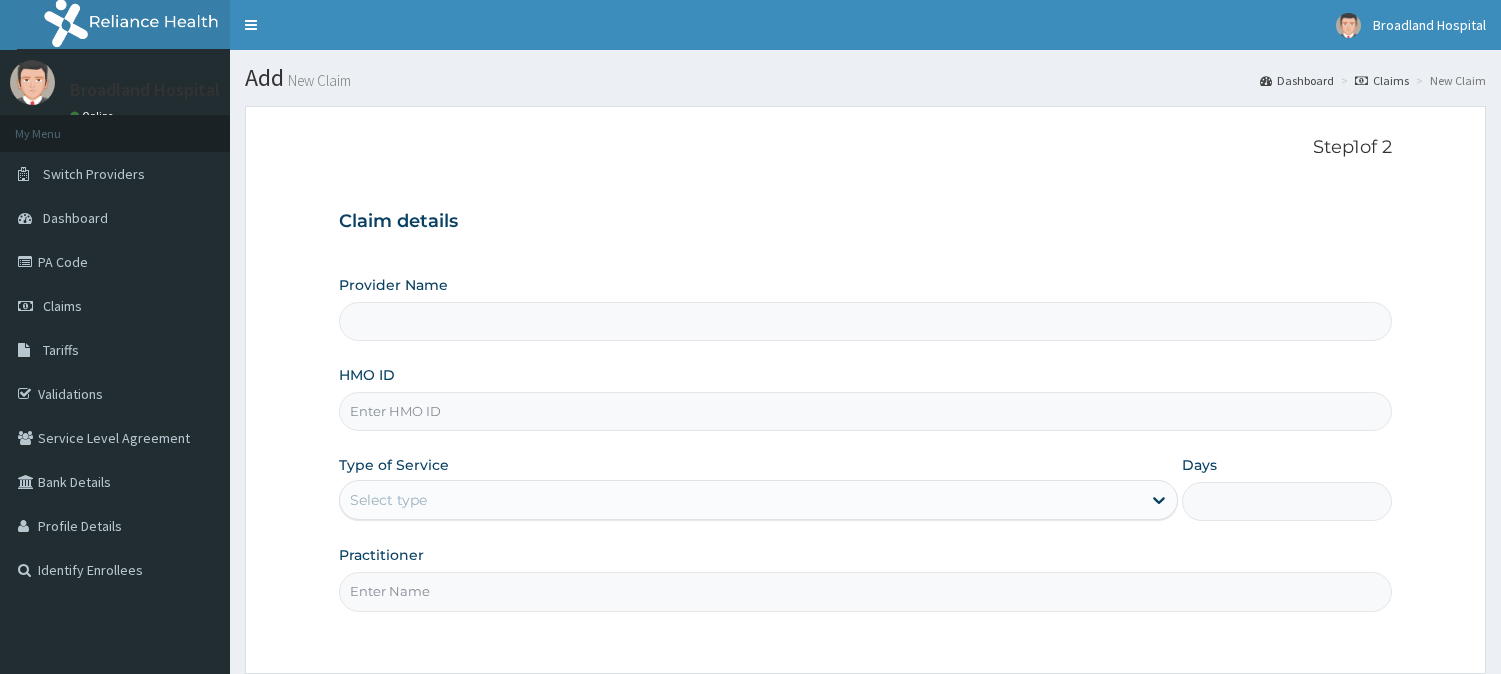 scroll, scrollTop: 0, scrollLeft: 0, axis: both 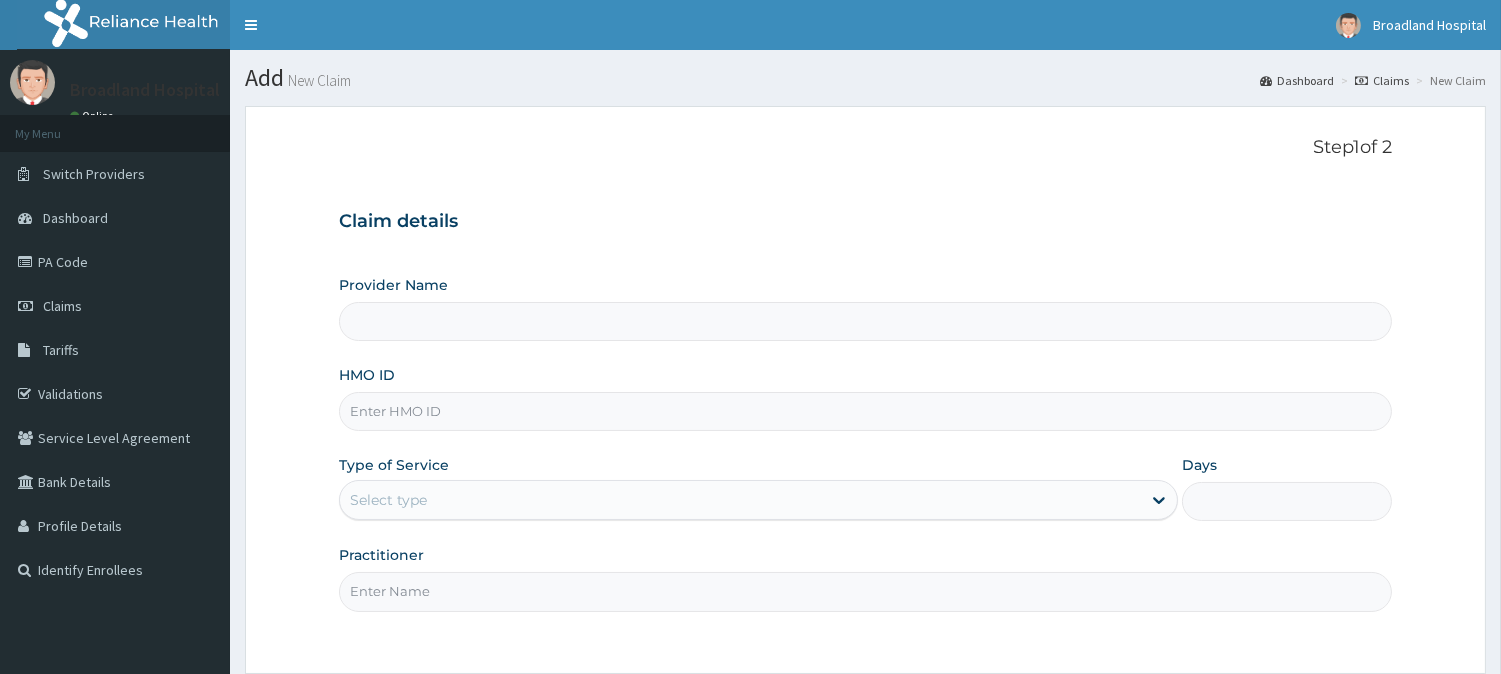 click on "HMO ID" at bounding box center (865, 411) 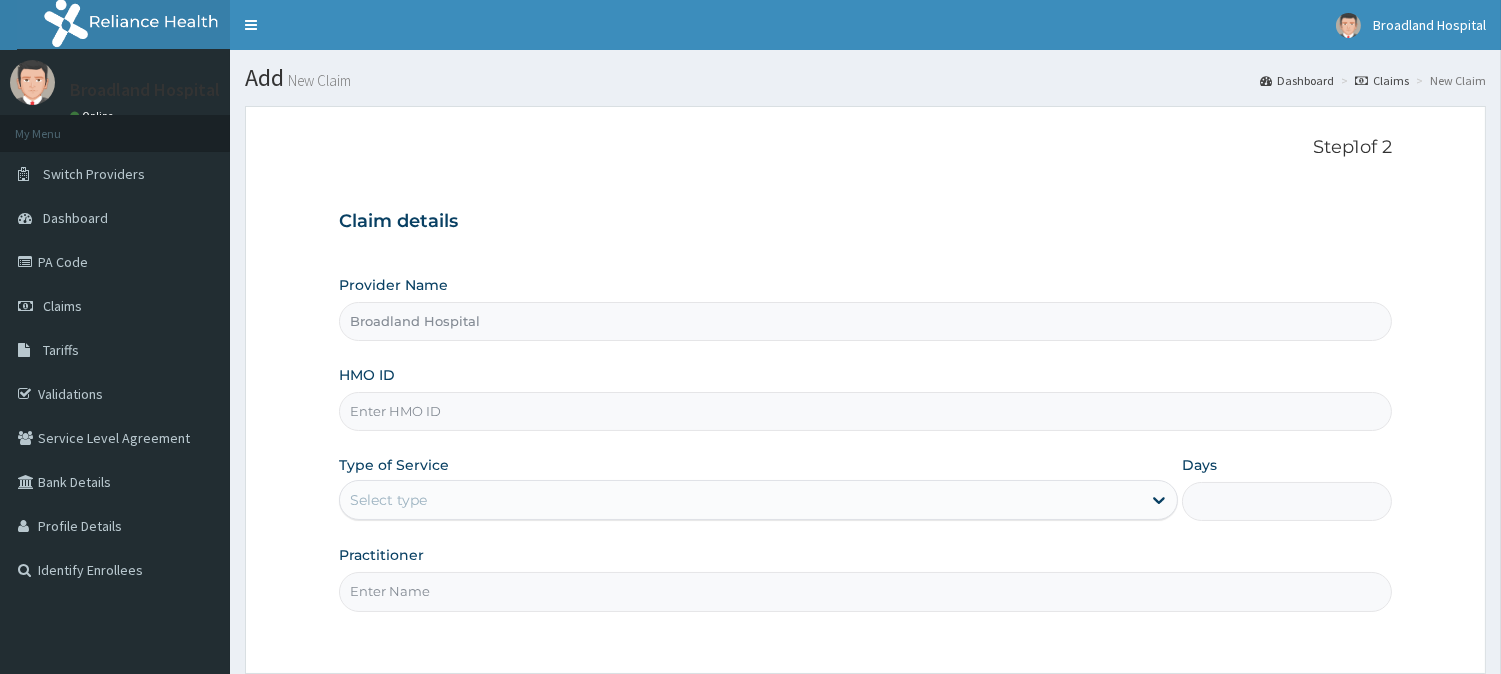 paste on "OHT/11985/A" 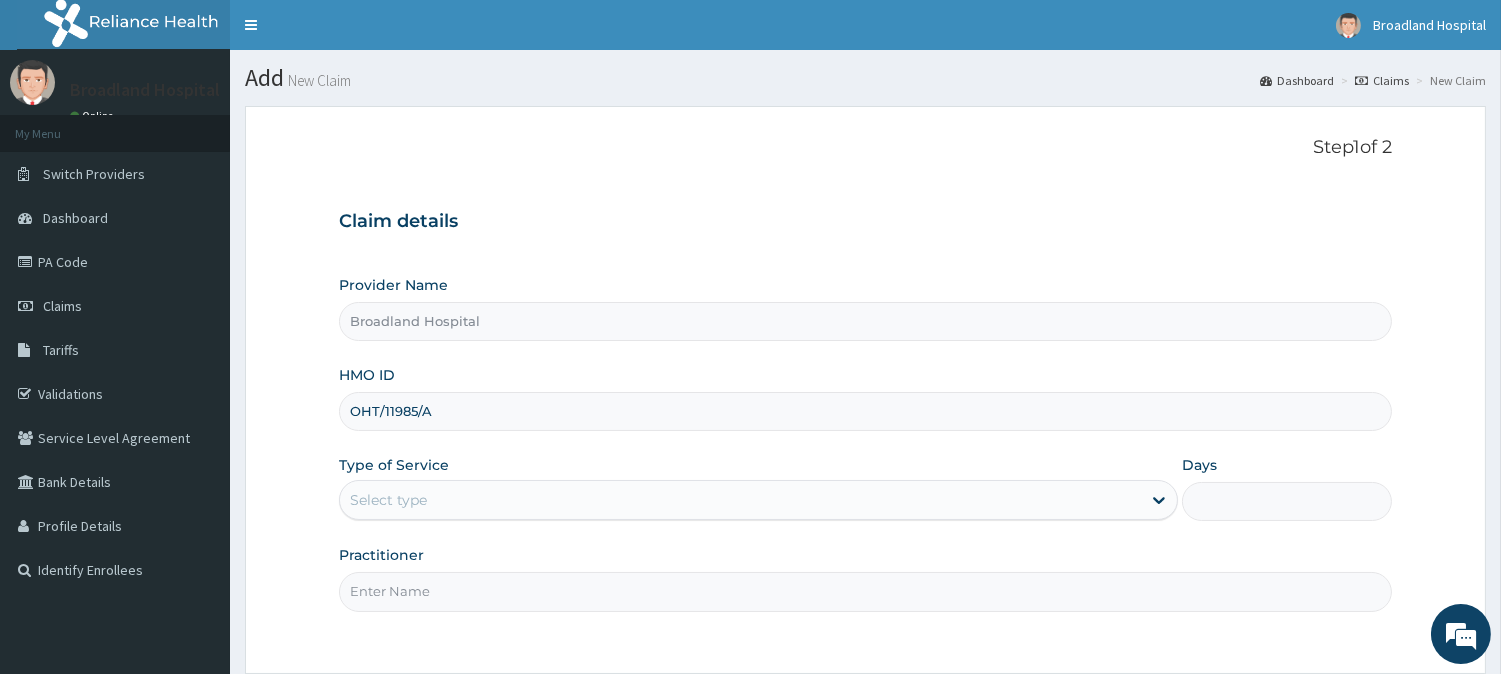 type on "OHT/11985/A" 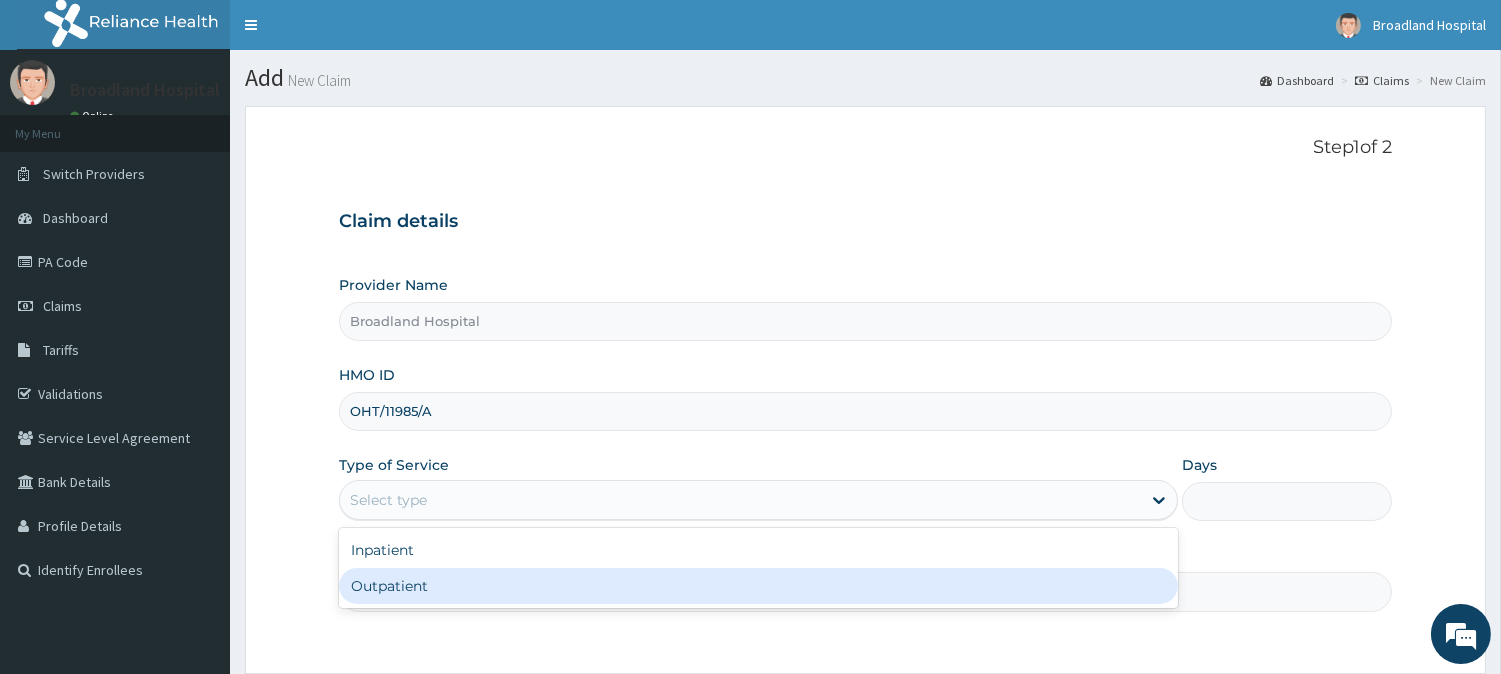 click on "Outpatient" at bounding box center [758, 586] 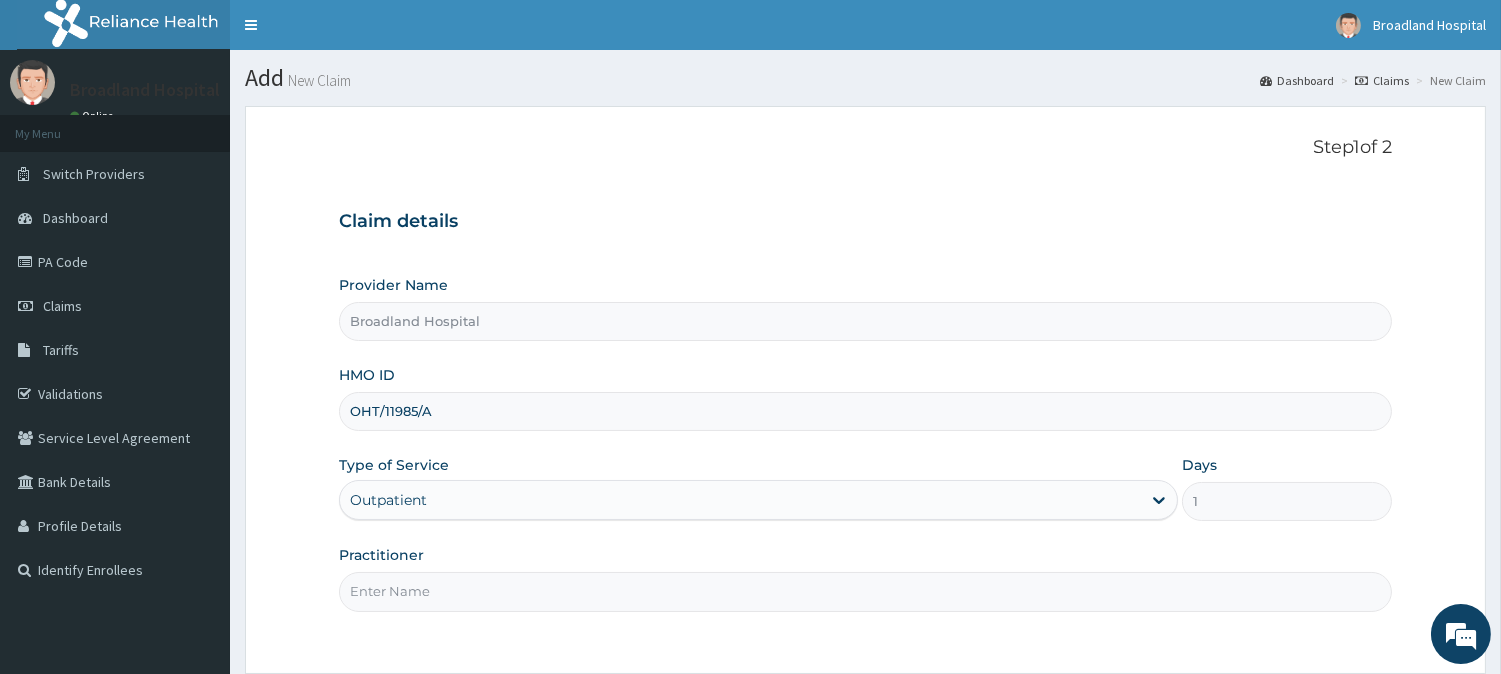 click on "Practitioner" at bounding box center [865, 591] 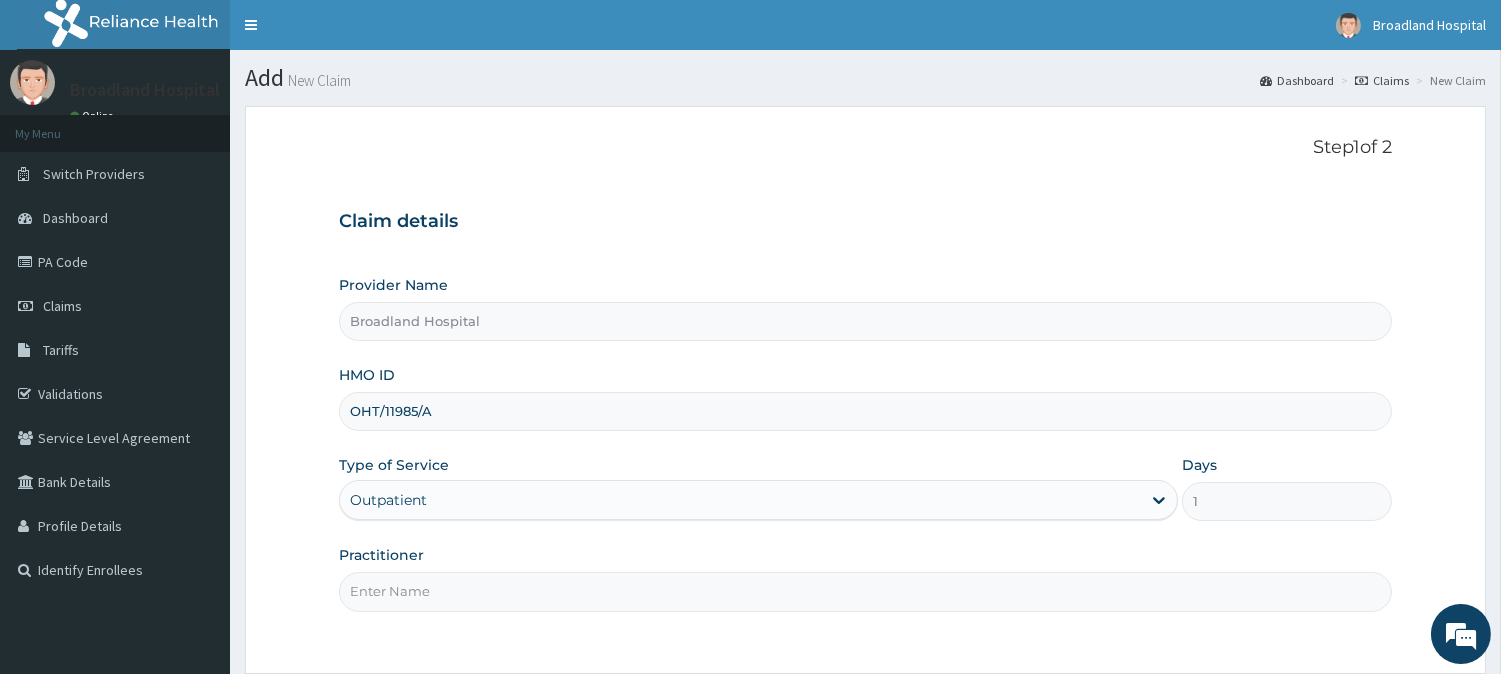 type on "DR [LAST]" 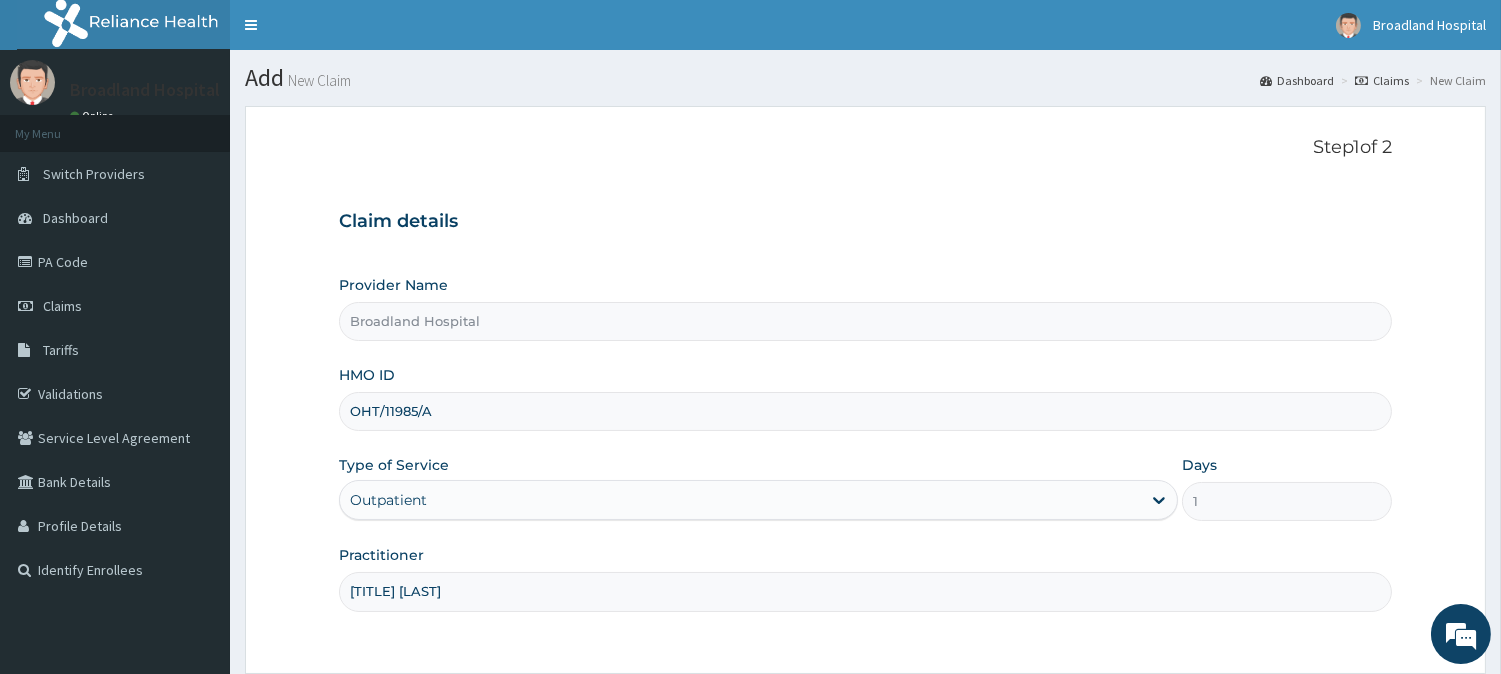 scroll, scrollTop: 178, scrollLeft: 0, axis: vertical 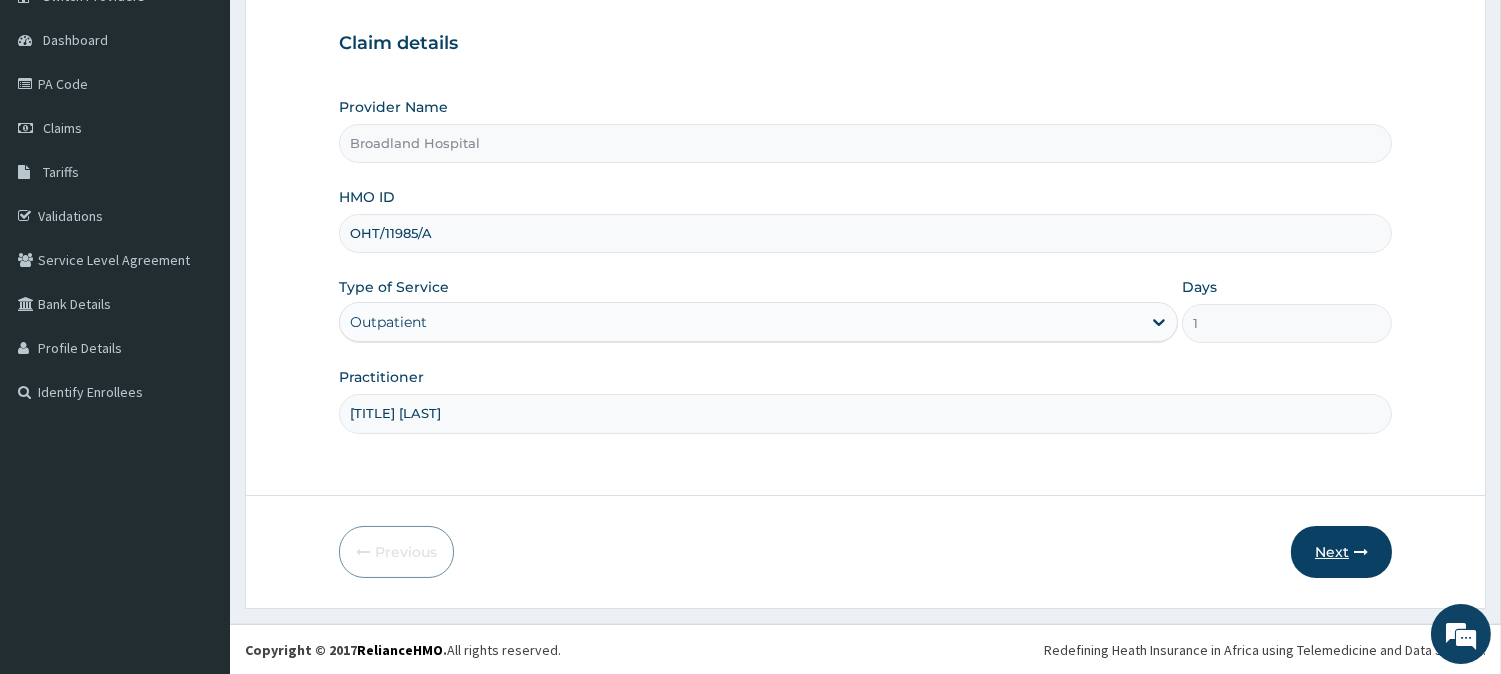 click on "Next" at bounding box center (1341, 552) 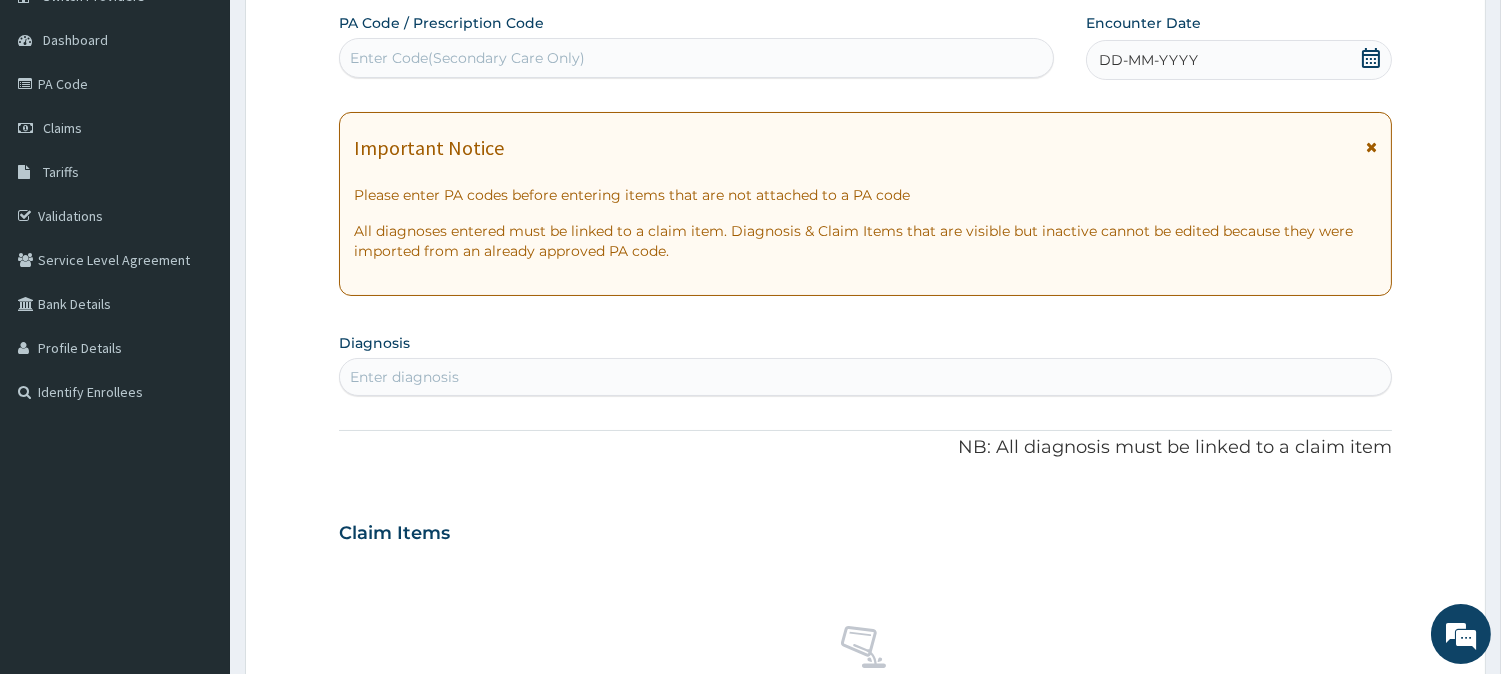 scroll, scrollTop: 0, scrollLeft: 0, axis: both 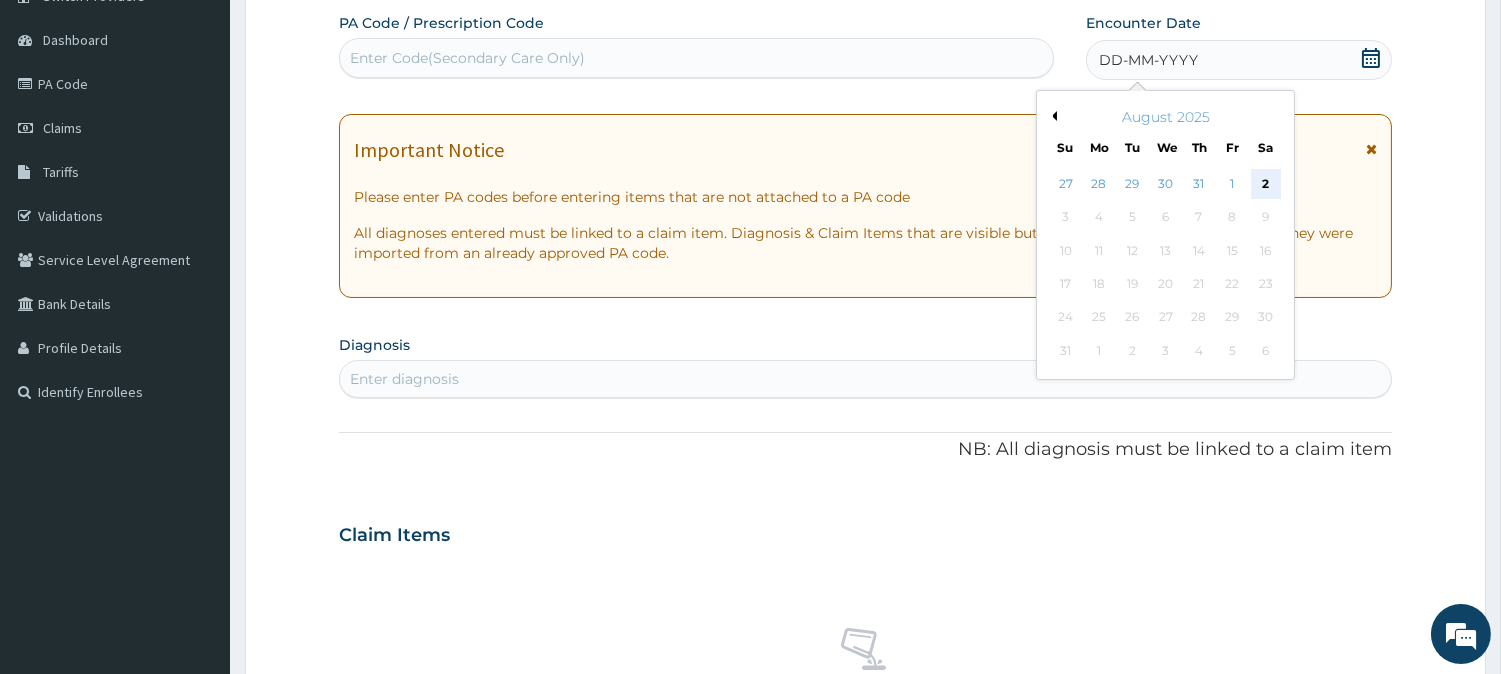 click on "2" at bounding box center (1265, 184) 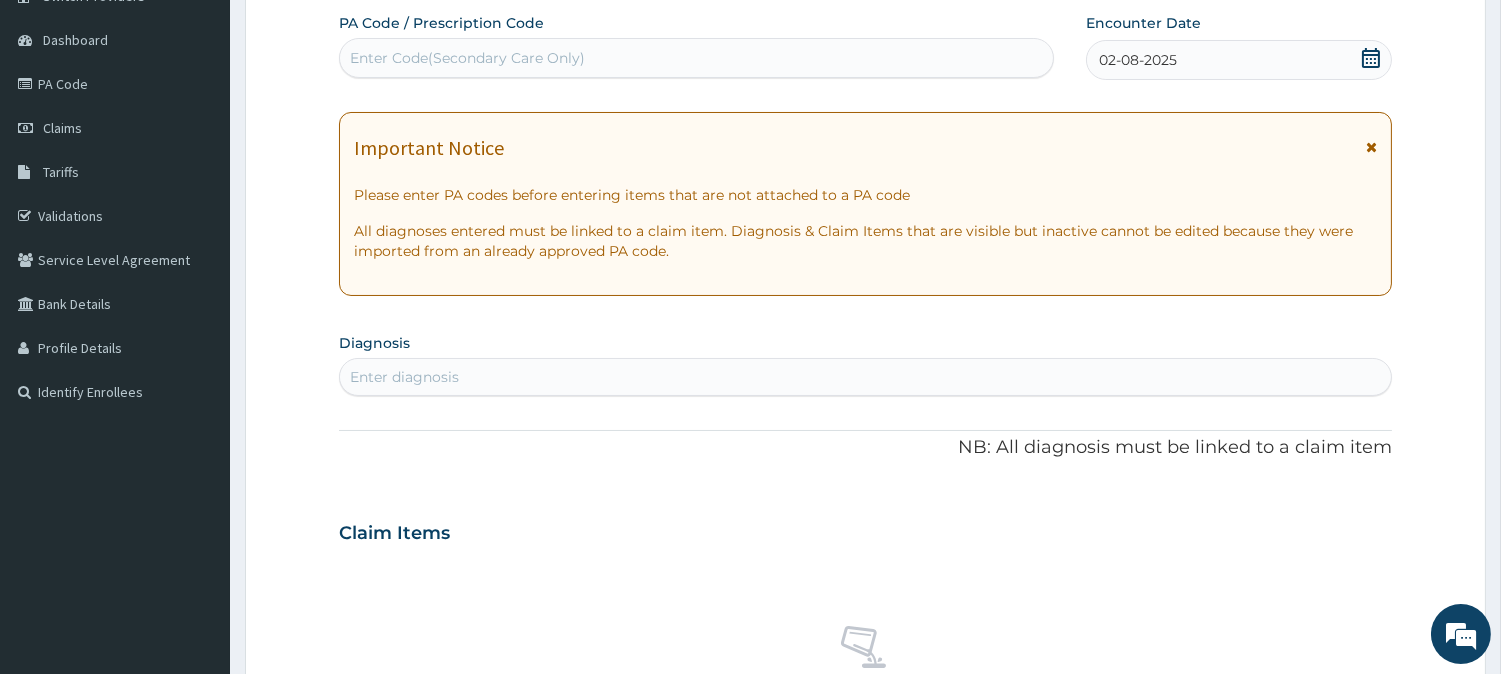 click on "Enter diagnosis" at bounding box center [865, 377] 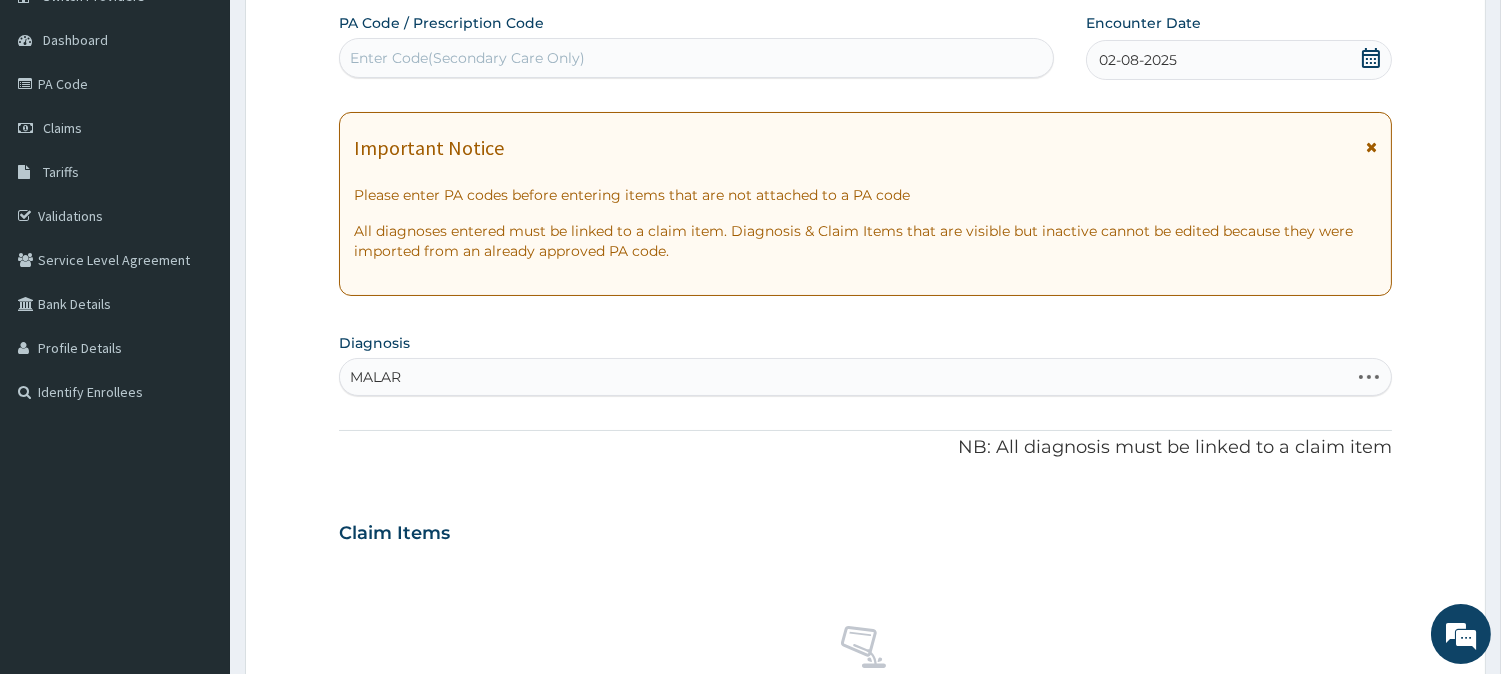 type on "MALARI" 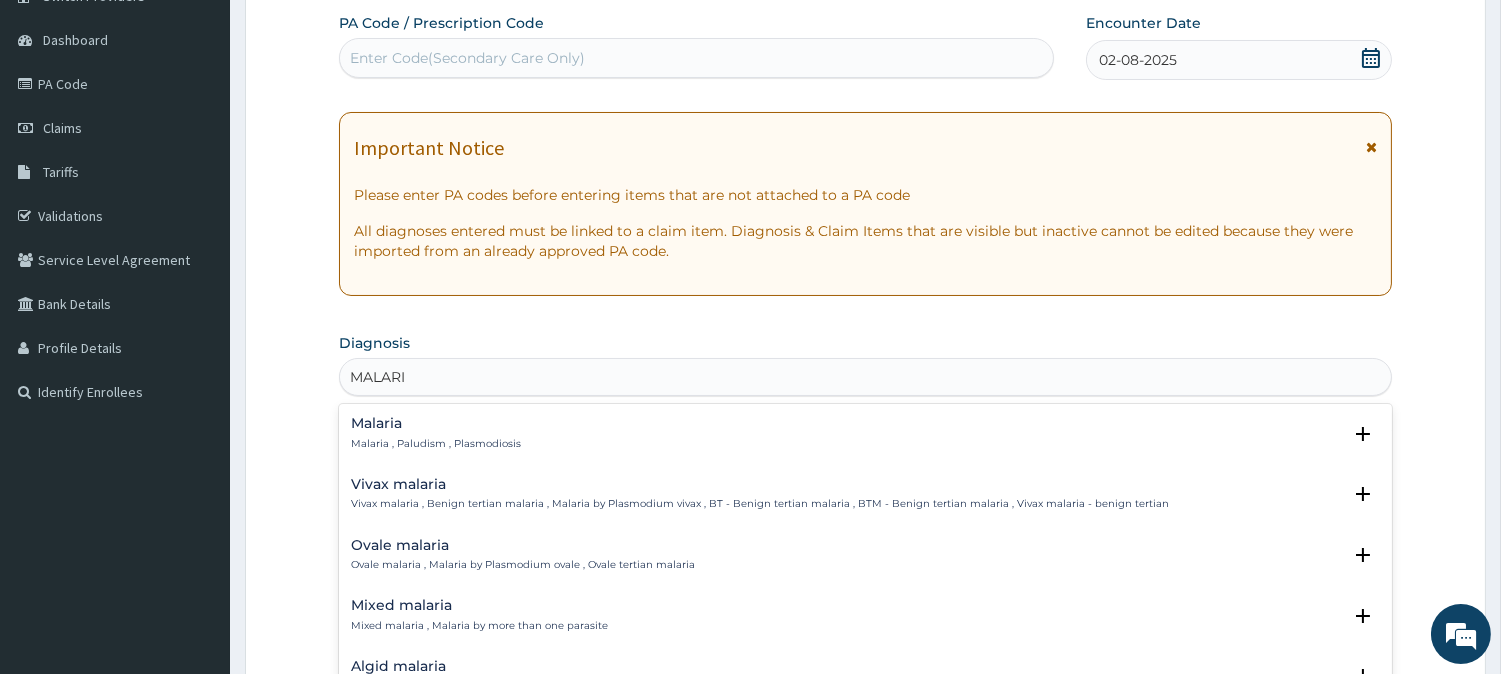 click on "Malaria , Paludism , Plasmodiosis" at bounding box center (436, 444) 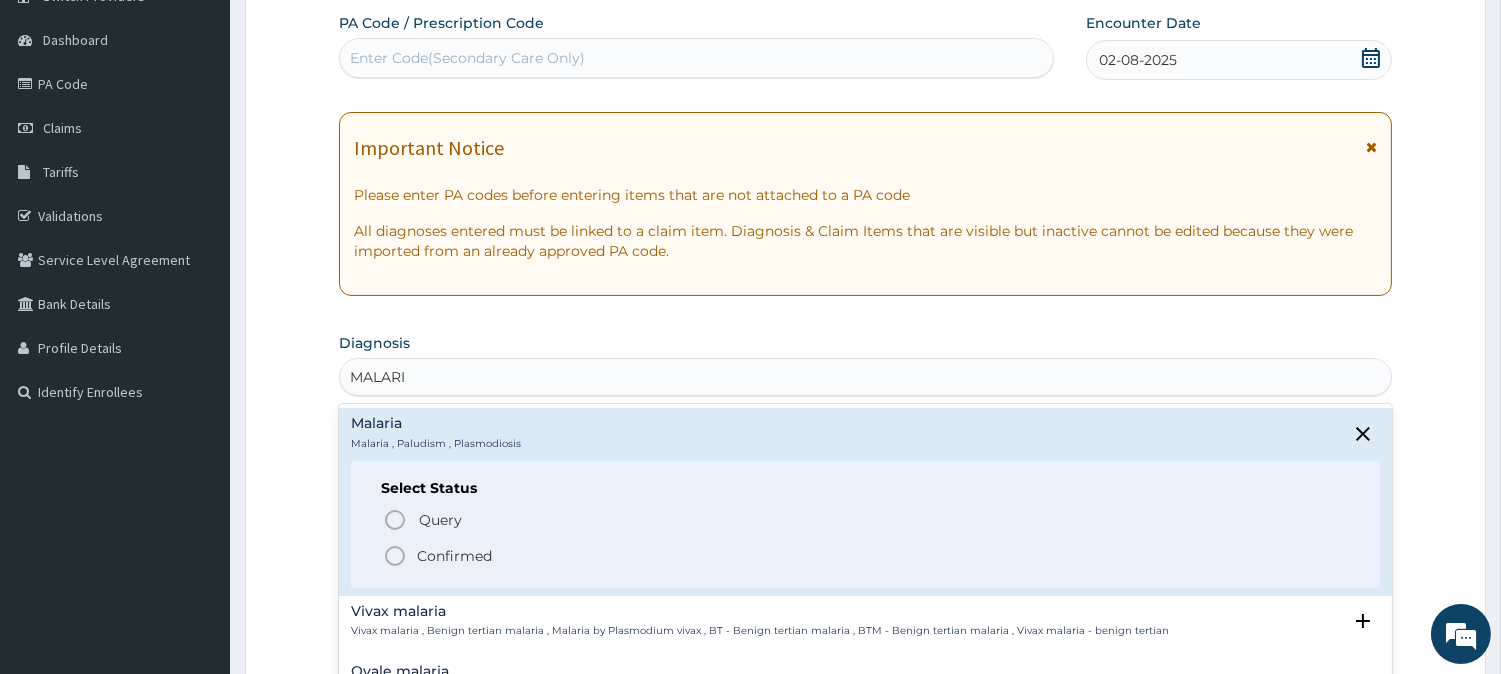 click 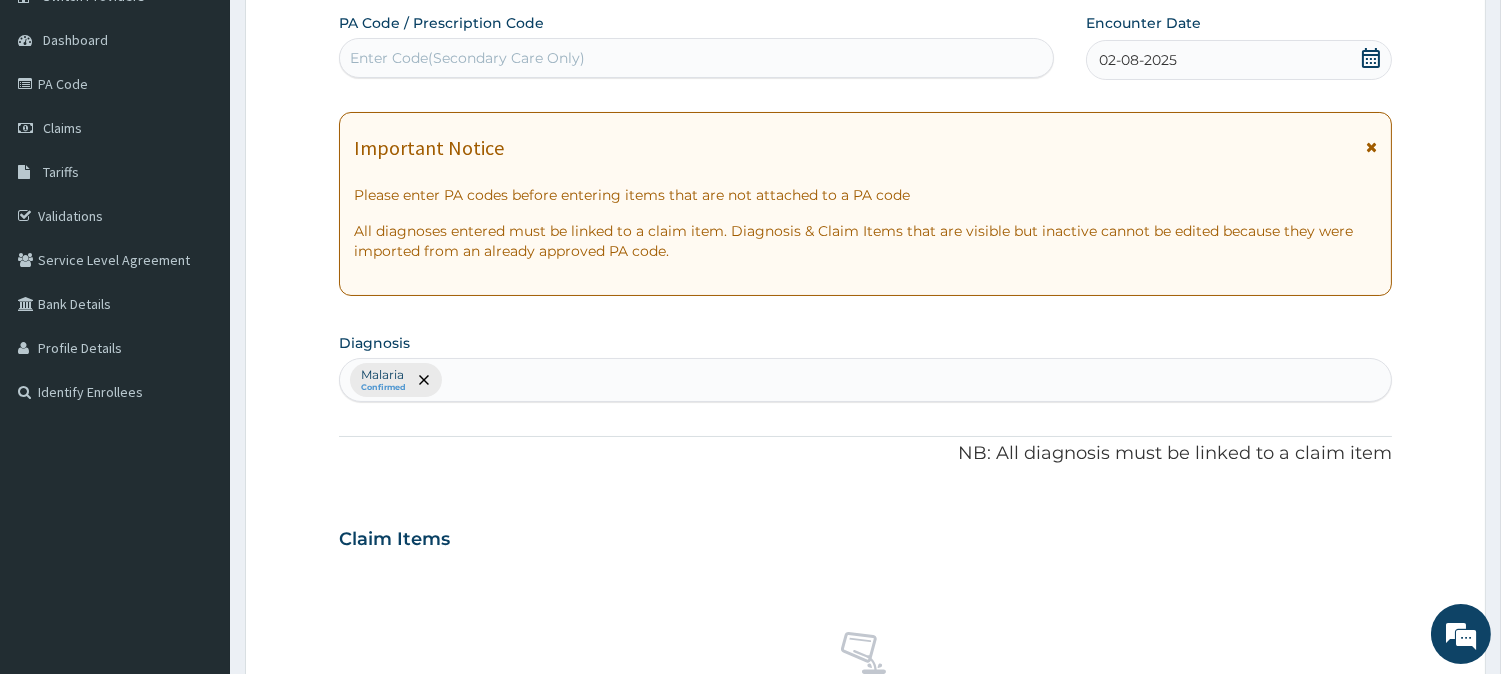 click at bounding box center [423, 380] 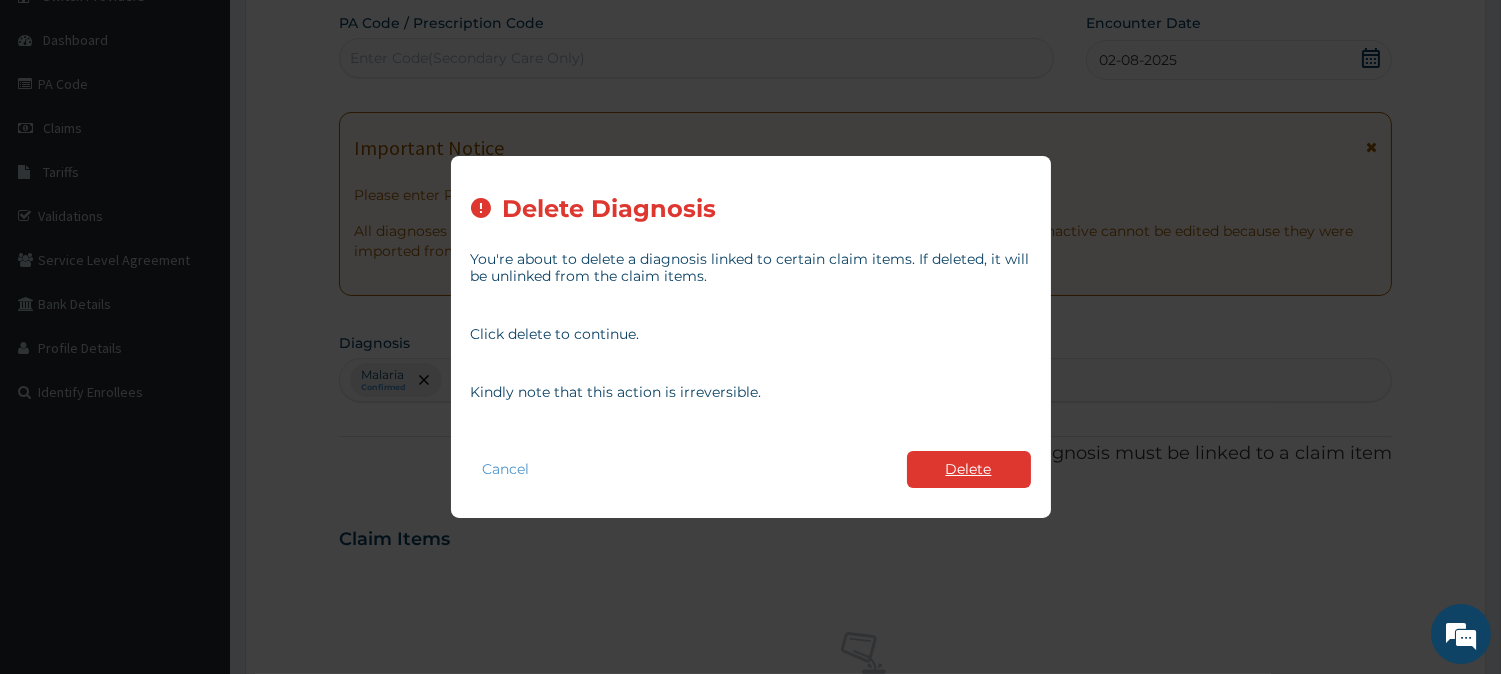 click on "Delete" at bounding box center (969, 469) 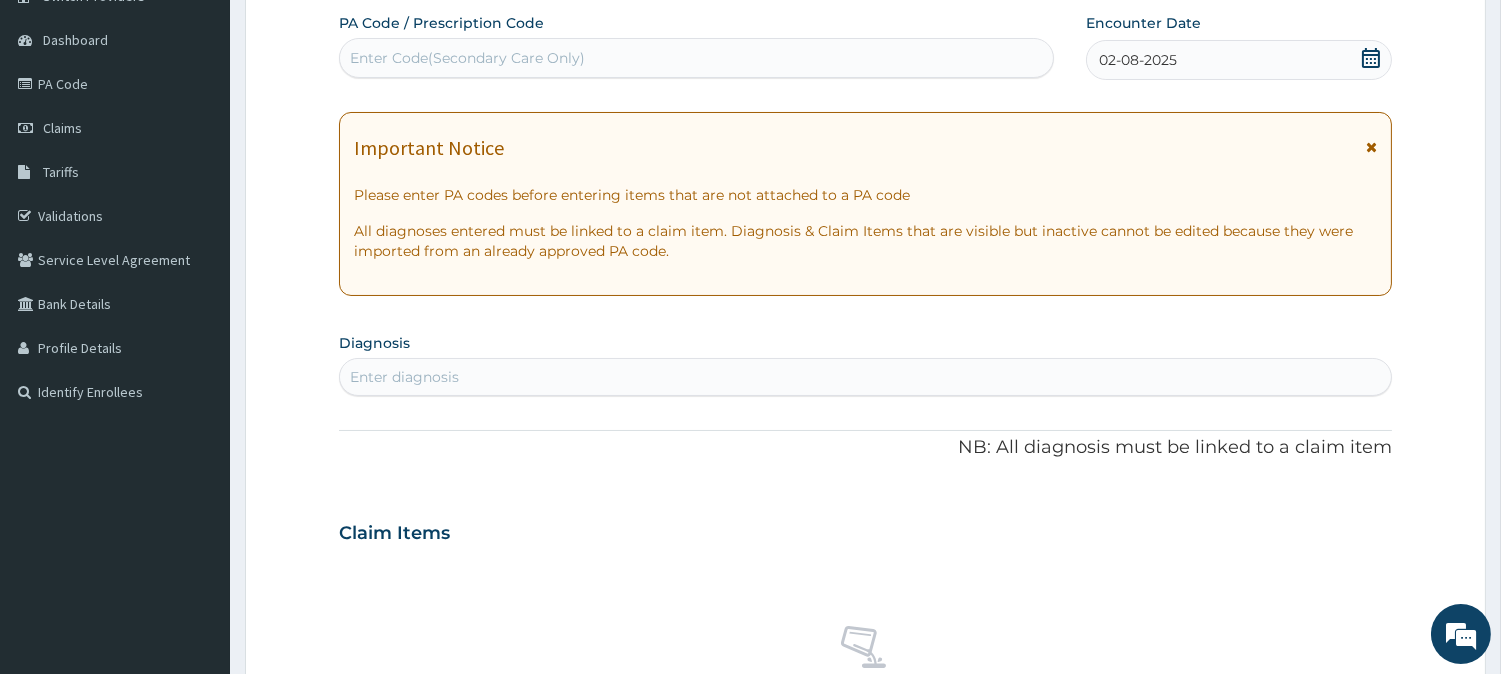 click on "Enter diagnosis" at bounding box center [865, 377] 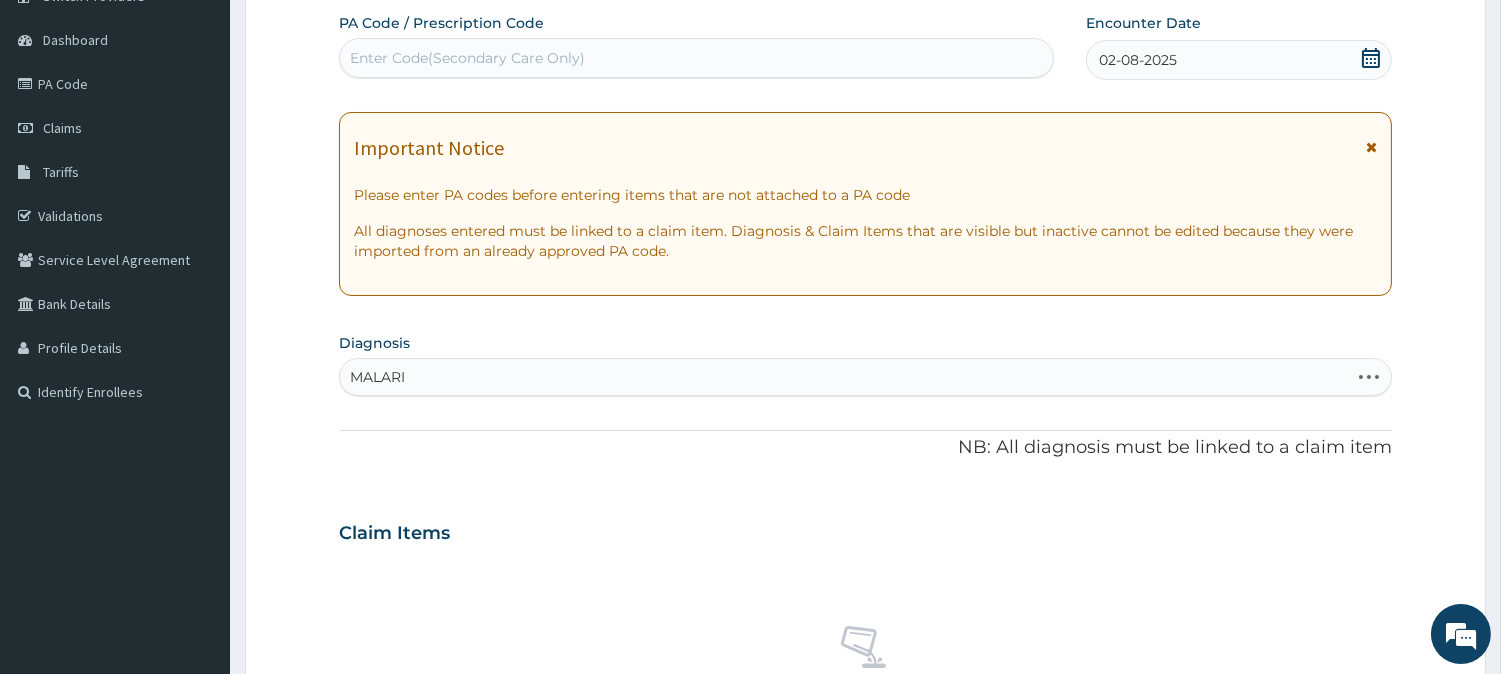 type on "MALARIA" 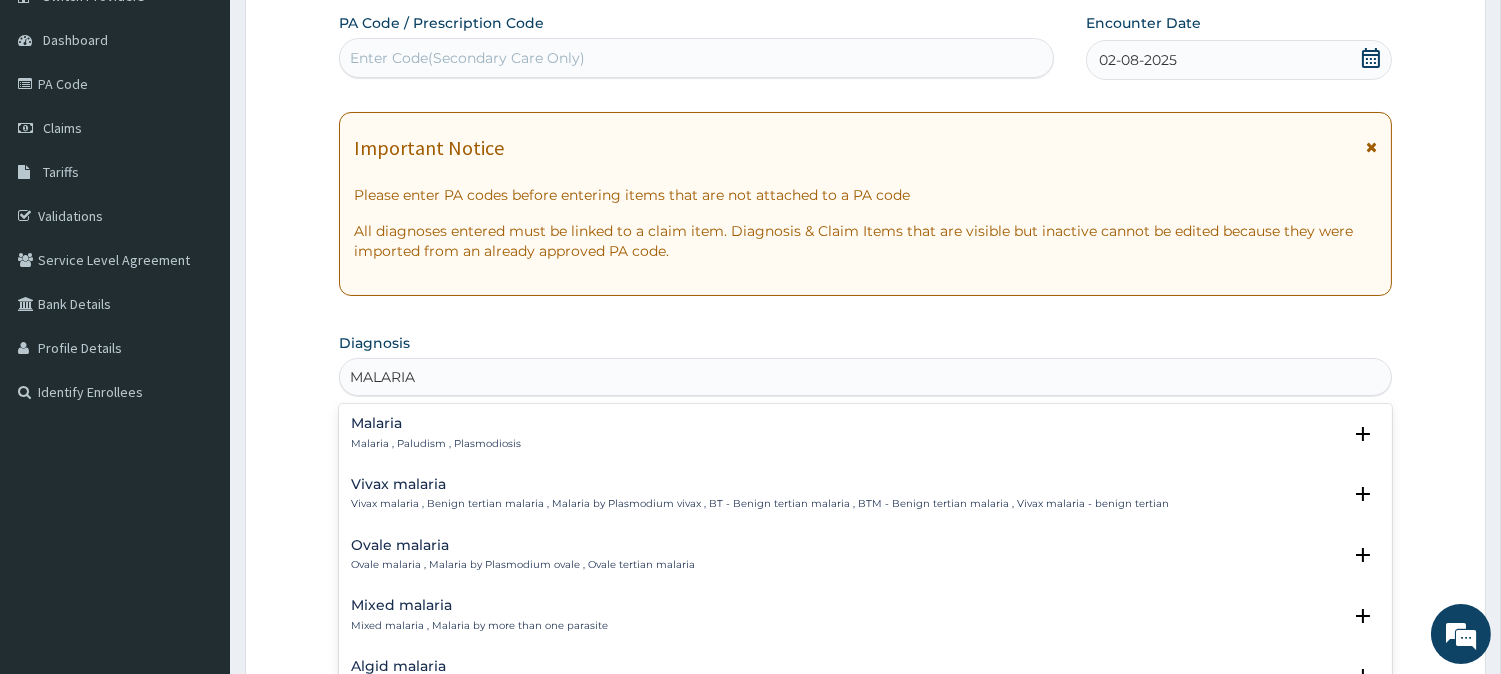 click on "Malaria , Paludism , Plasmodiosis" at bounding box center [436, 444] 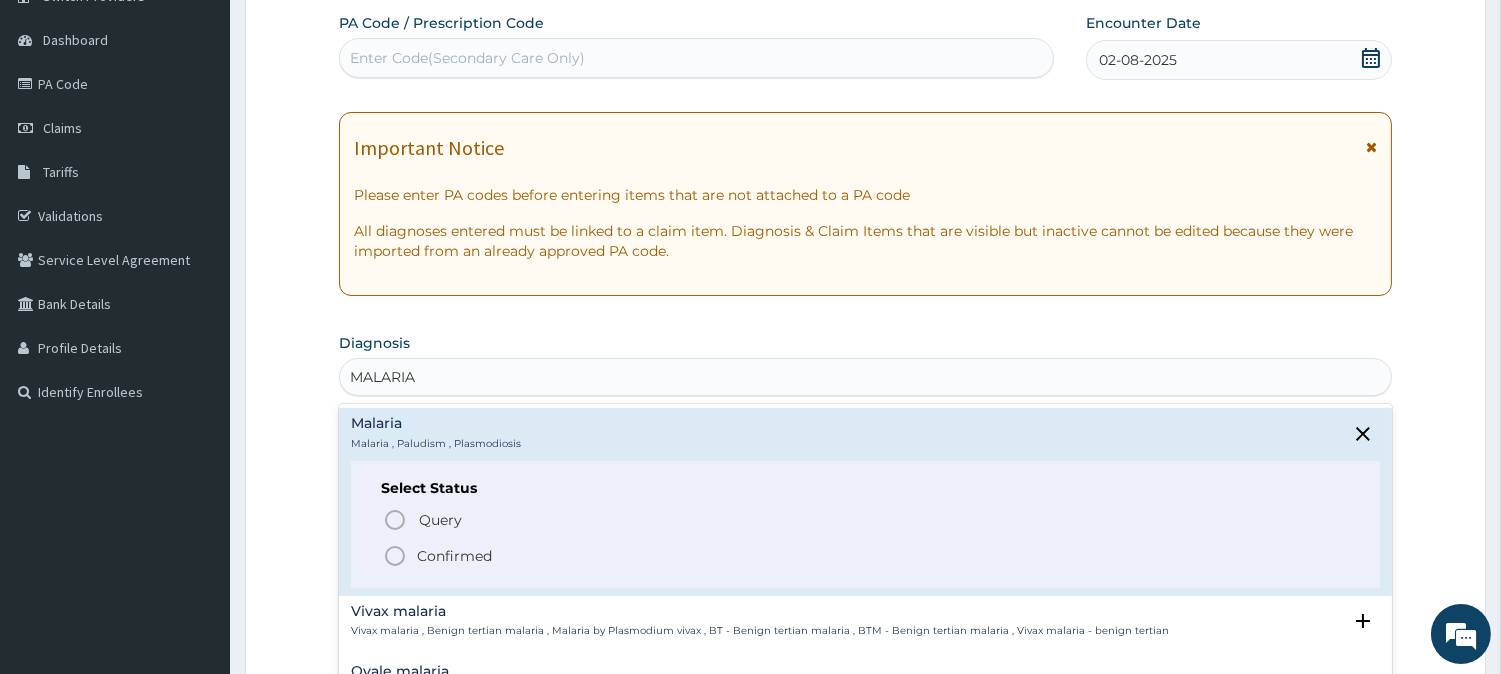 click 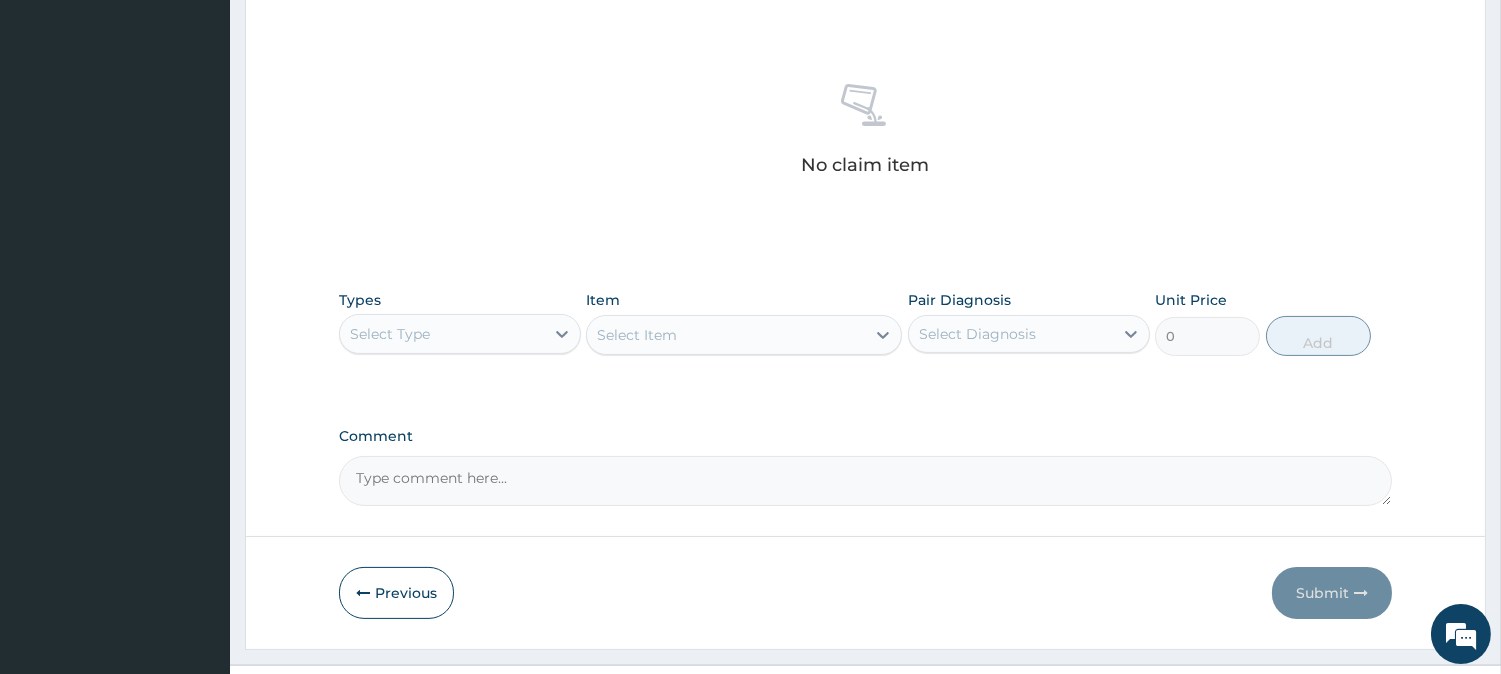 scroll, scrollTop: 767, scrollLeft: 0, axis: vertical 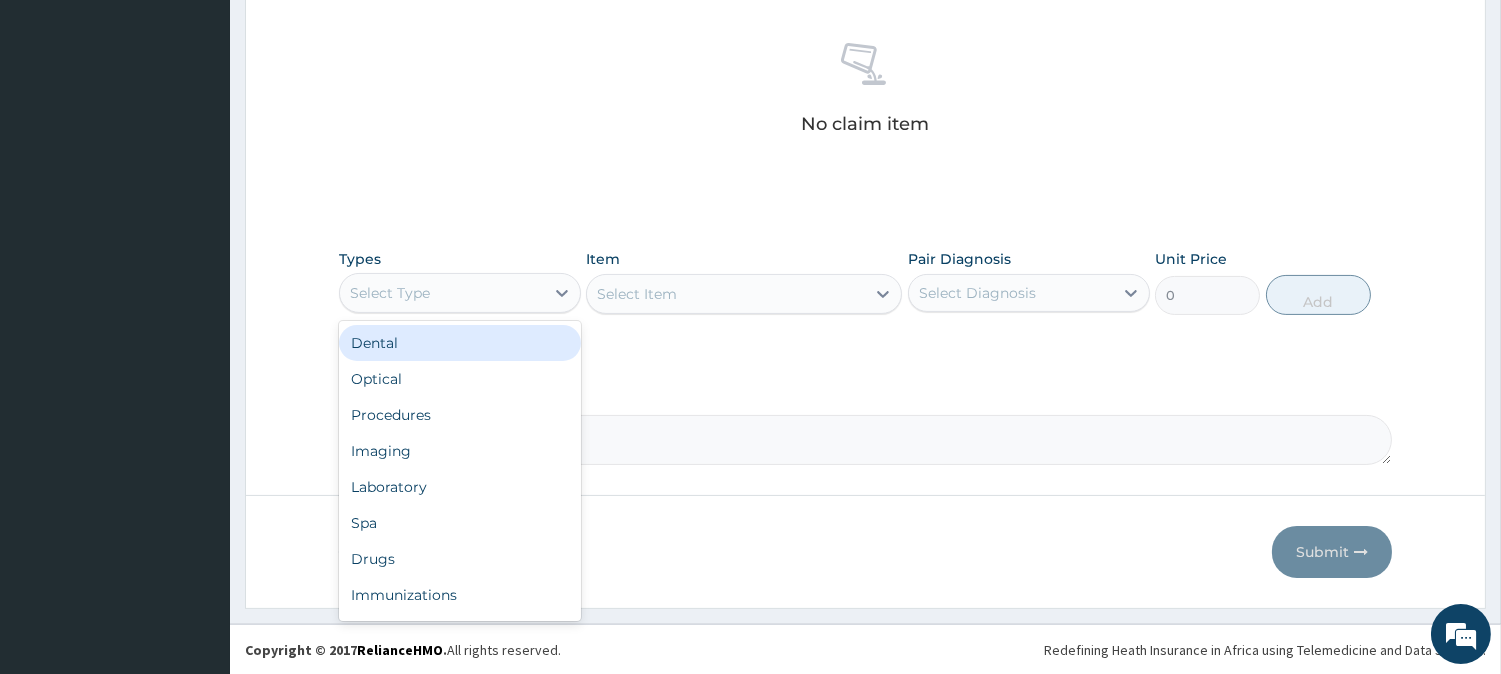 click on "Select Type" at bounding box center [442, 293] 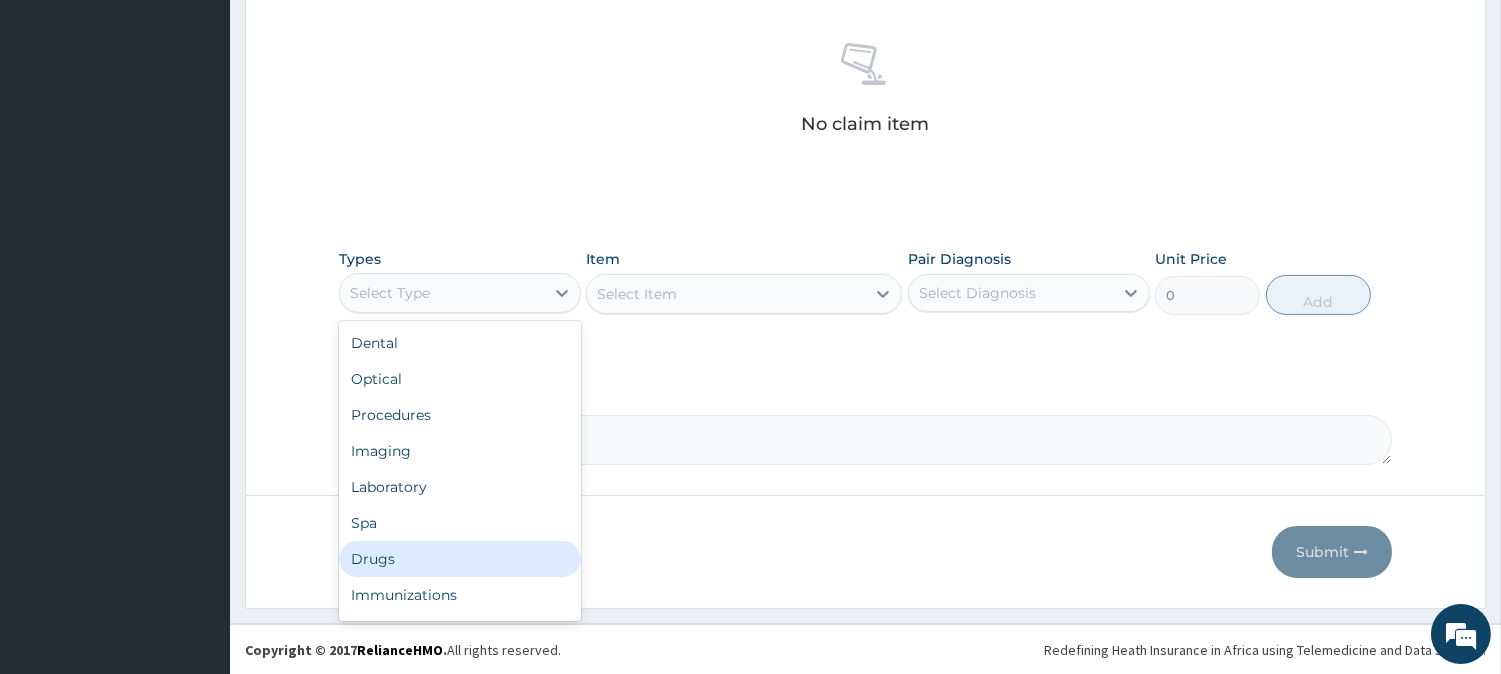 click on "Drugs" at bounding box center [460, 559] 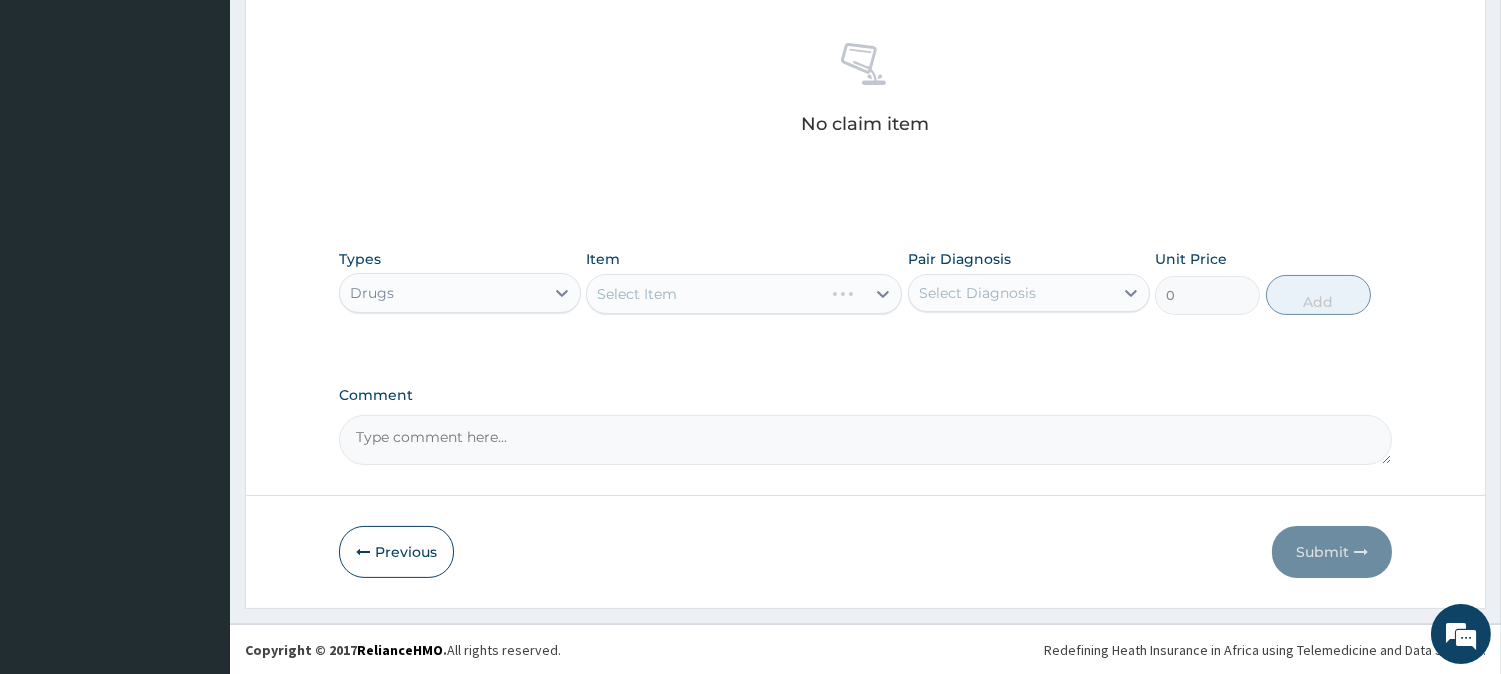 click on "Select Item" at bounding box center (744, 294) 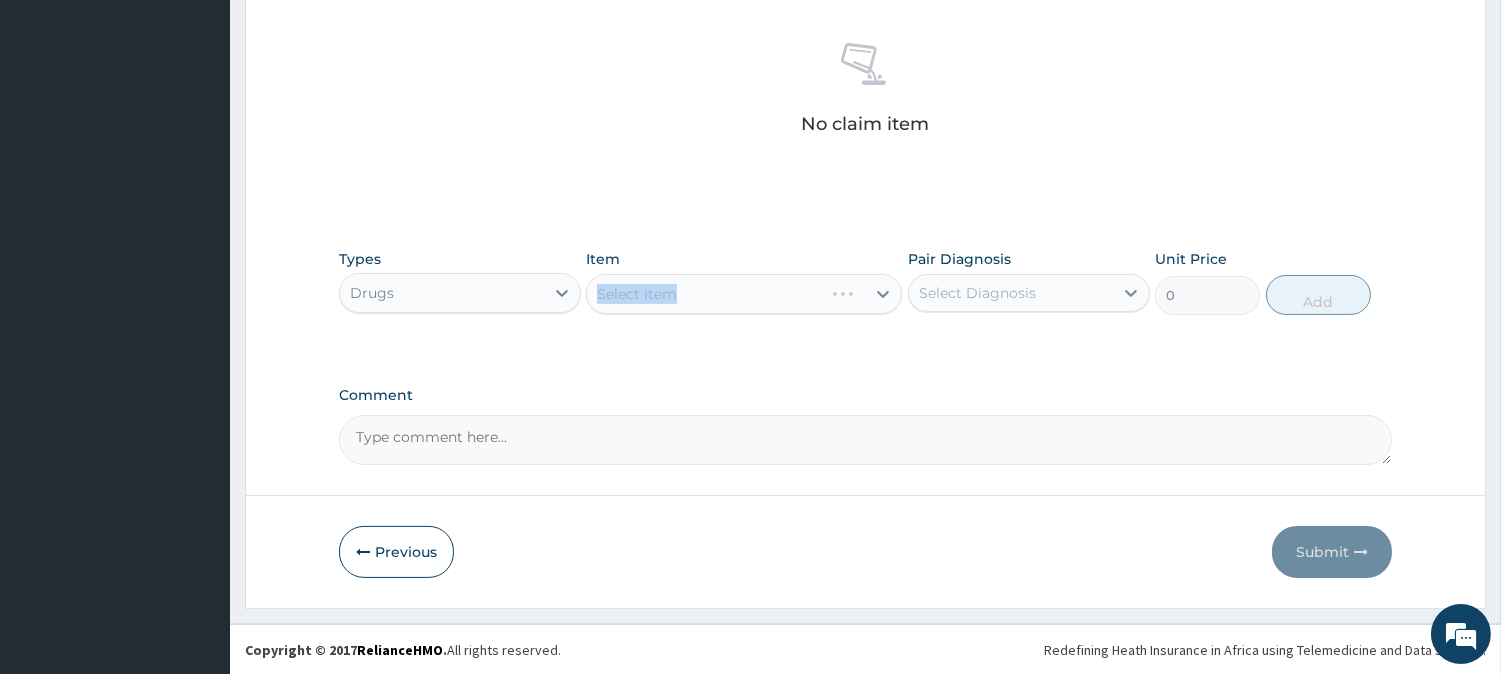 click on "Select Item" at bounding box center [744, 294] 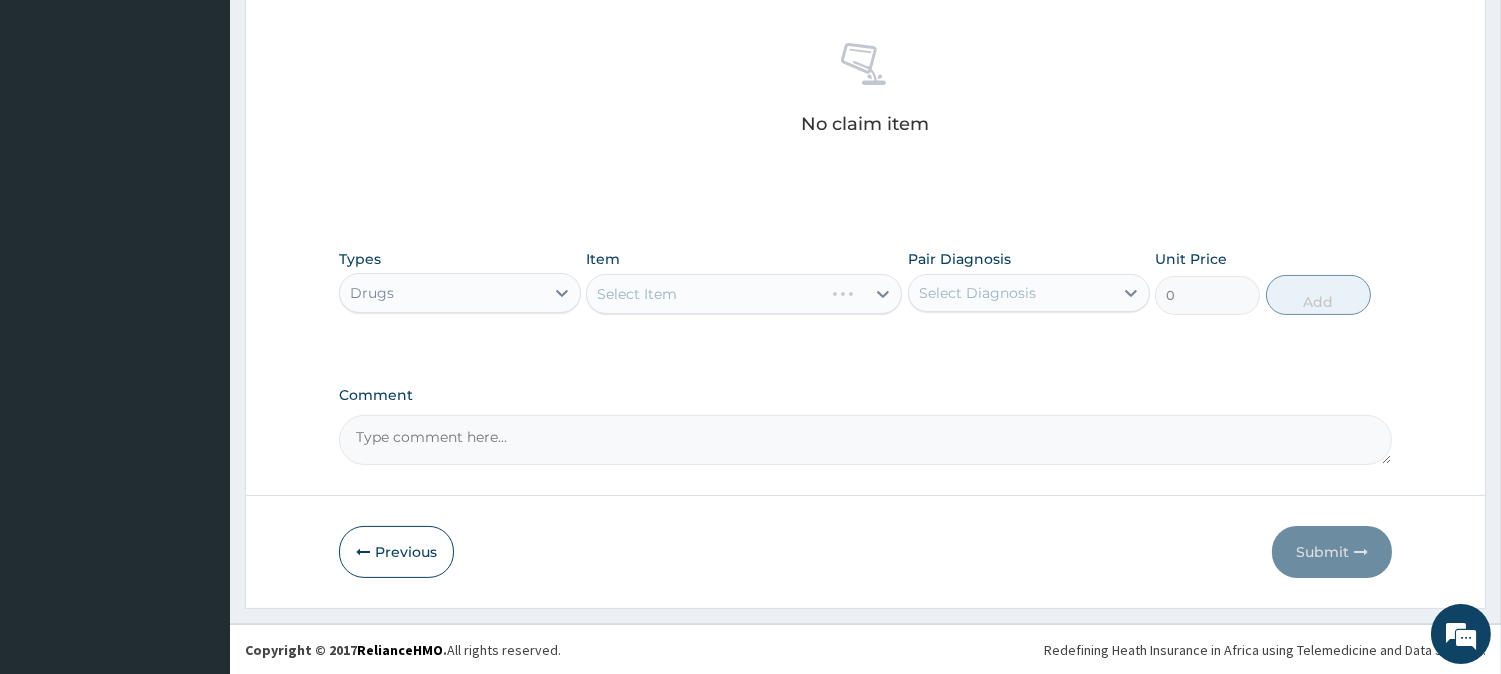 click on "Select Item" at bounding box center [744, 294] 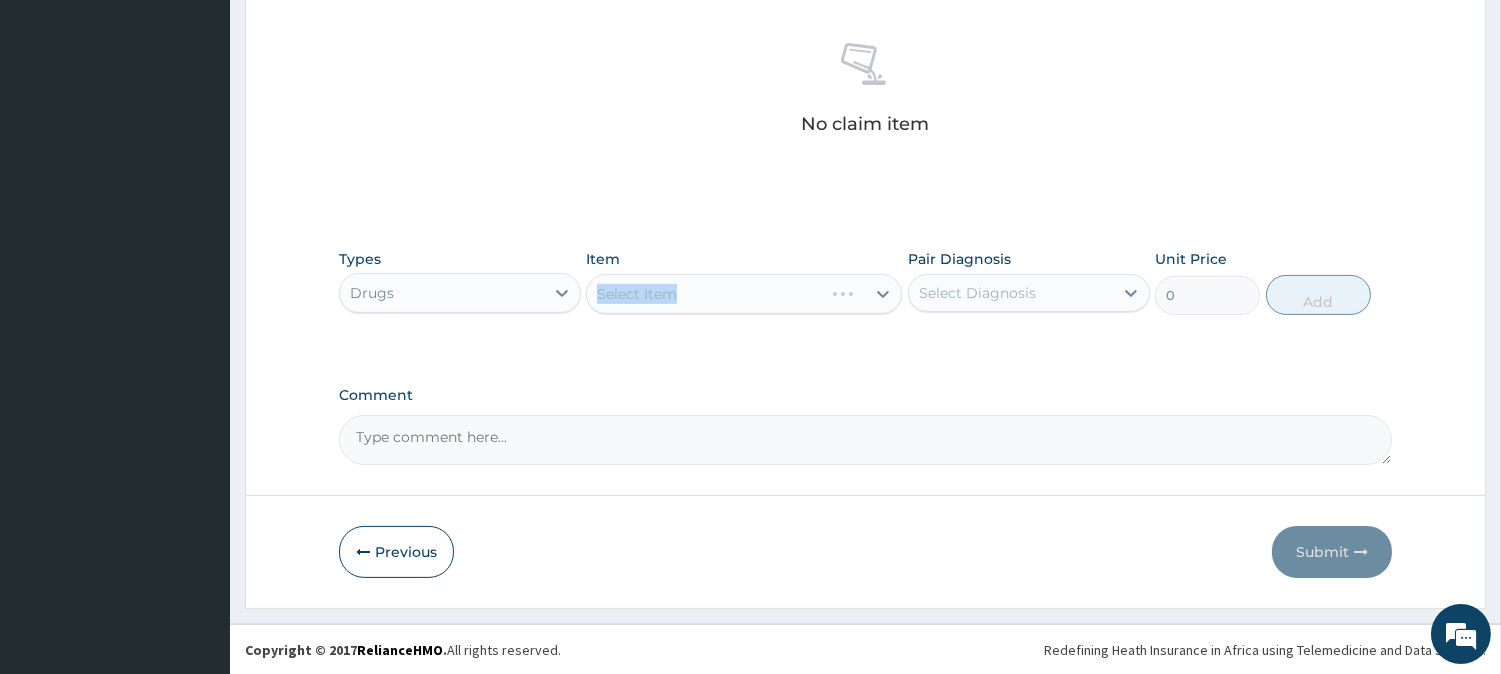 click on "Select Item" at bounding box center [744, 294] 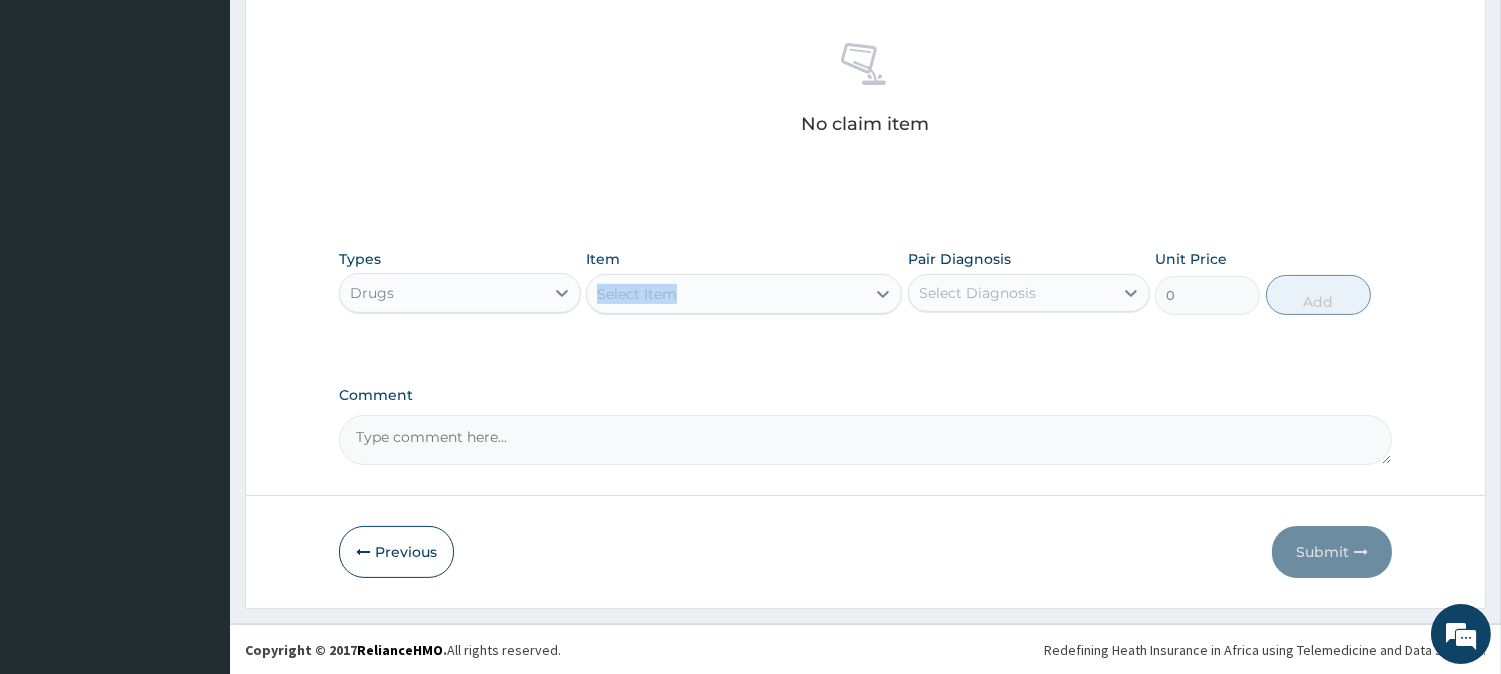 click on "Select Item" at bounding box center (726, 294) 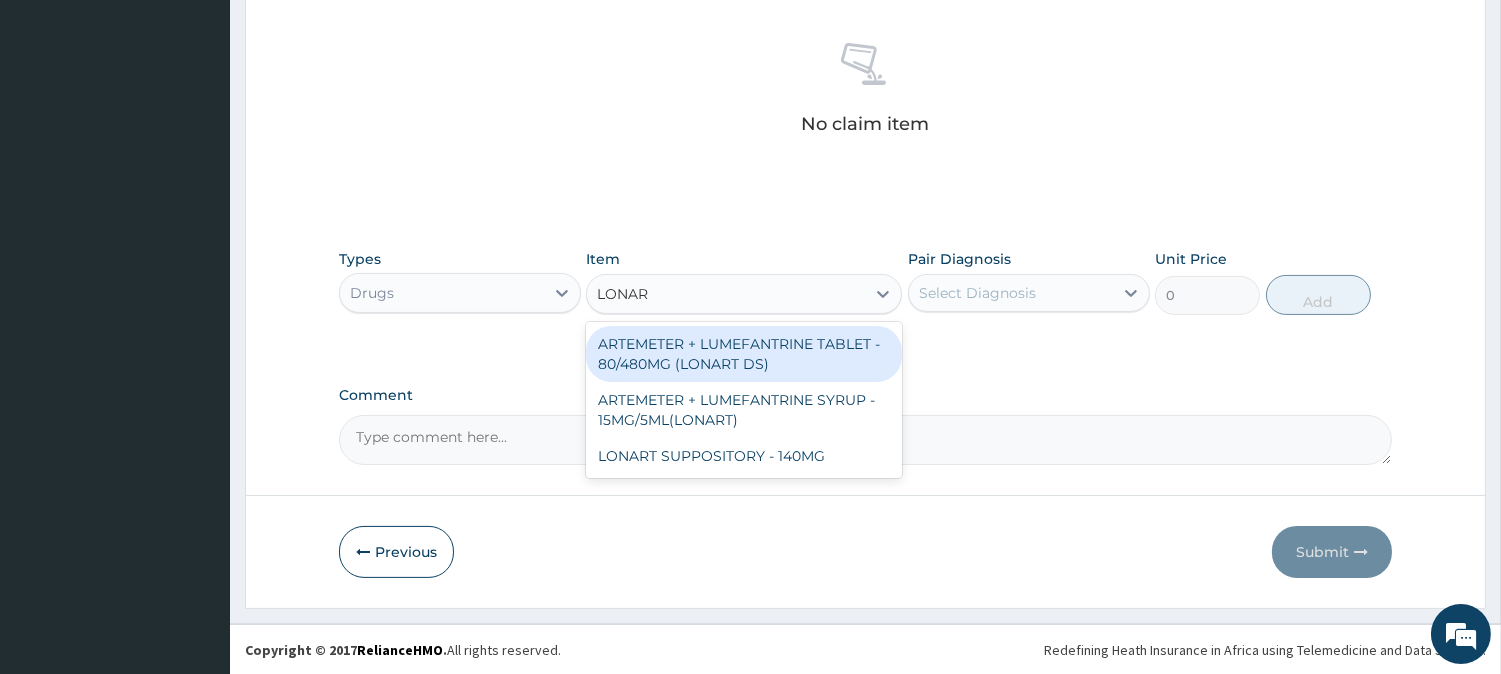 type on "LONART" 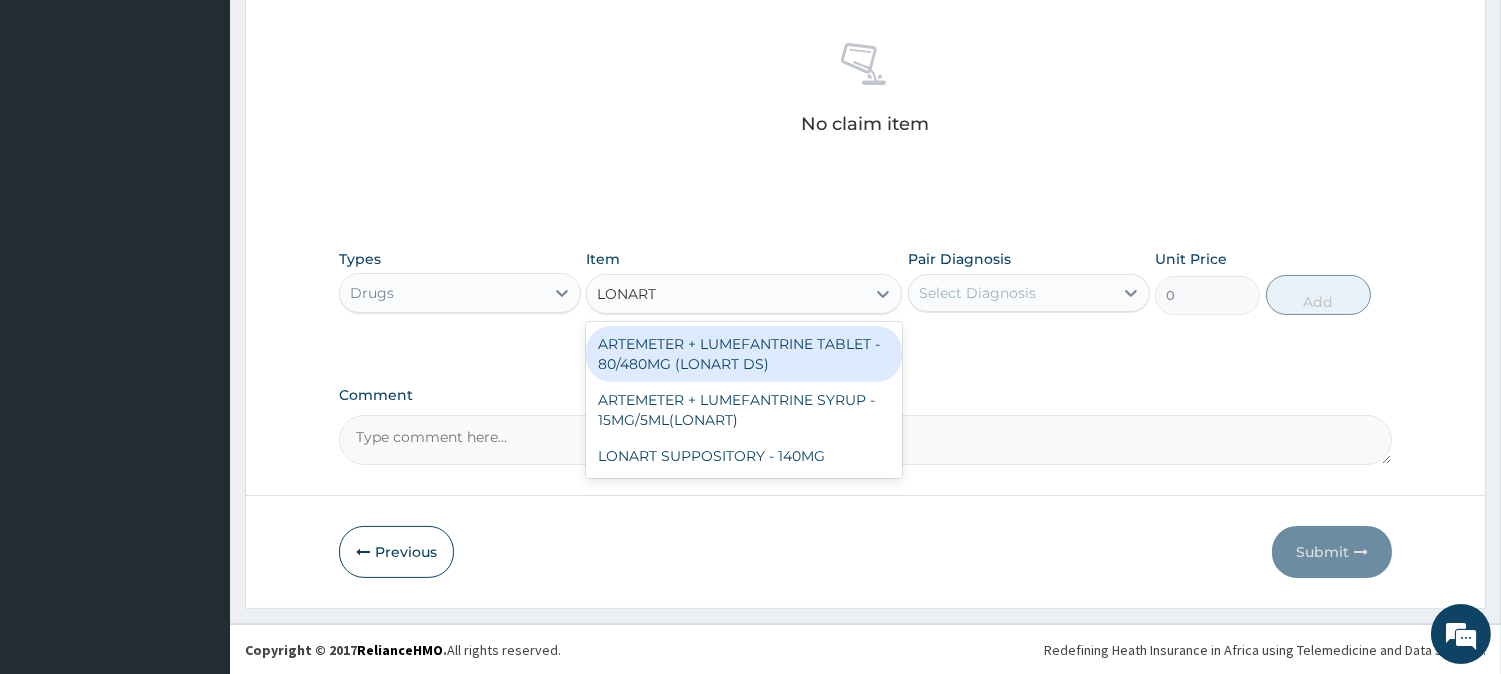 click on "ARTEMETER + LUMEFANTRINE TABLET -  80/480MG (LONART DS)" at bounding box center (744, 354) 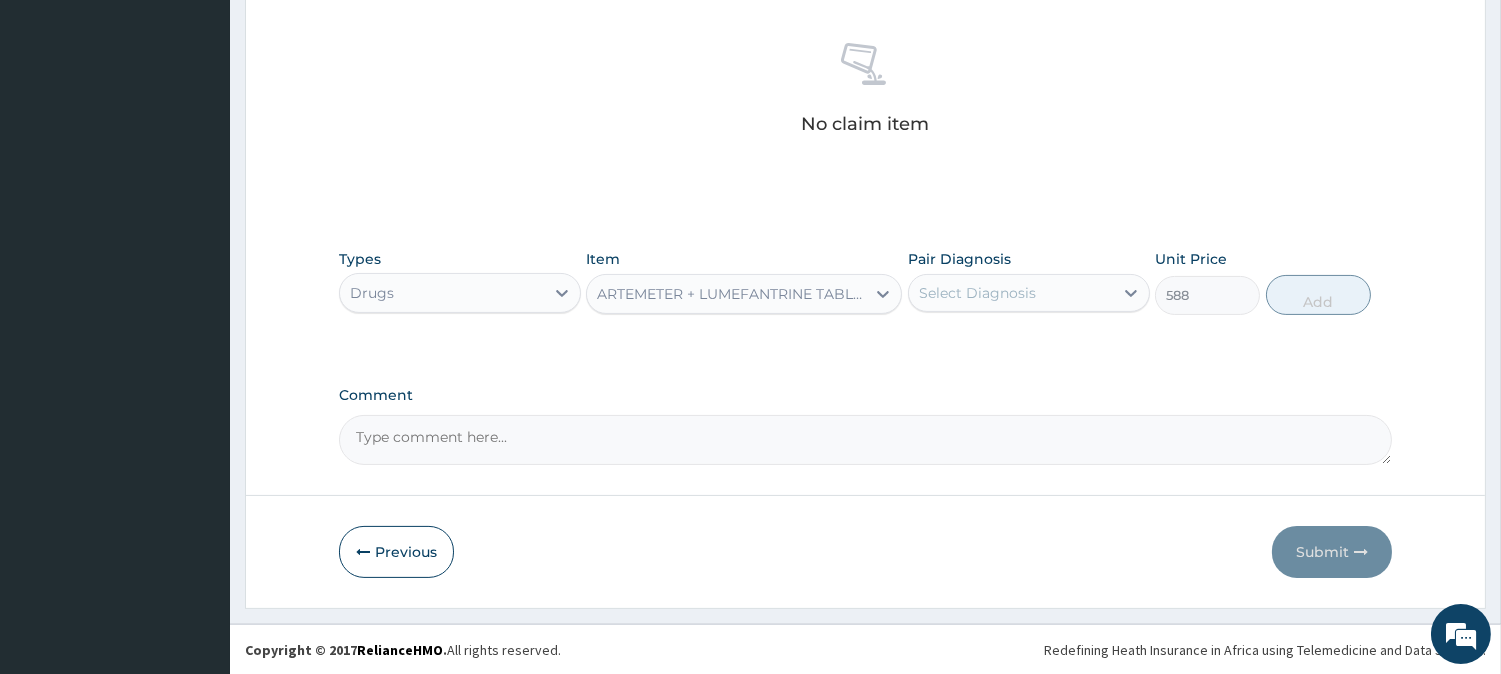 click on "Select Diagnosis" at bounding box center [977, 293] 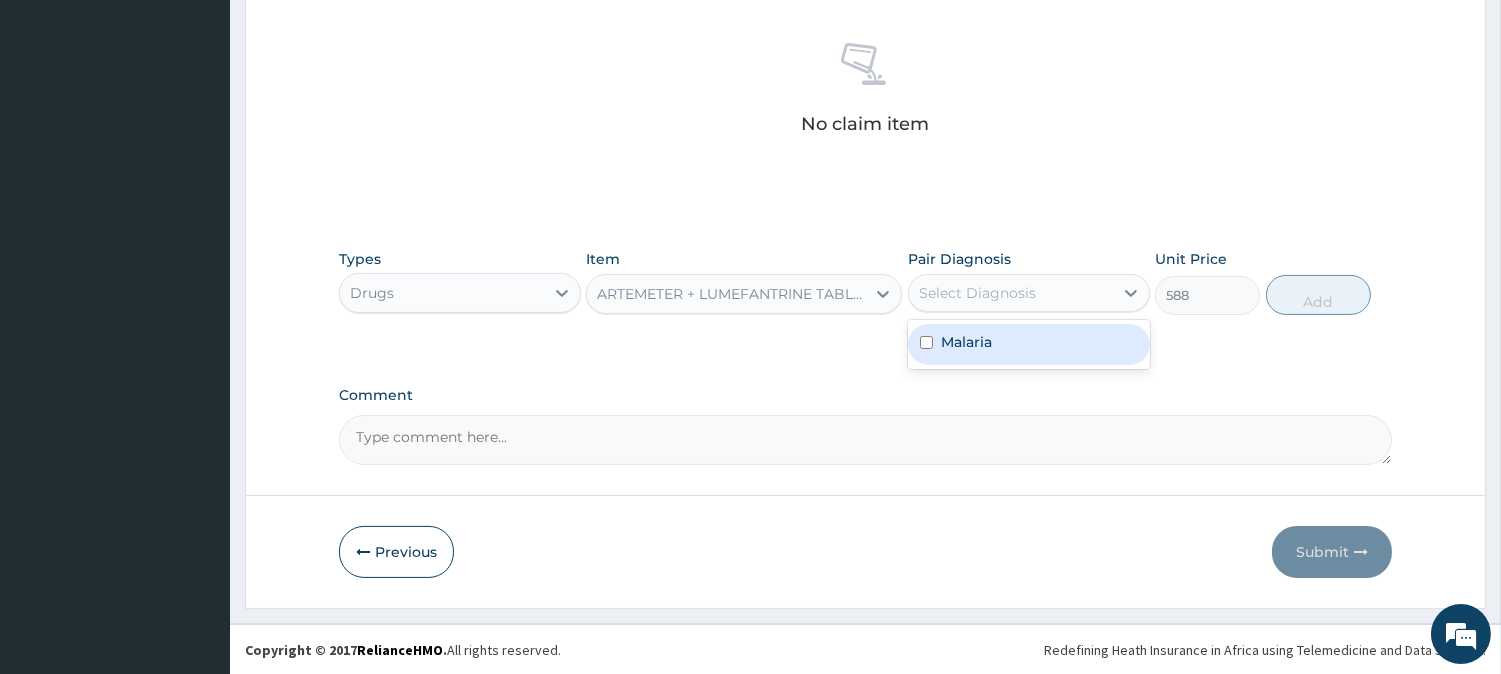 click on "Malaria" at bounding box center [966, 342] 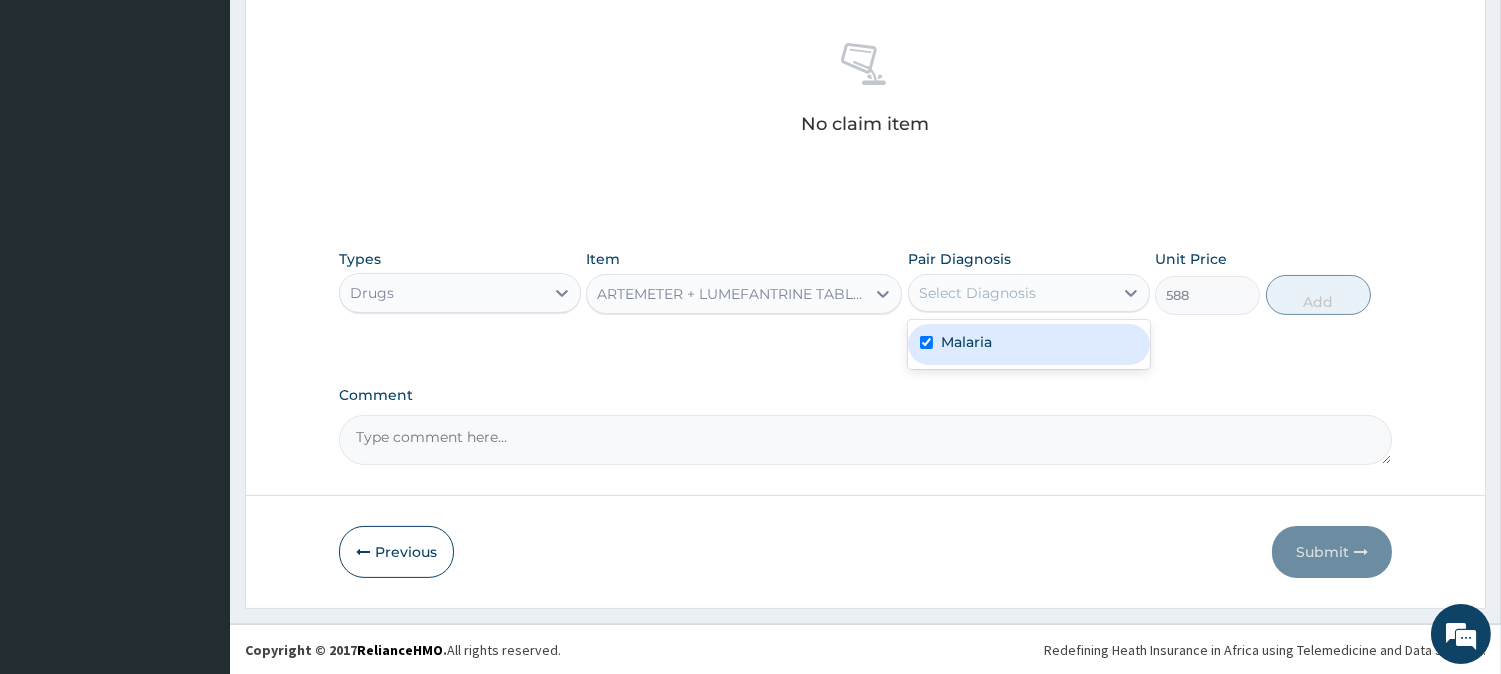 checkbox on "true" 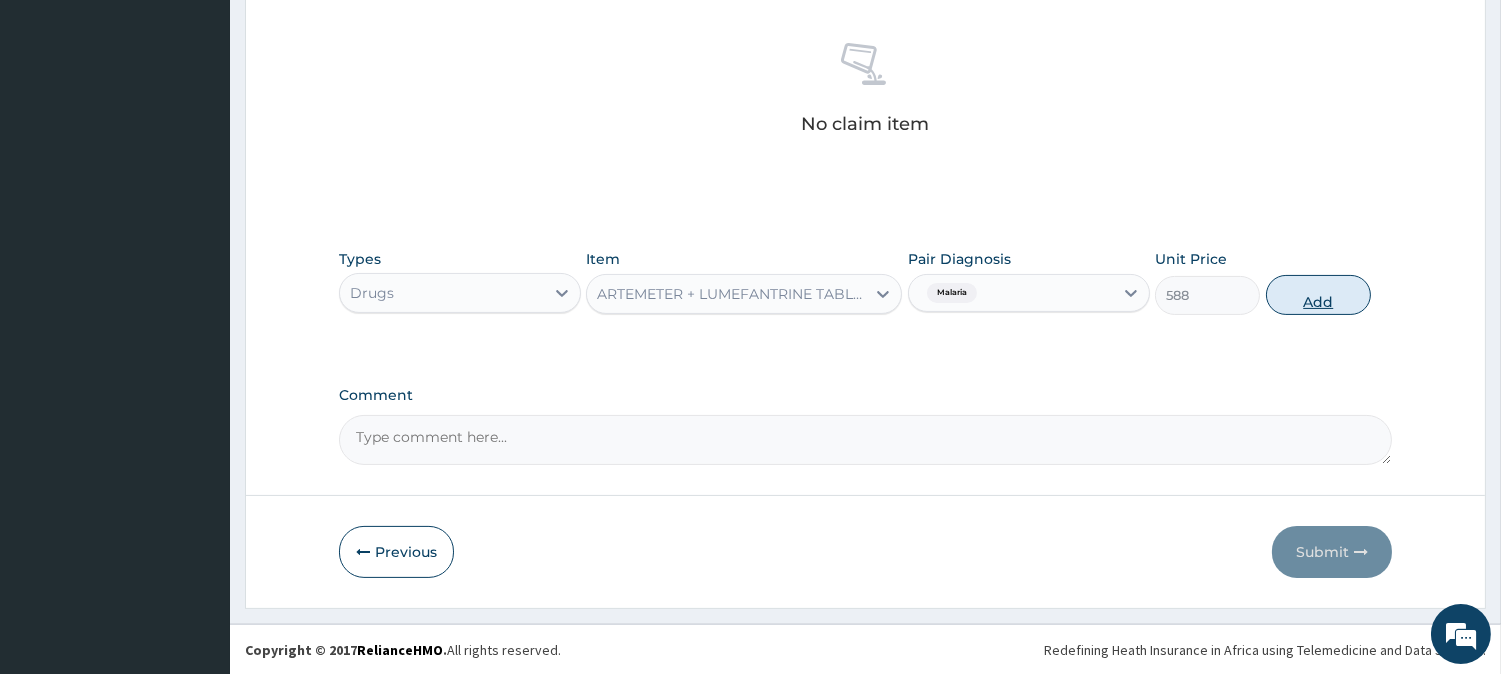 click on "Add" at bounding box center (1318, 295) 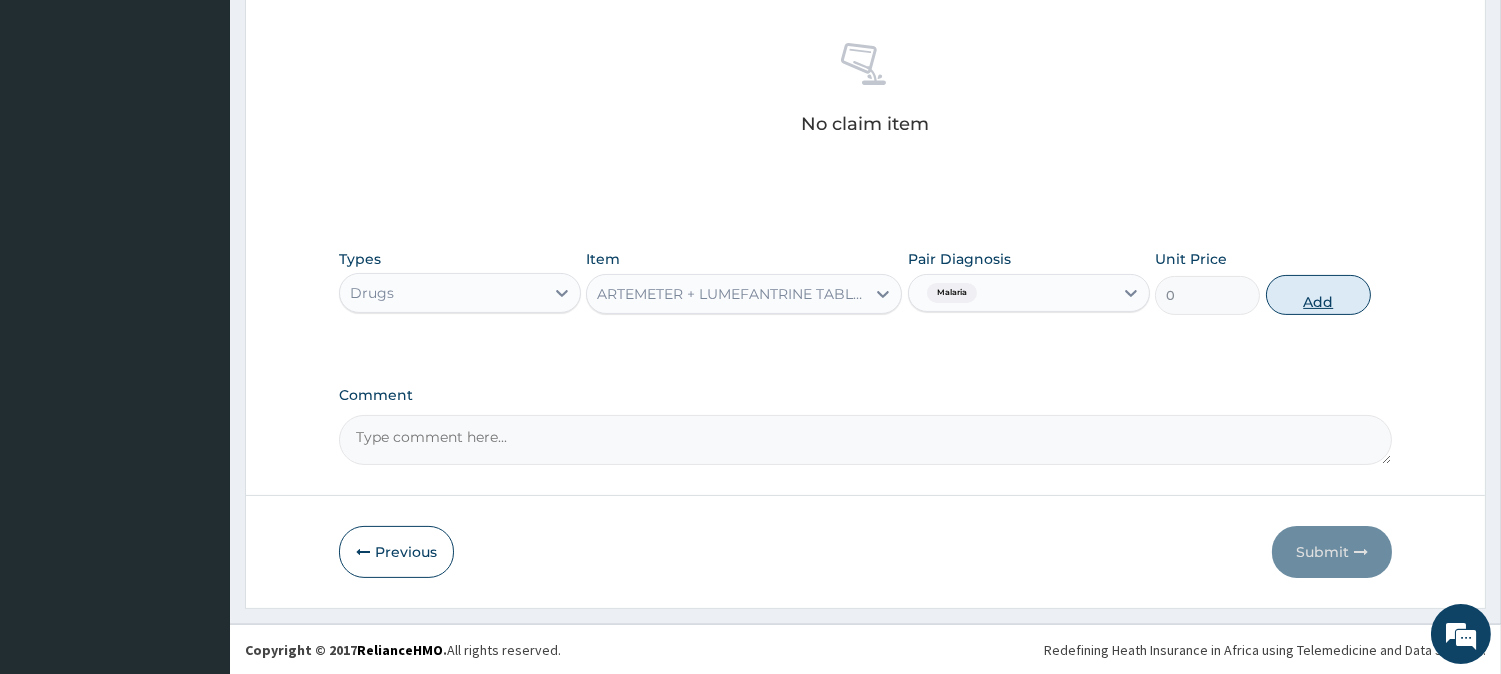 scroll, scrollTop: 681, scrollLeft: 0, axis: vertical 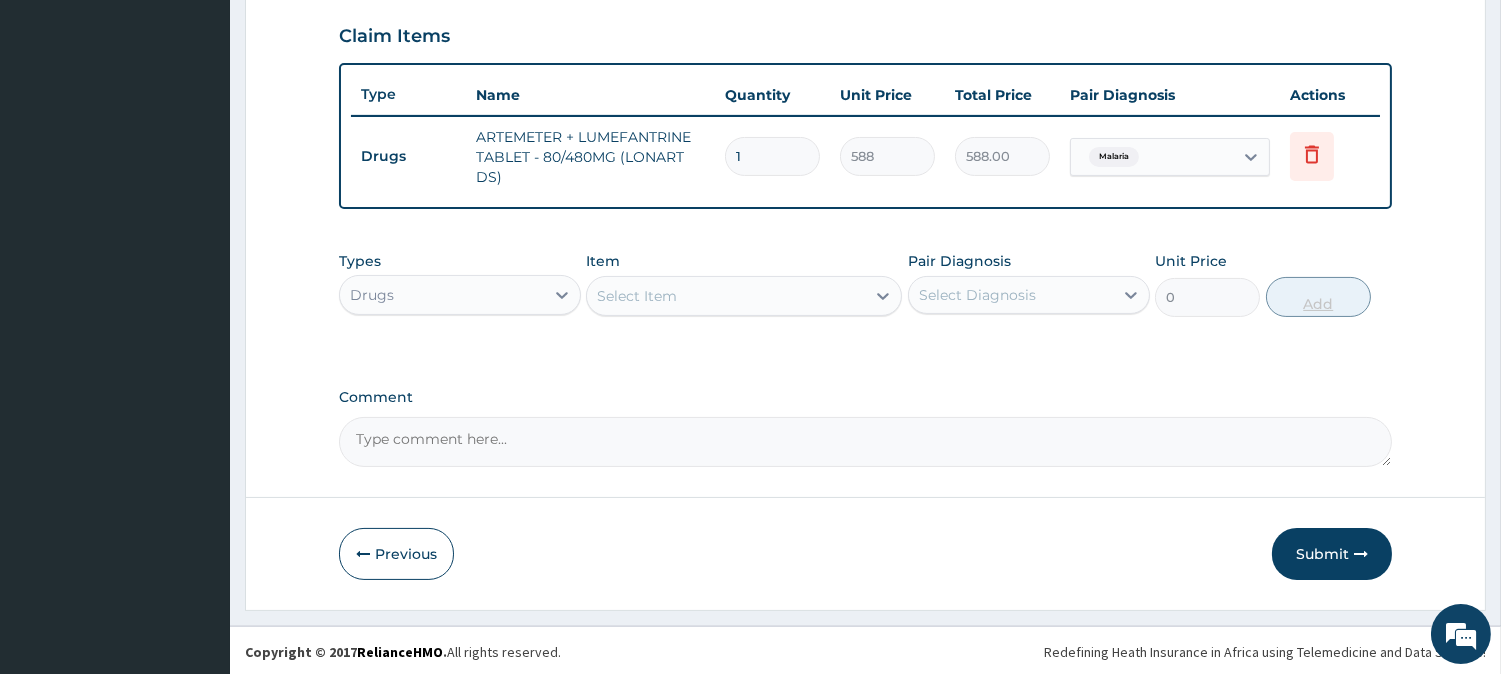 type 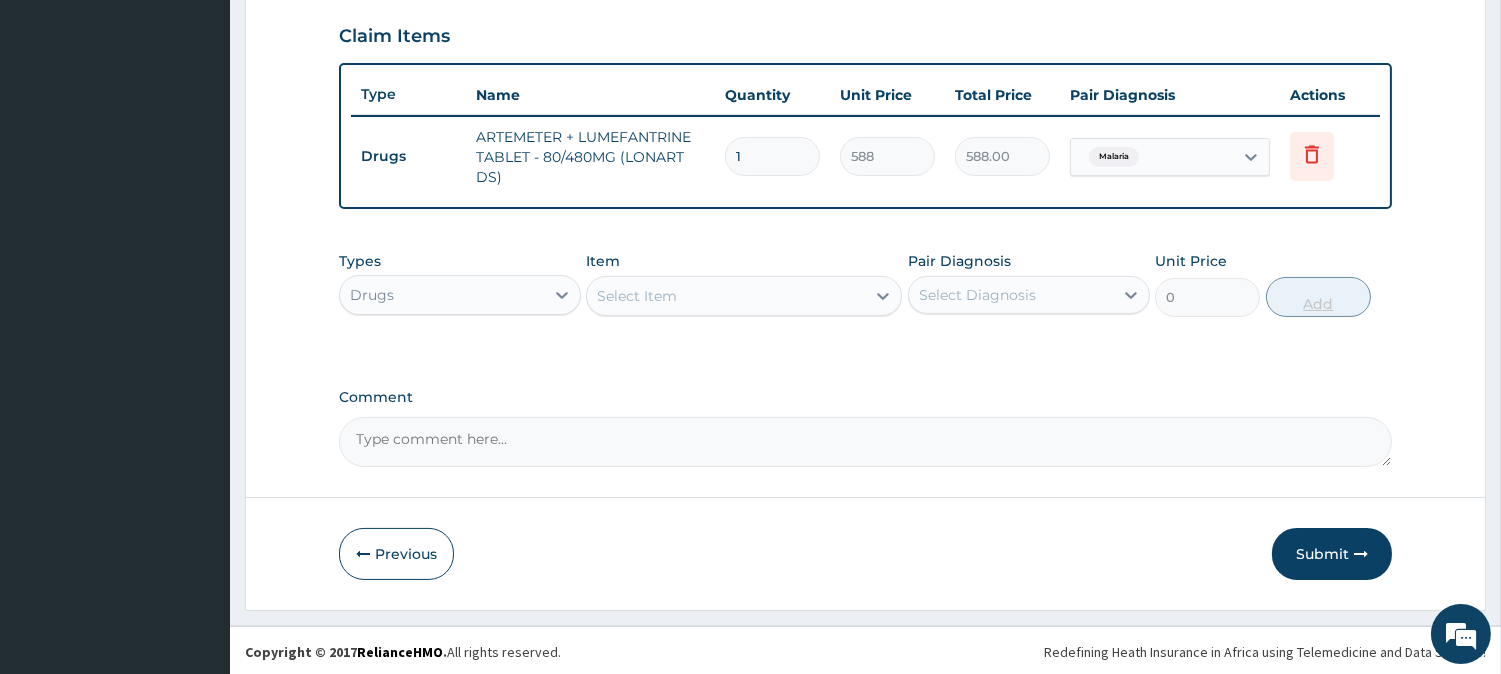 type on "0.00" 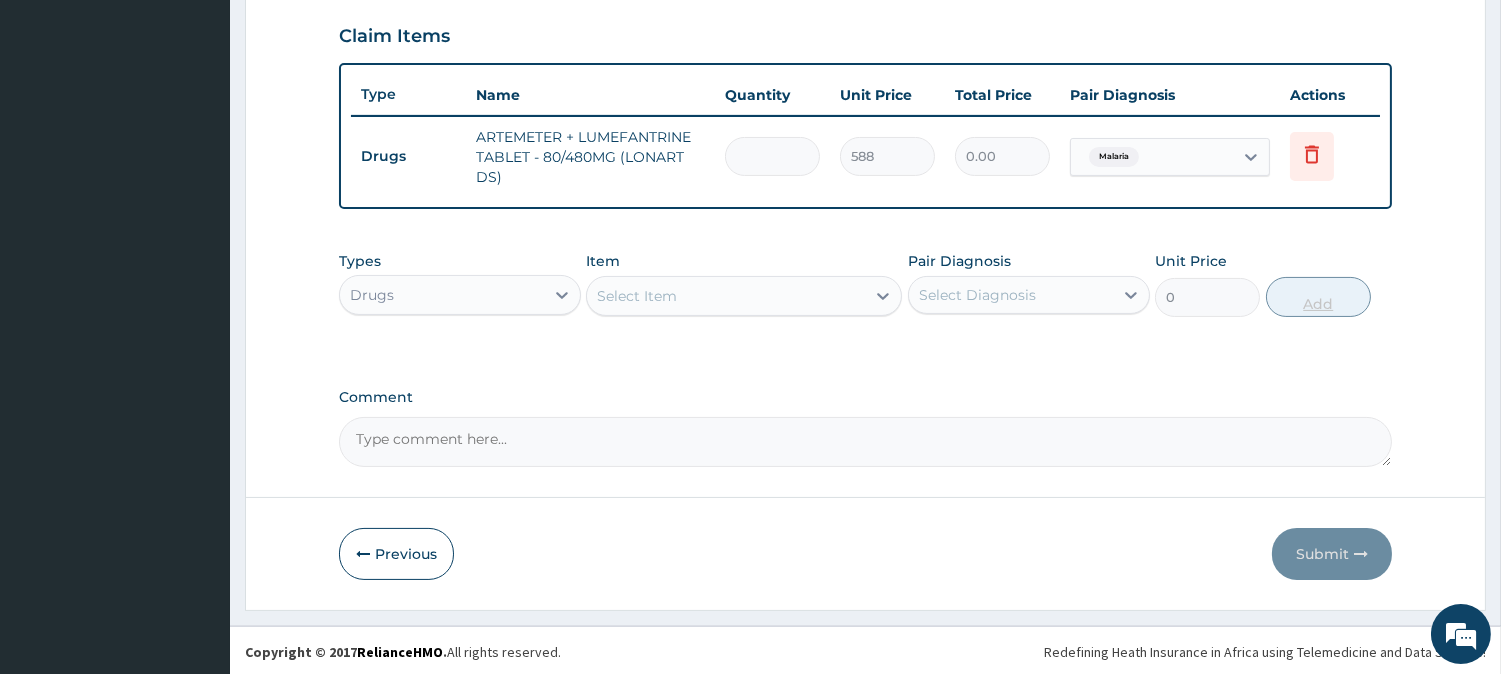 type on "6" 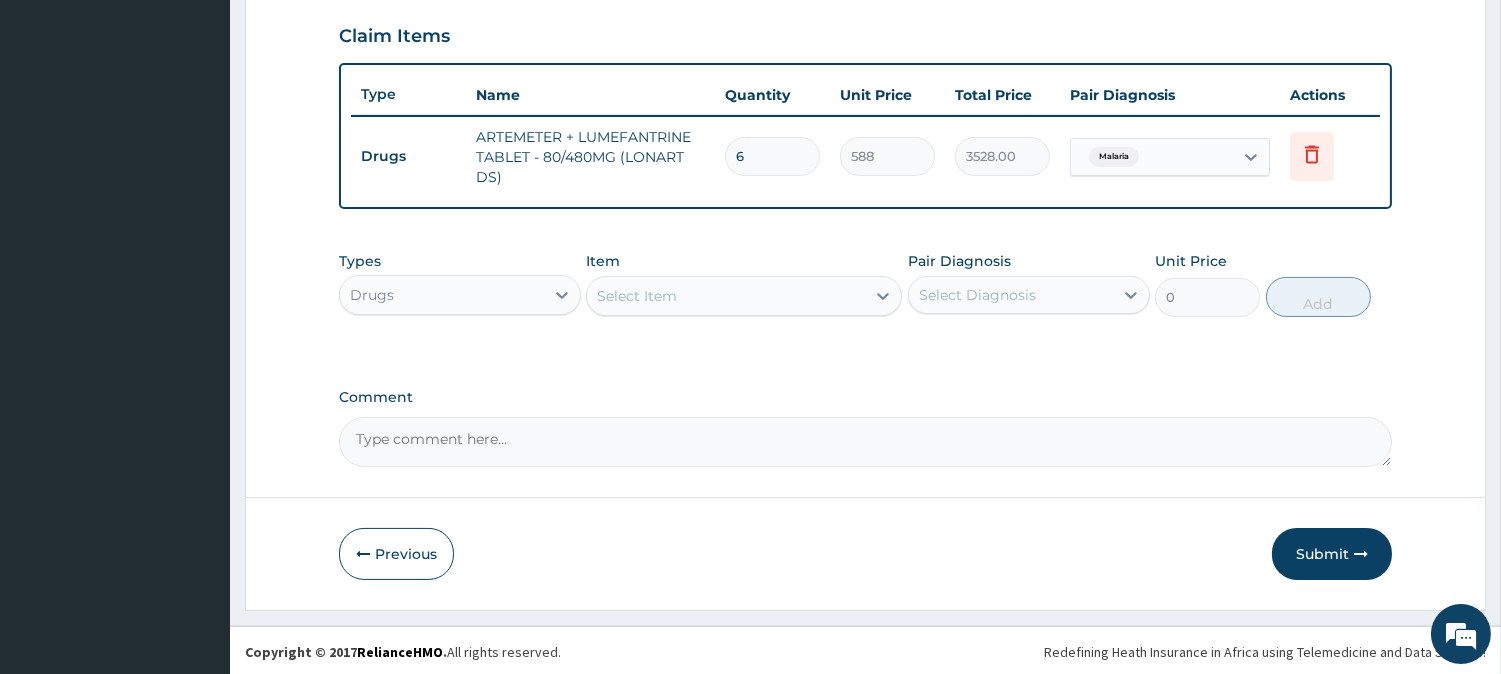 type on "6" 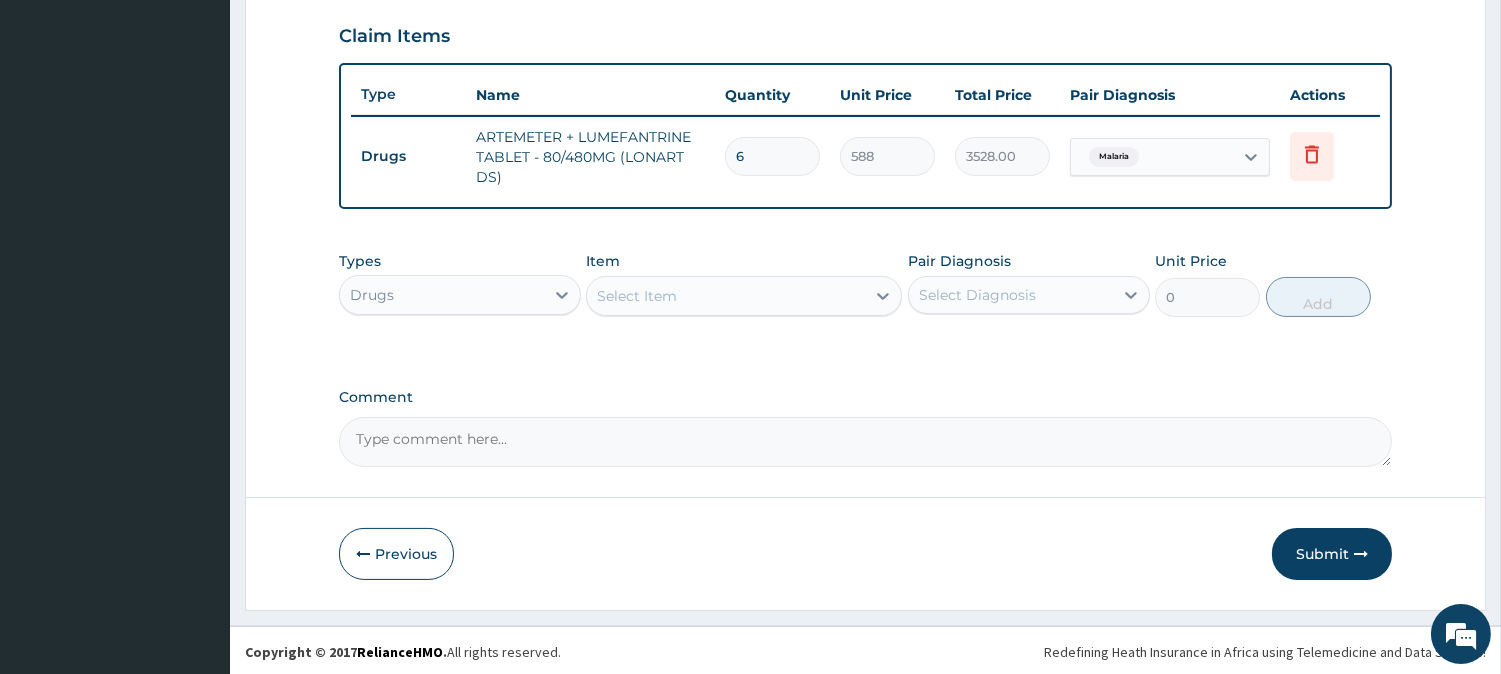 click on "Select Item" at bounding box center [726, 296] 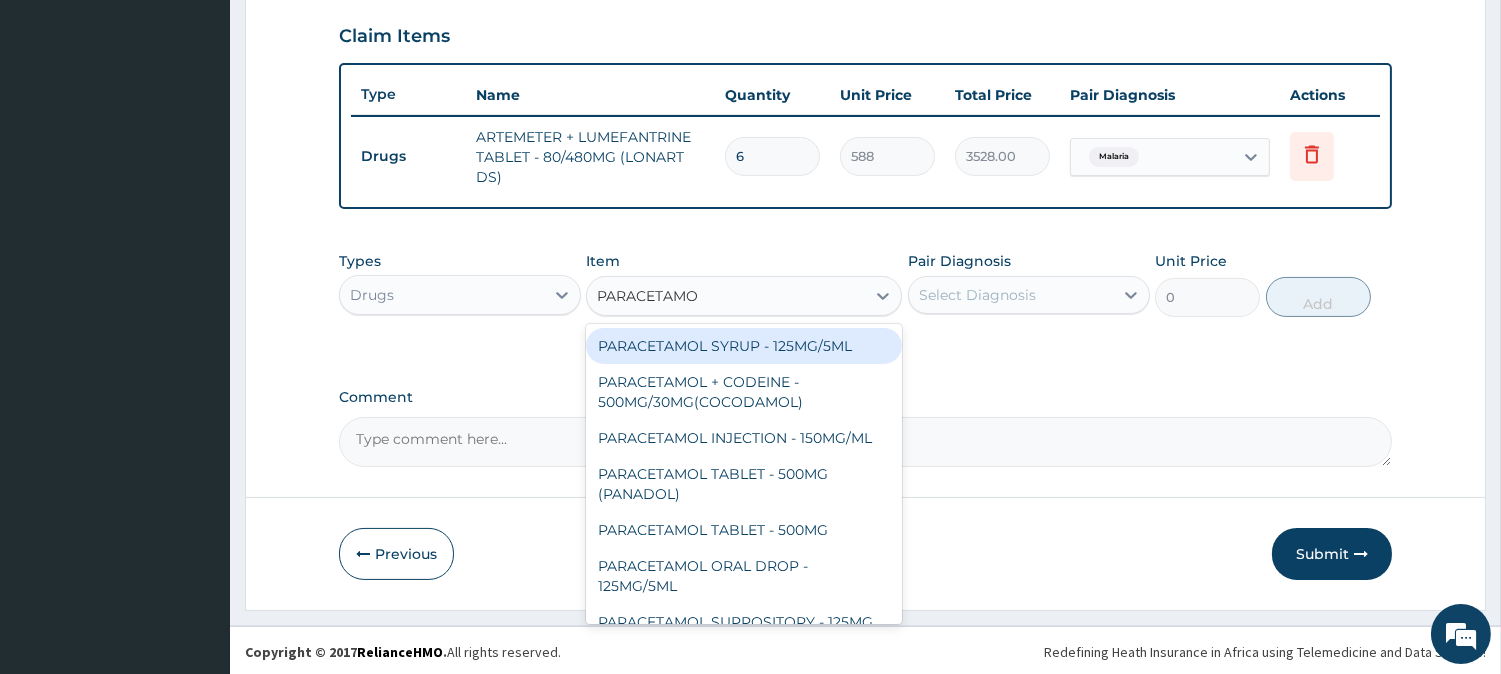 type on "PARACETAMOL" 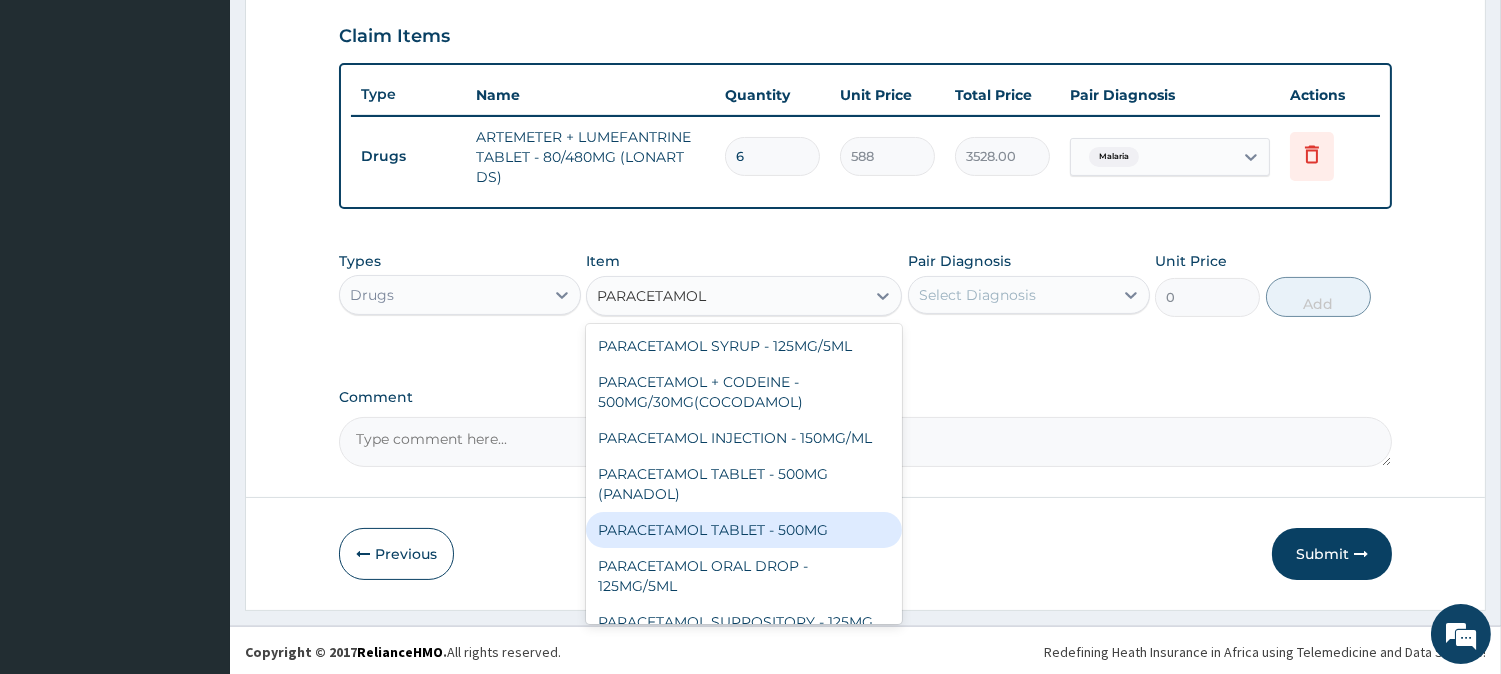 click on "PARACETAMOL TABLET - 500MG" at bounding box center (744, 530) 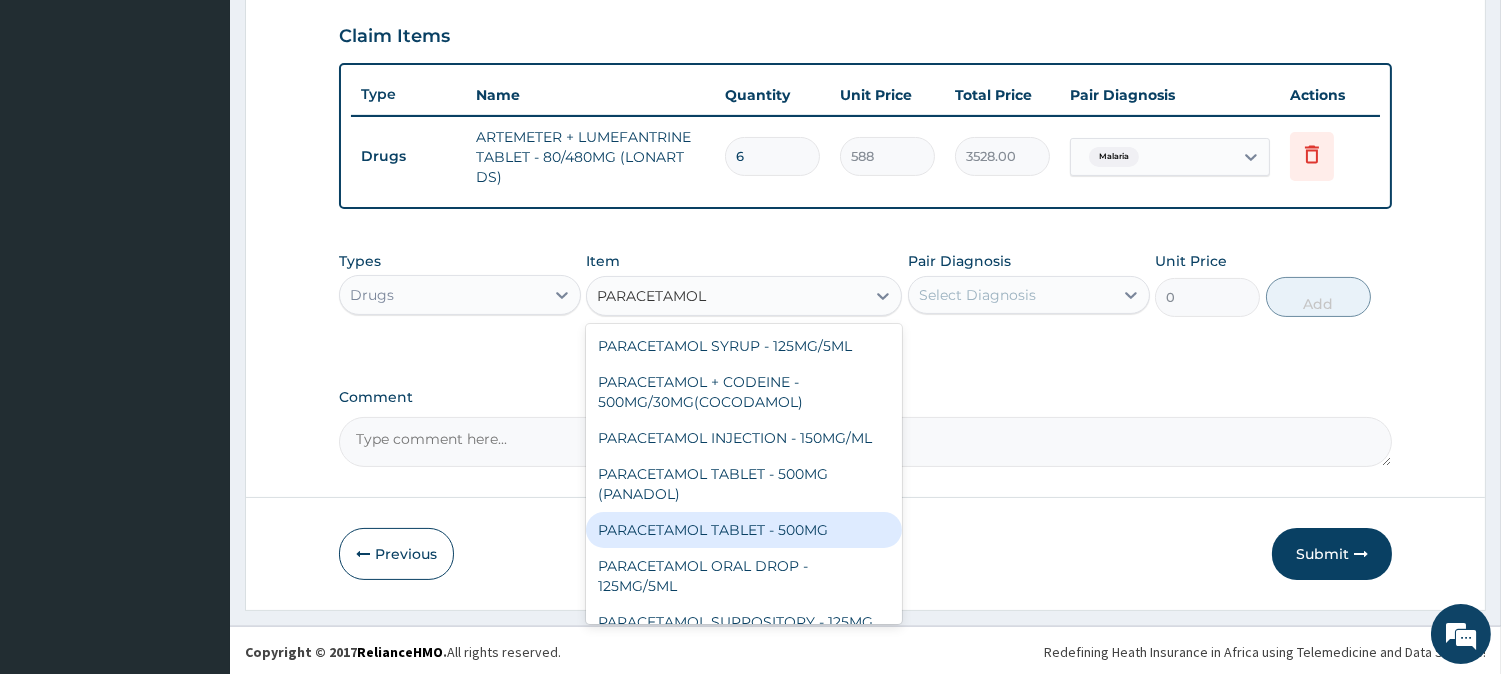 type 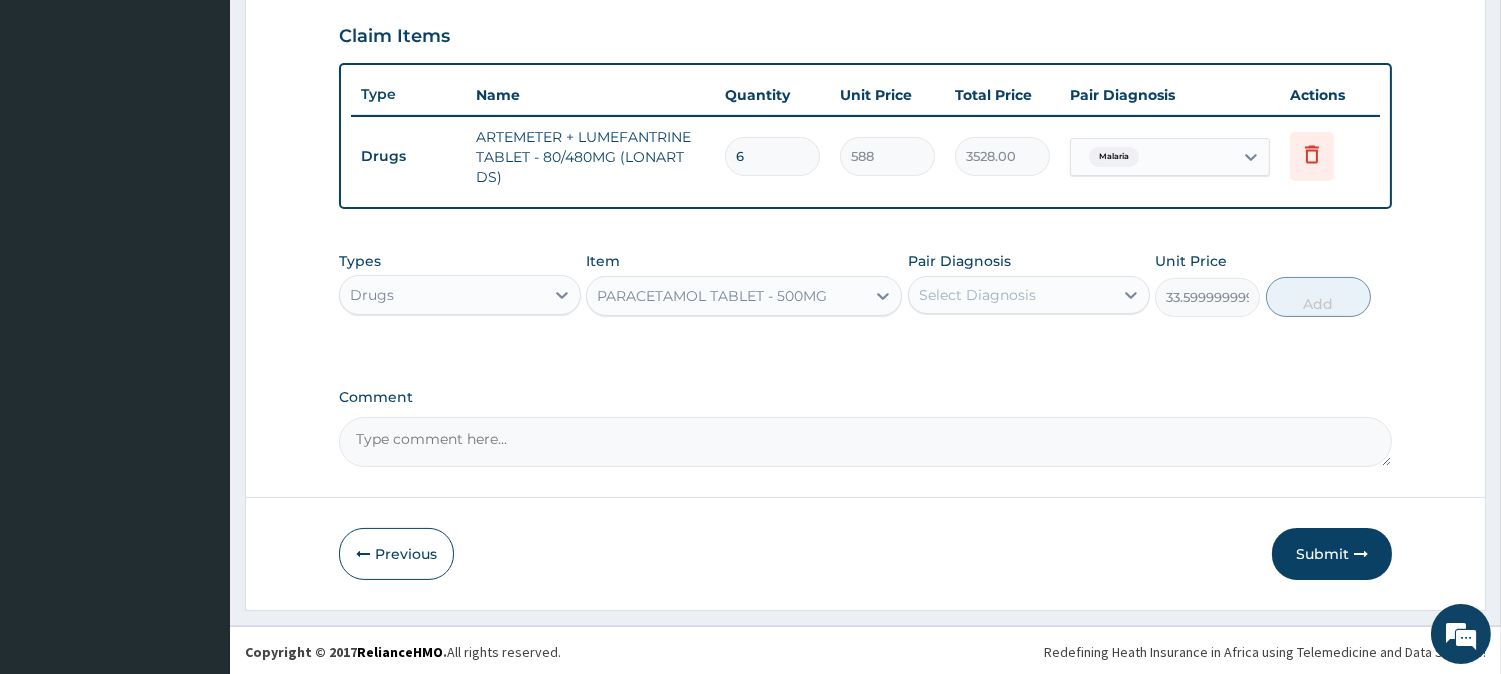 click on "Select Diagnosis" at bounding box center (977, 295) 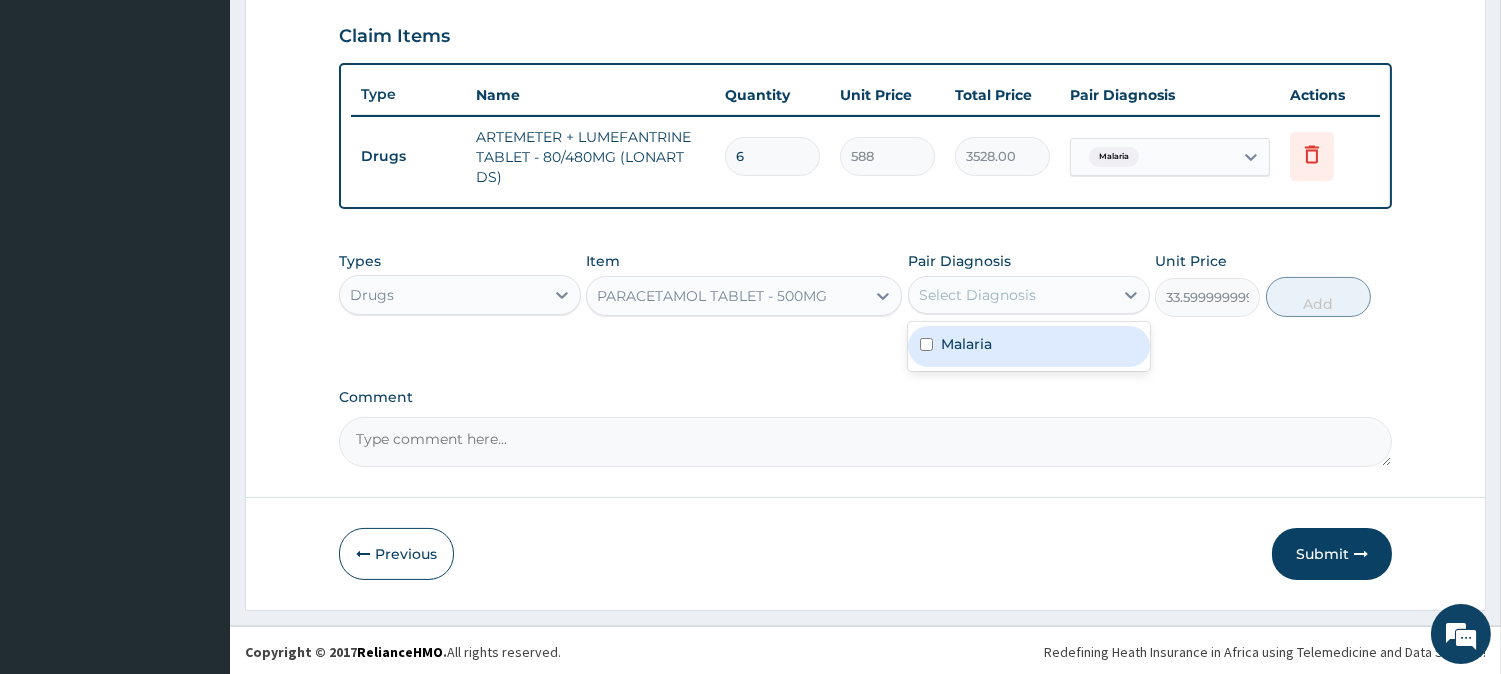 click on "Malaria" at bounding box center (966, 344) 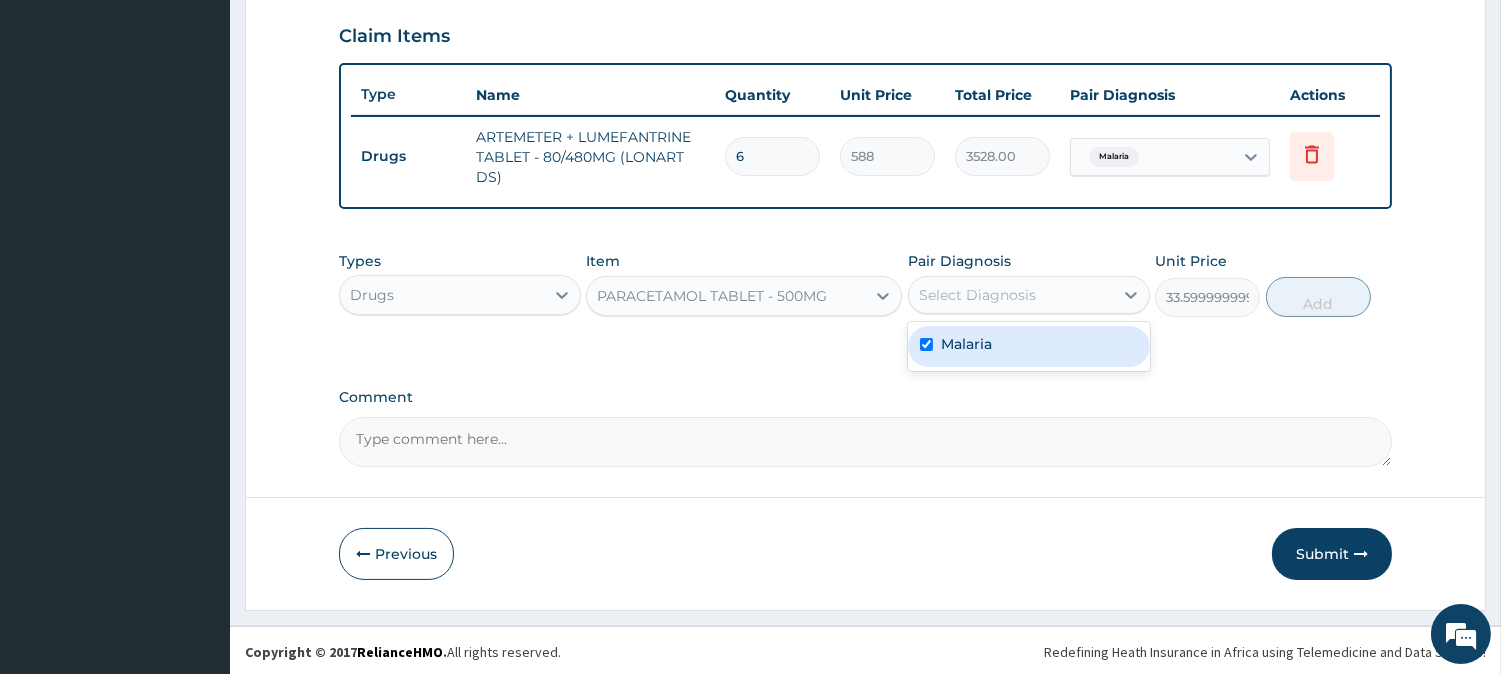 checkbox on "true" 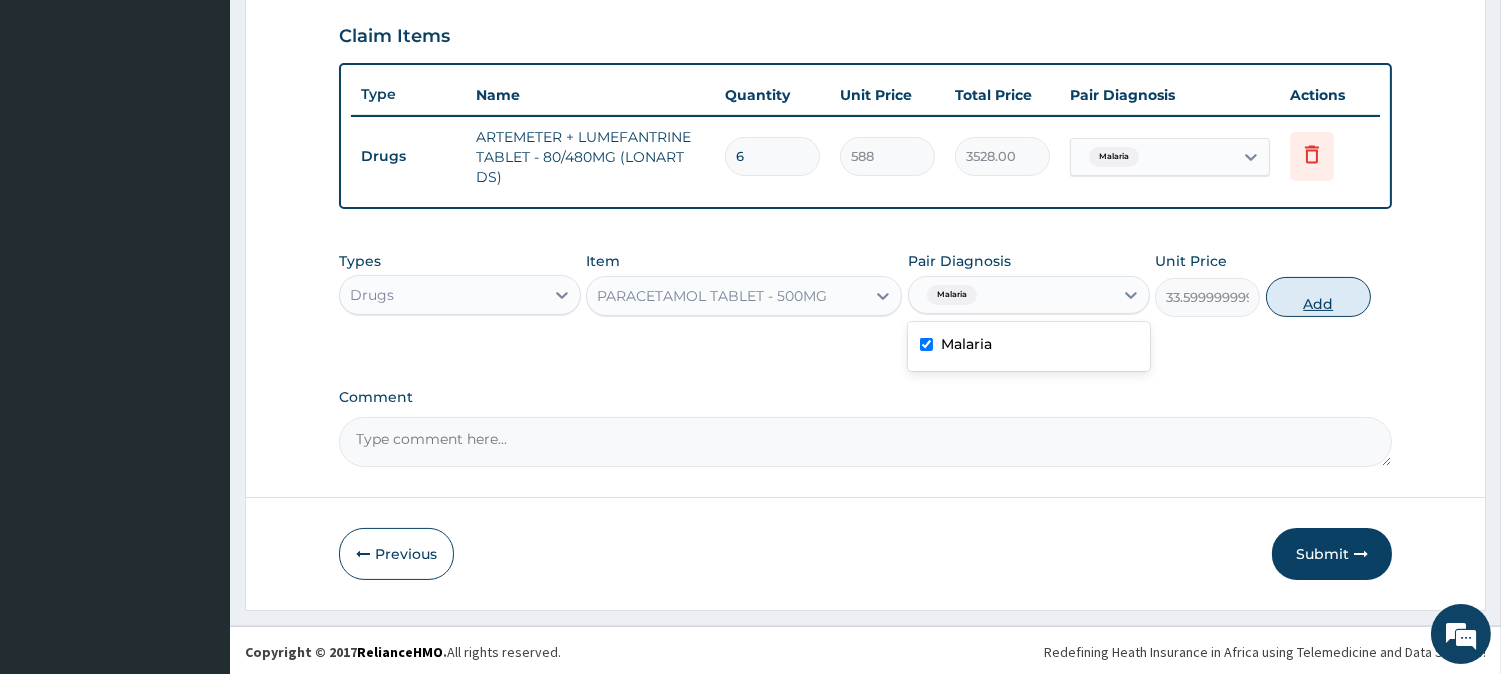 click on "Add" at bounding box center (1318, 297) 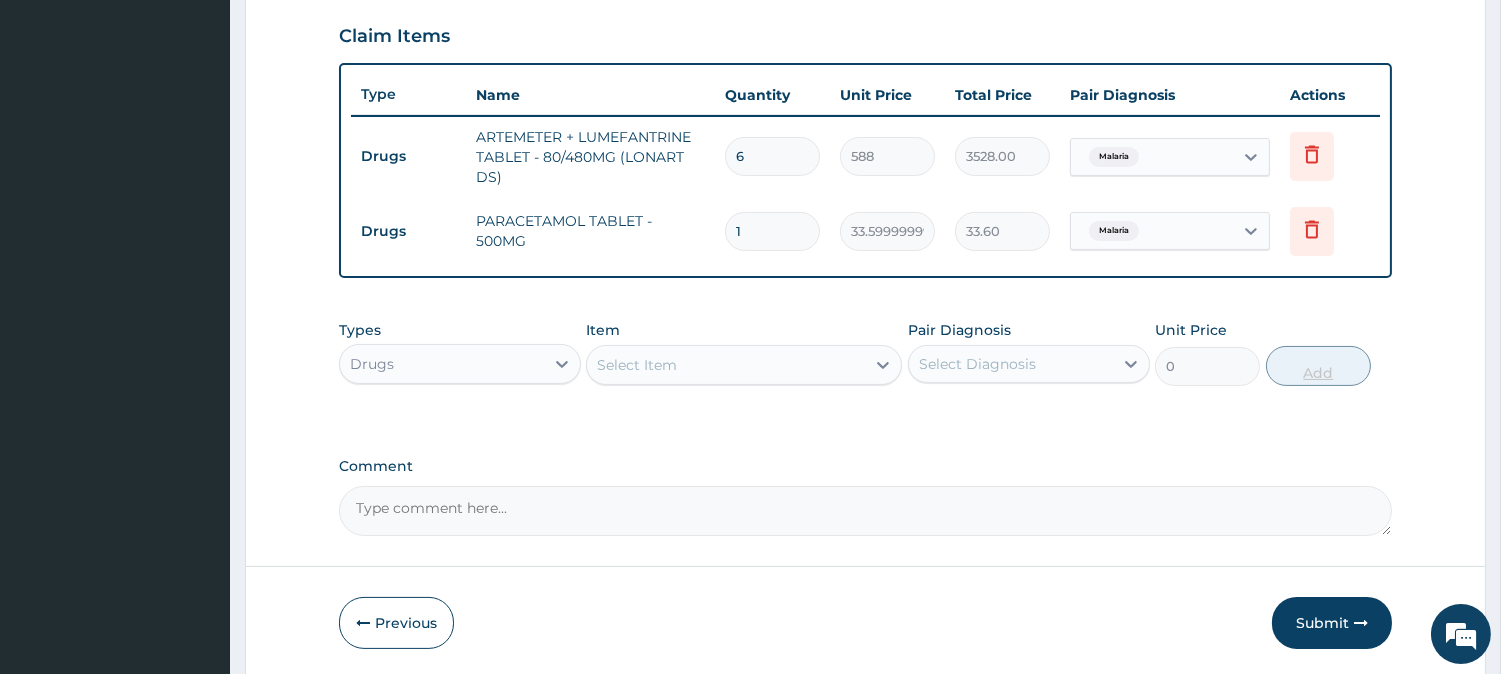 type 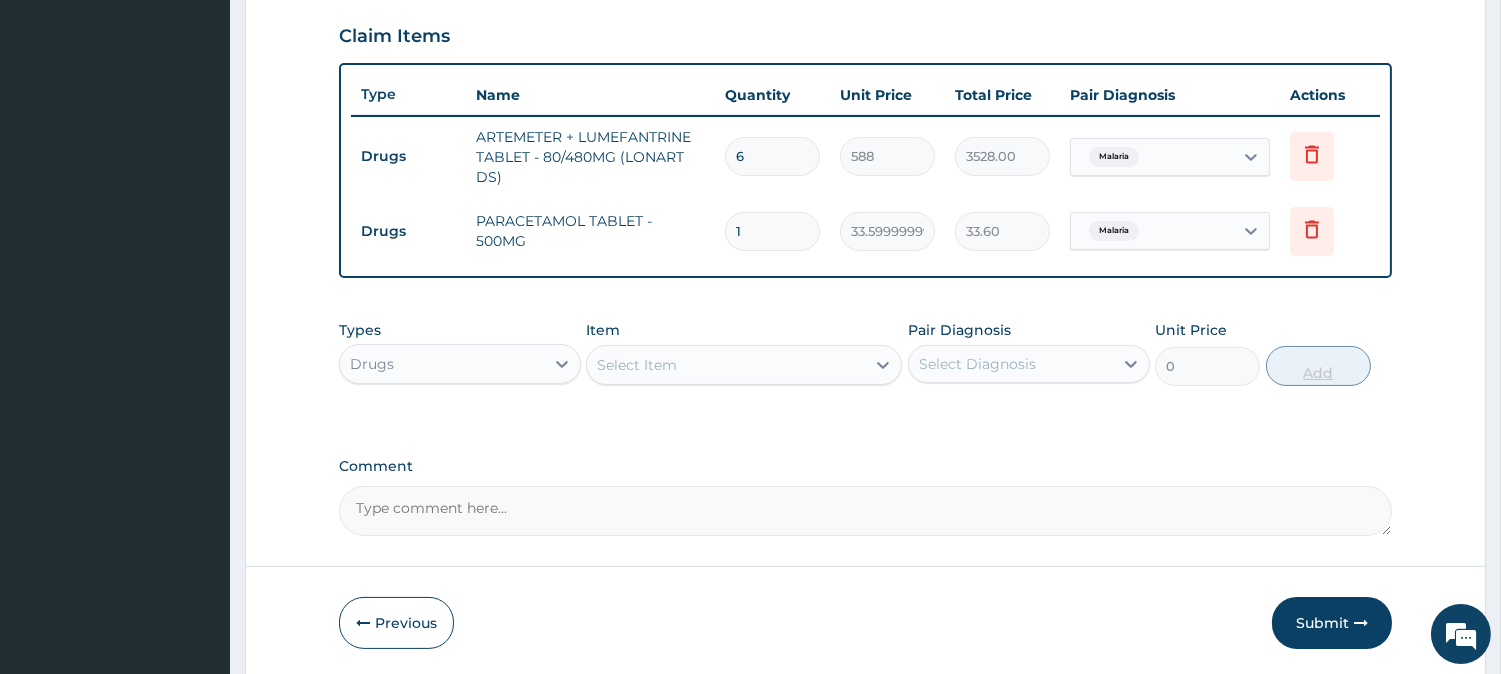 type on "0.00" 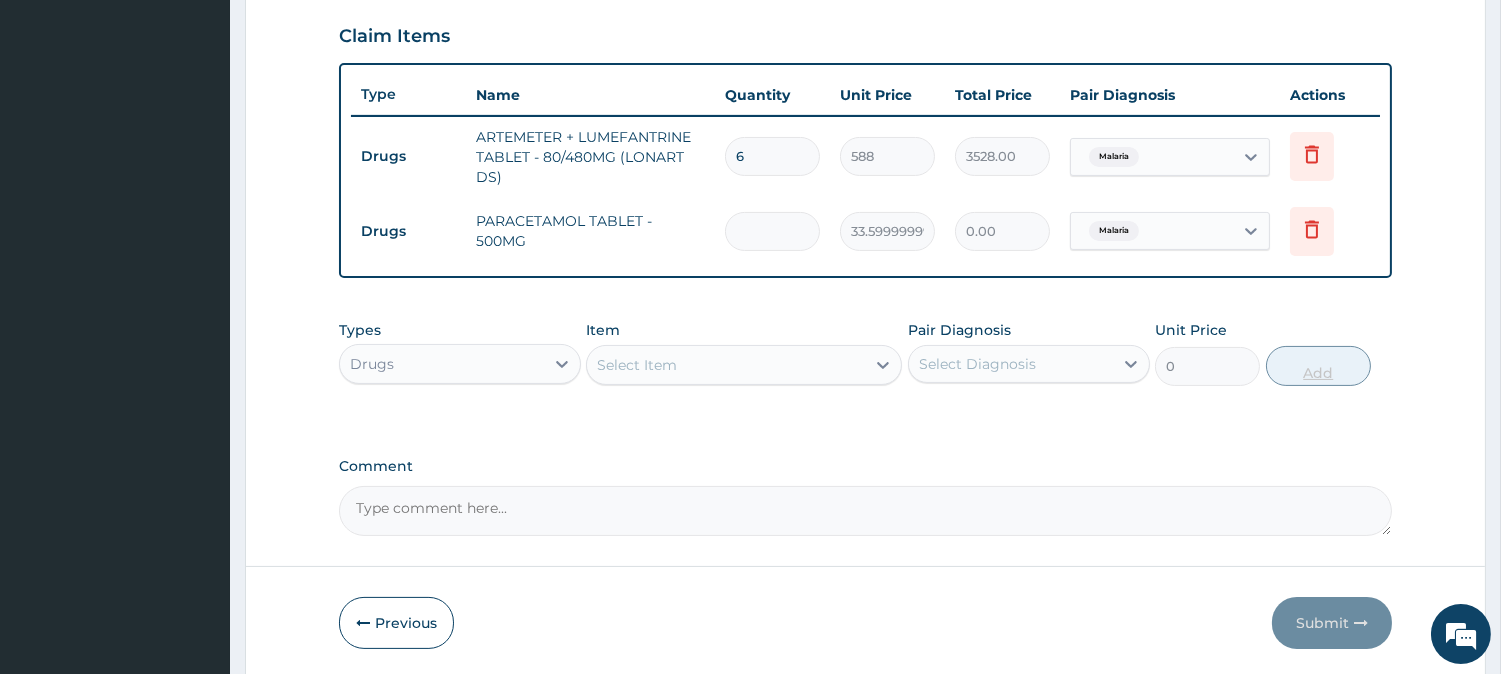 type on "3" 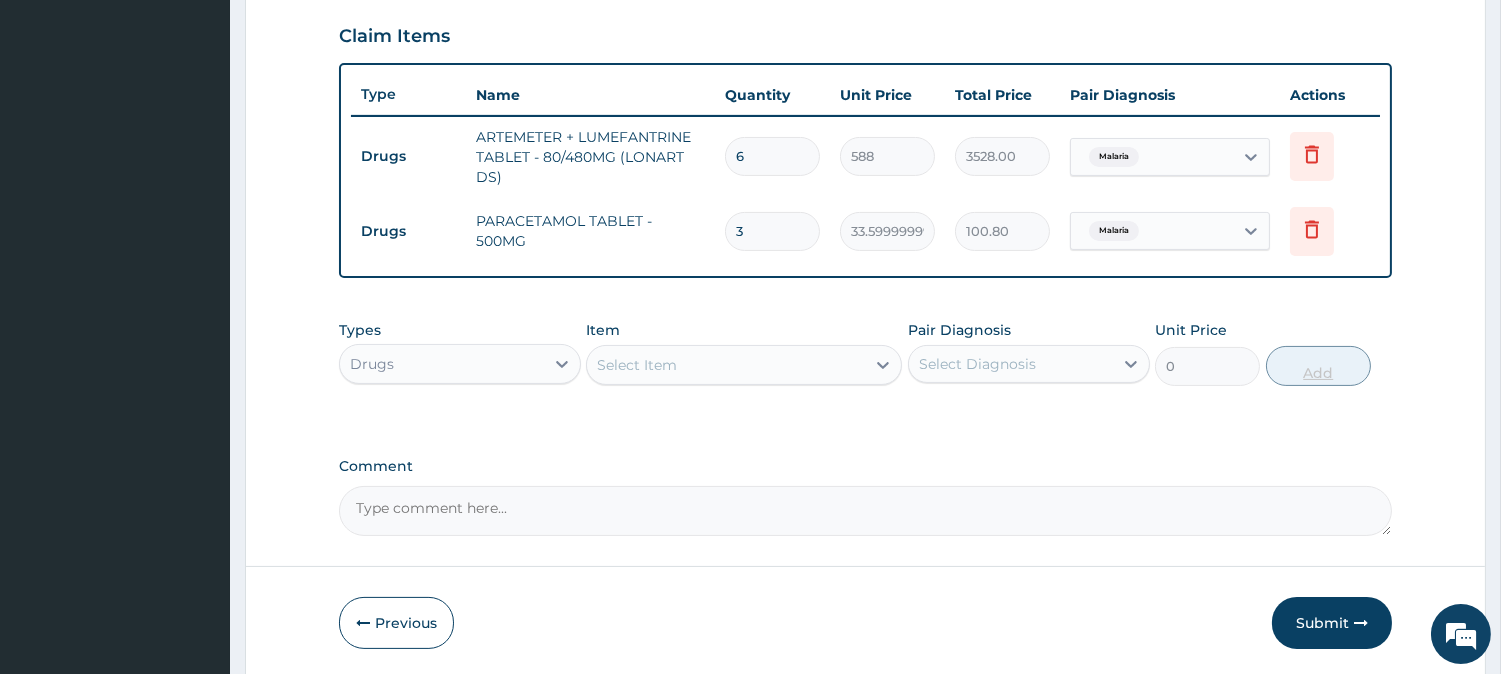 type on "30" 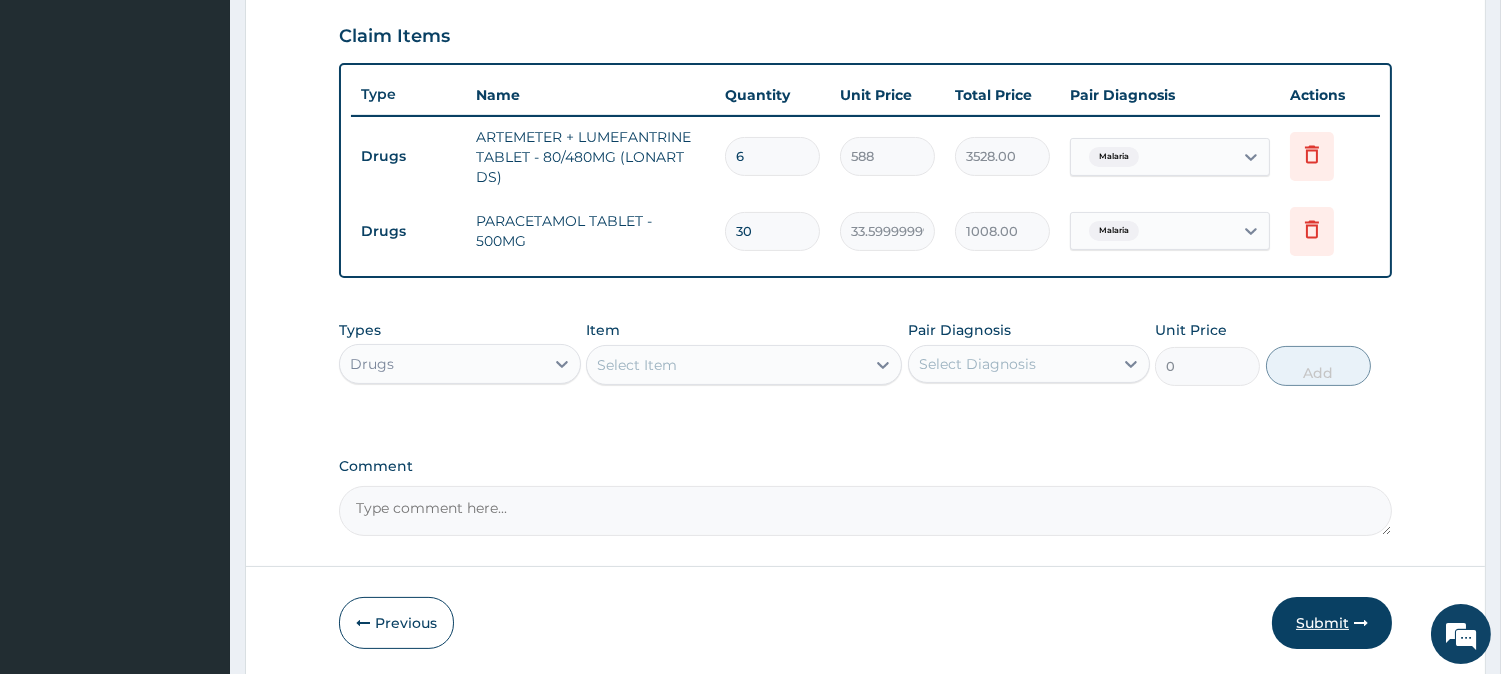 type on "30" 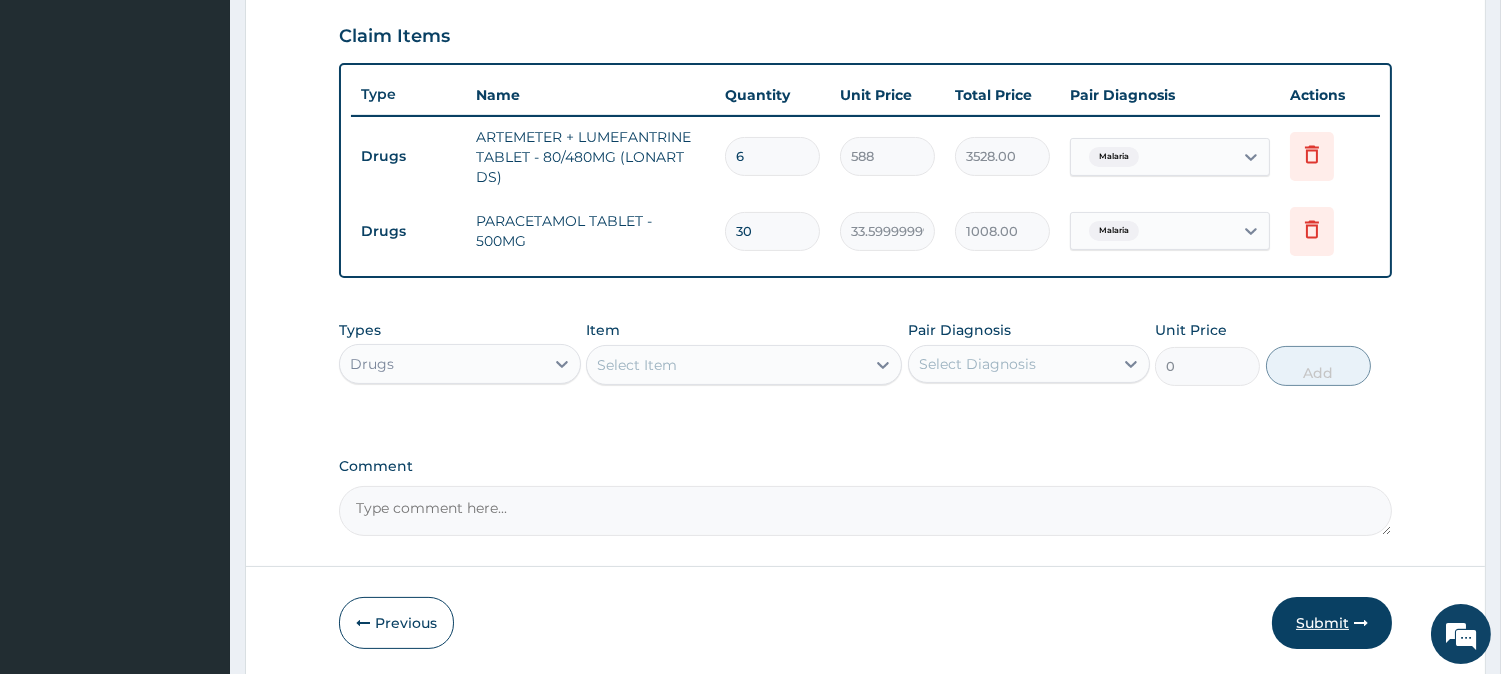 click on "Submit" at bounding box center (1332, 623) 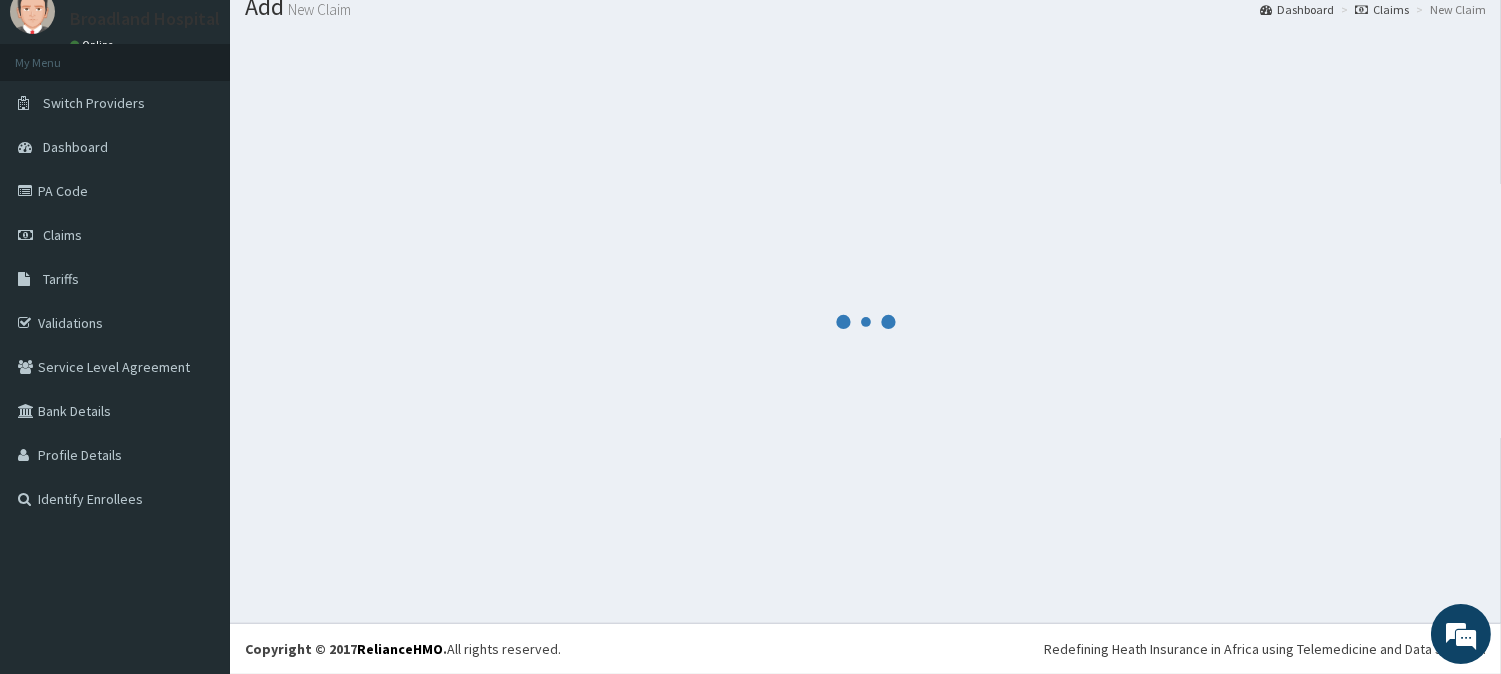 scroll, scrollTop: 681, scrollLeft: 0, axis: vertical 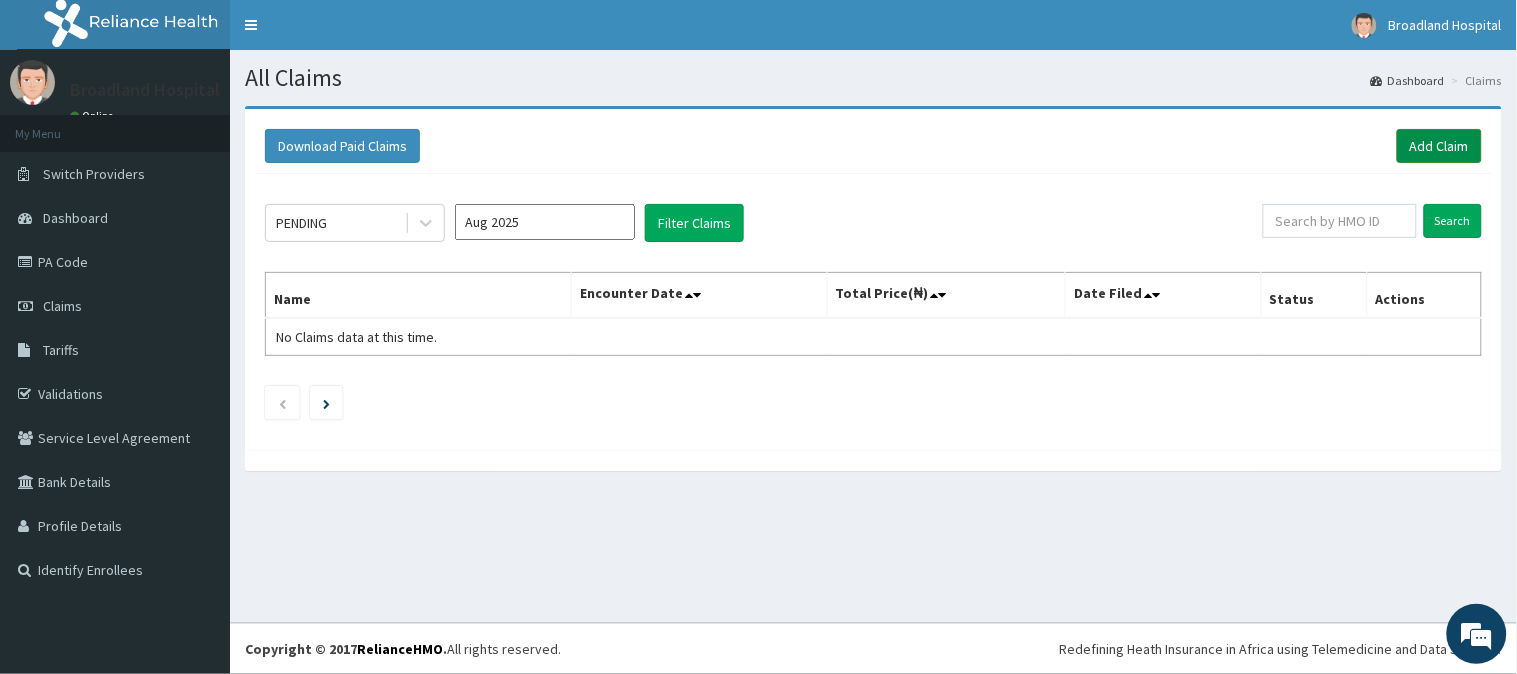 click on "Add Claim" at bounding box center [1439, 146] 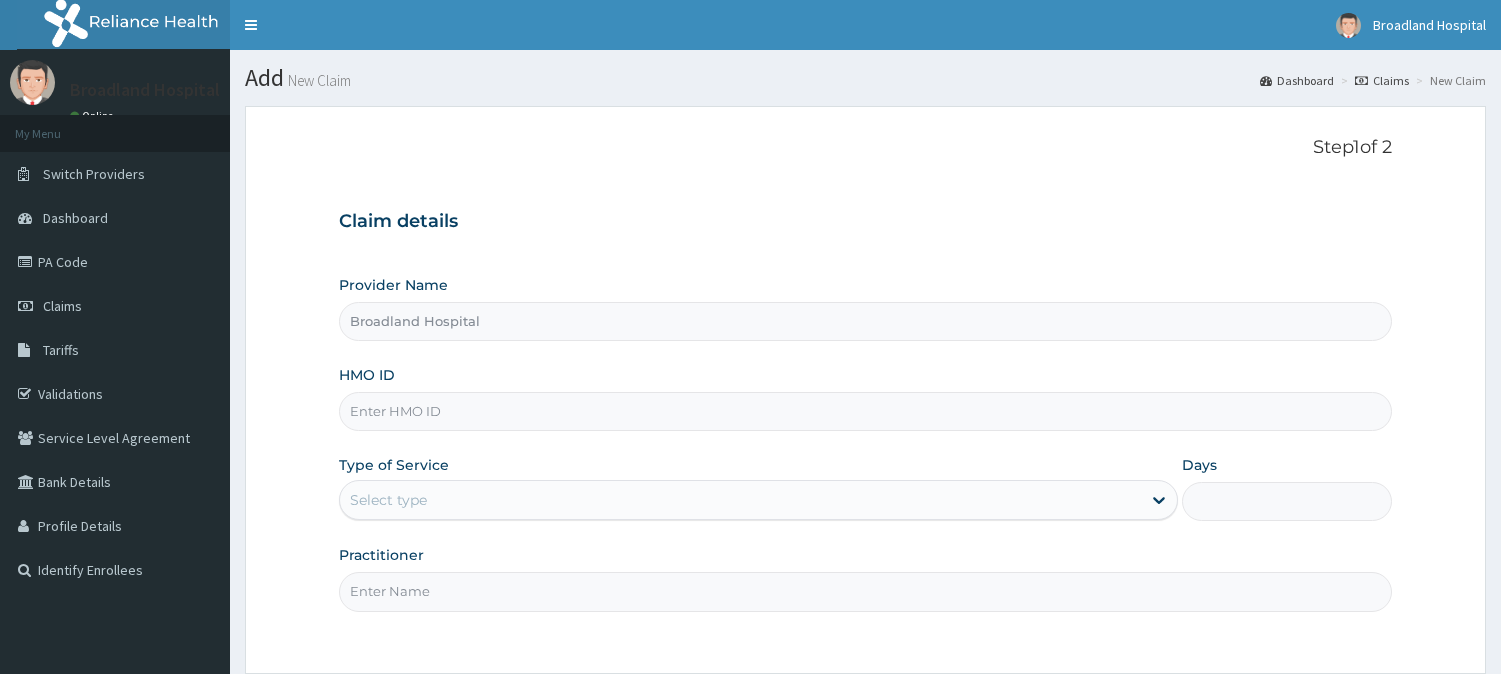 scroll, scrollTop: 178, scrollLeft: 0, axis: vertical 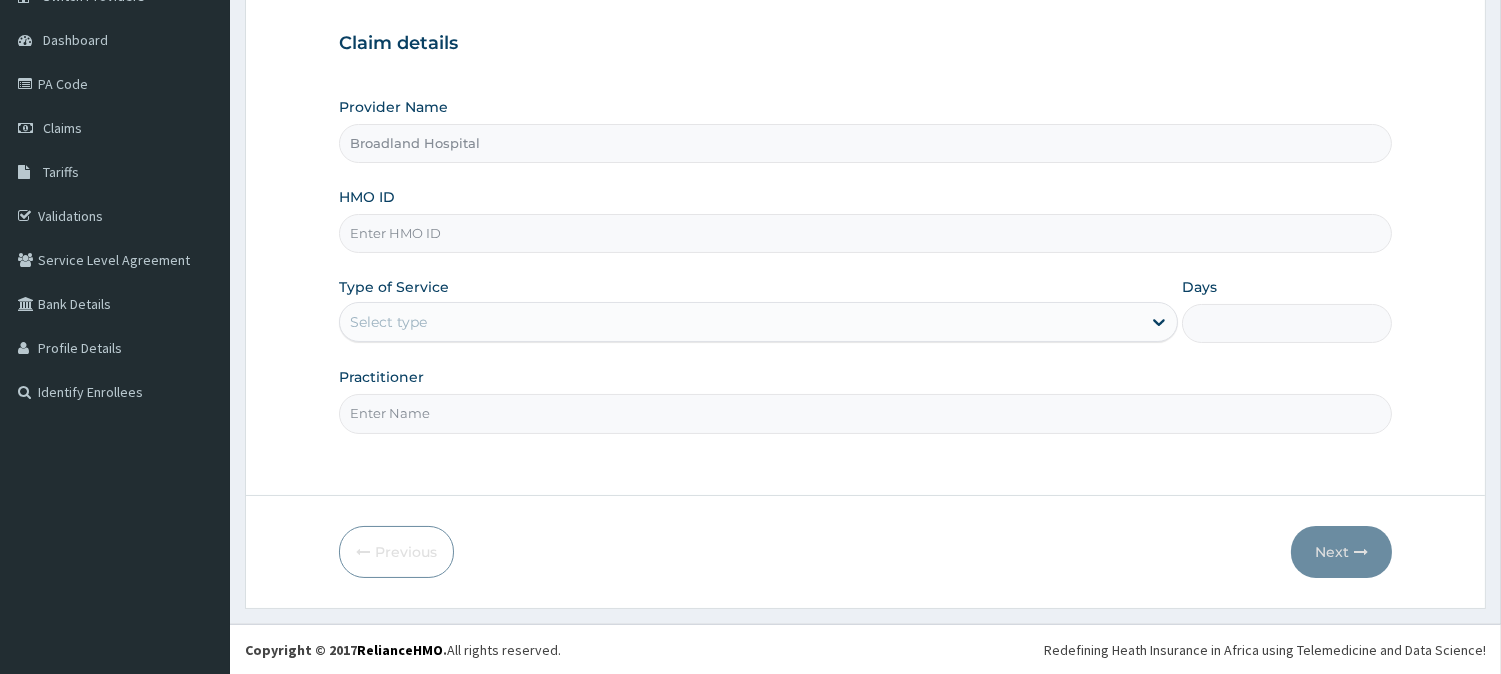 click on "HMO ID" at bounding box center (865, 233) 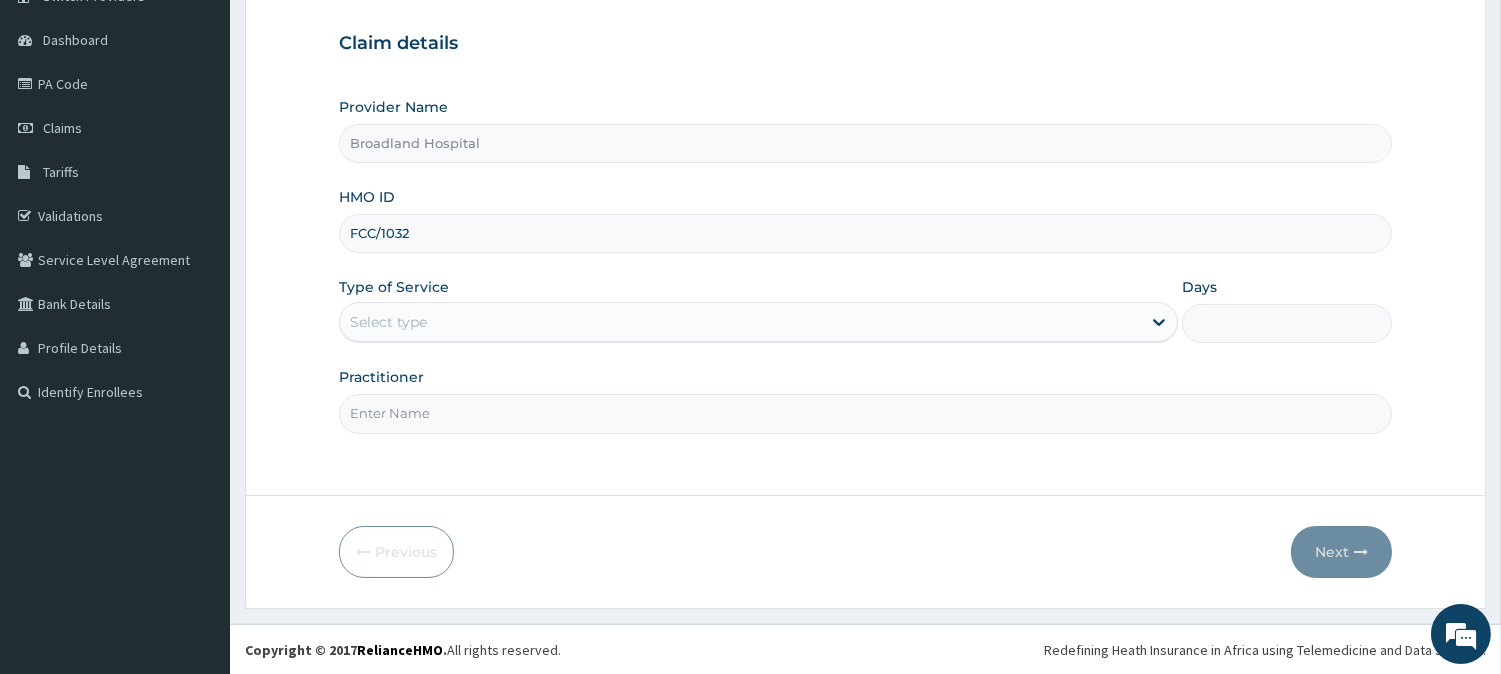 scroll, scrollTop: 0, scrollLeft: 0, axis: both 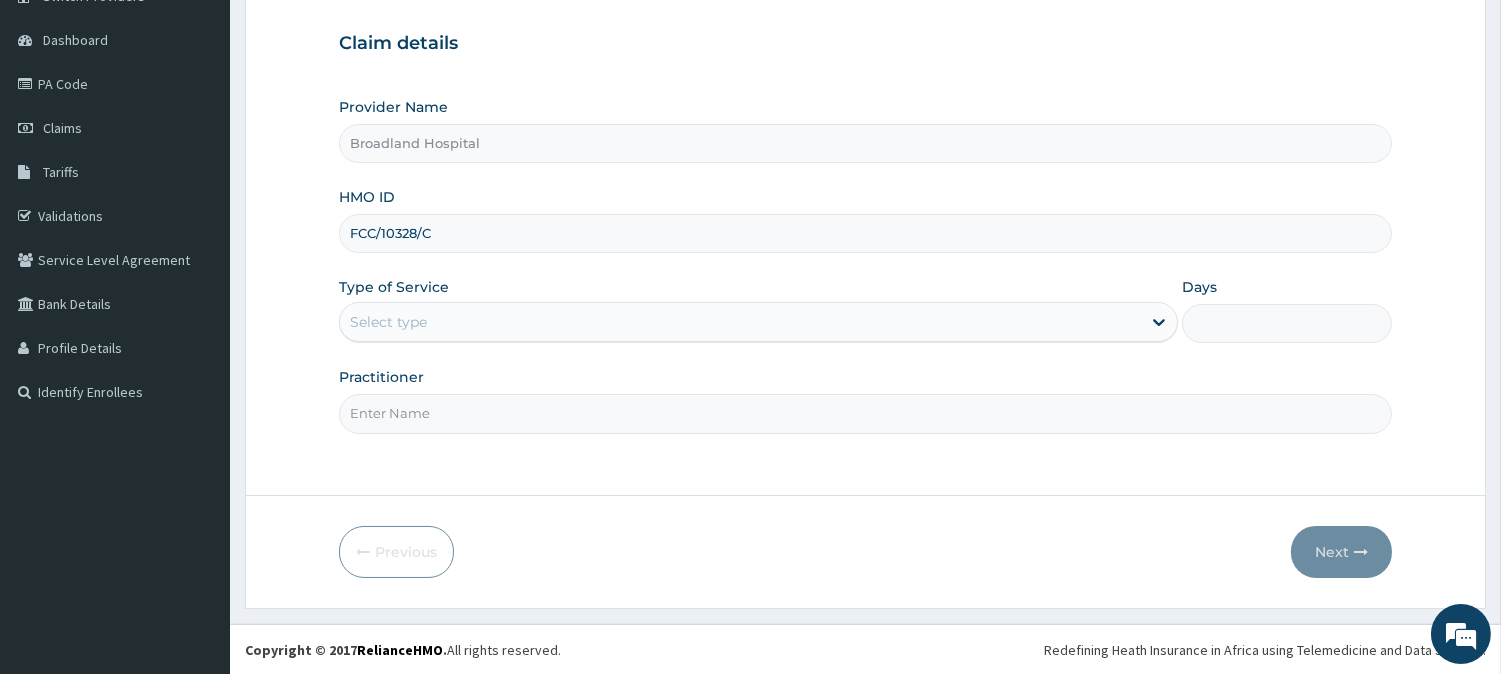 click on "Type of Service Select type" at bounding box center [758, 310] 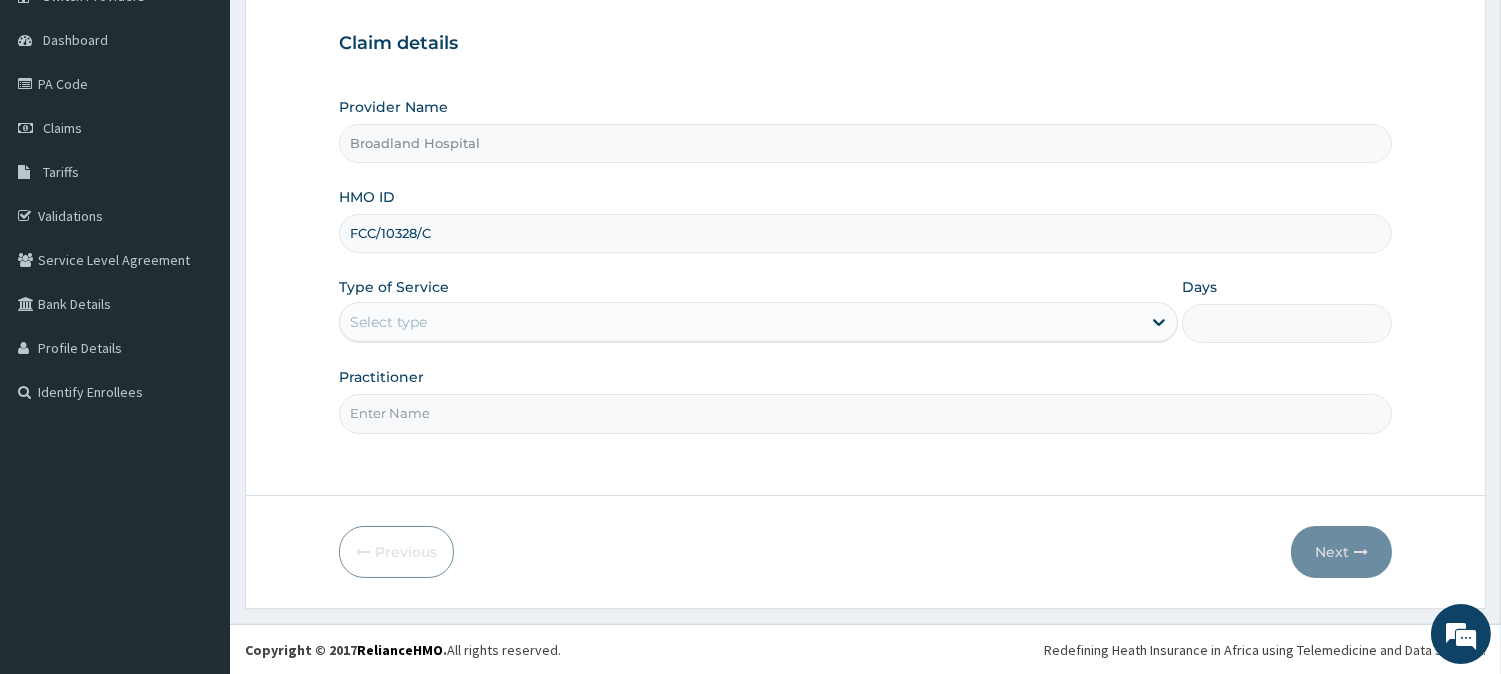 click on "FCC/10328/C" at bounding box center (865, 233) 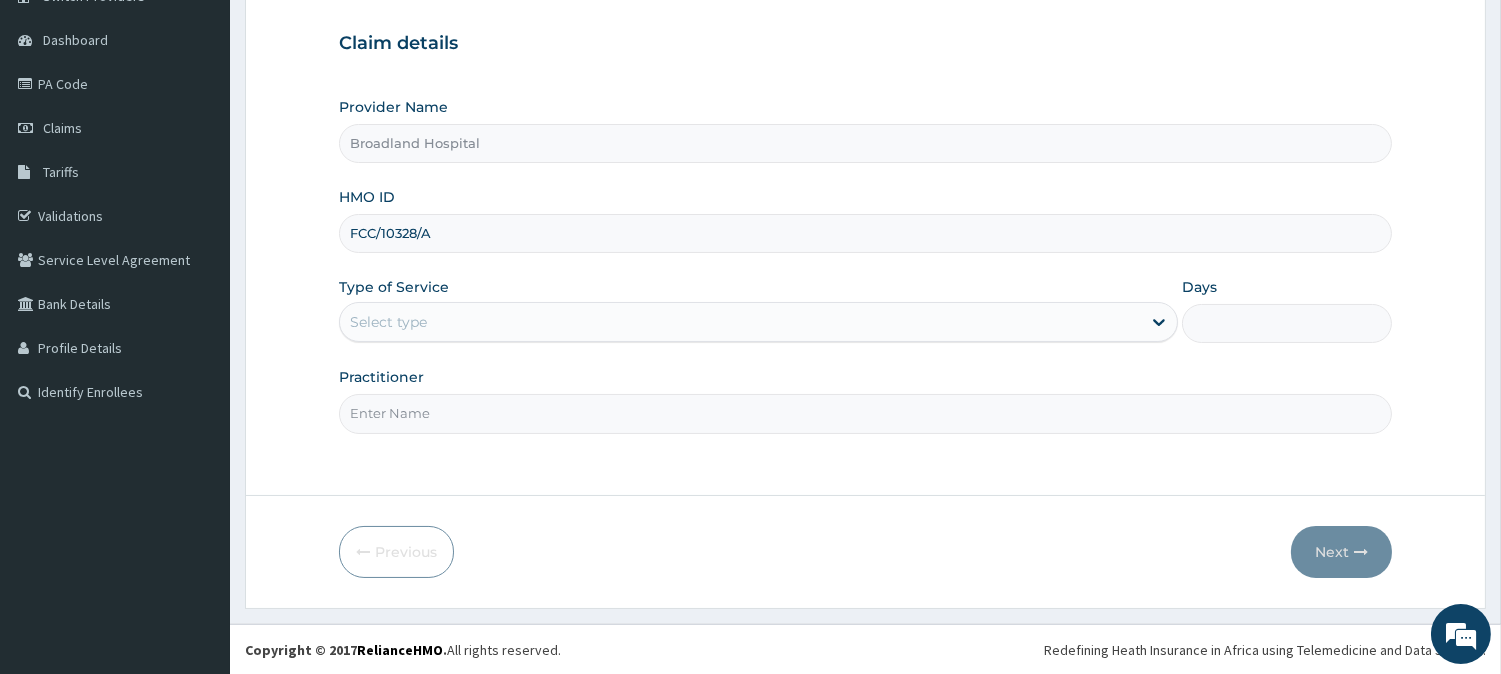type on "FCC/10328/A" 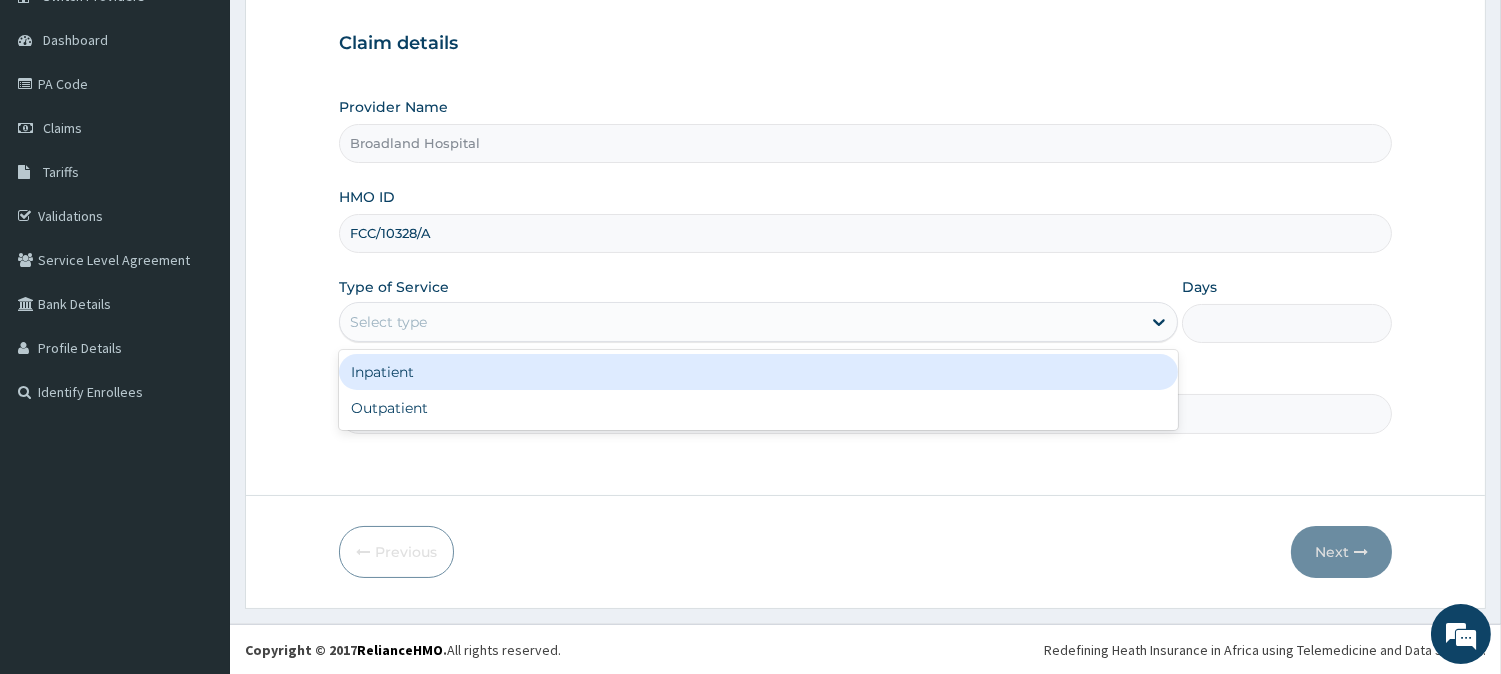 click on "Select type" at bounding box center (740, 322) 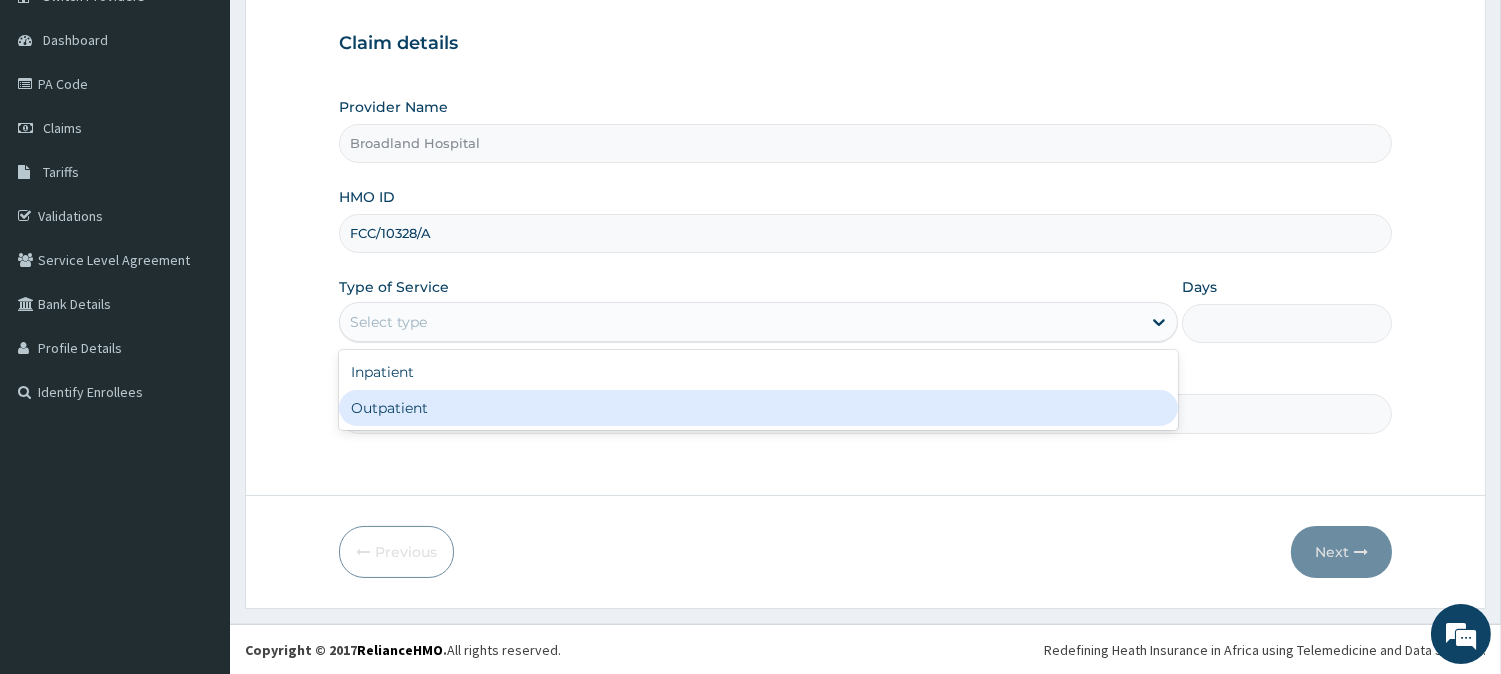 click on "Outpatient" at bounding box center [758, 408] 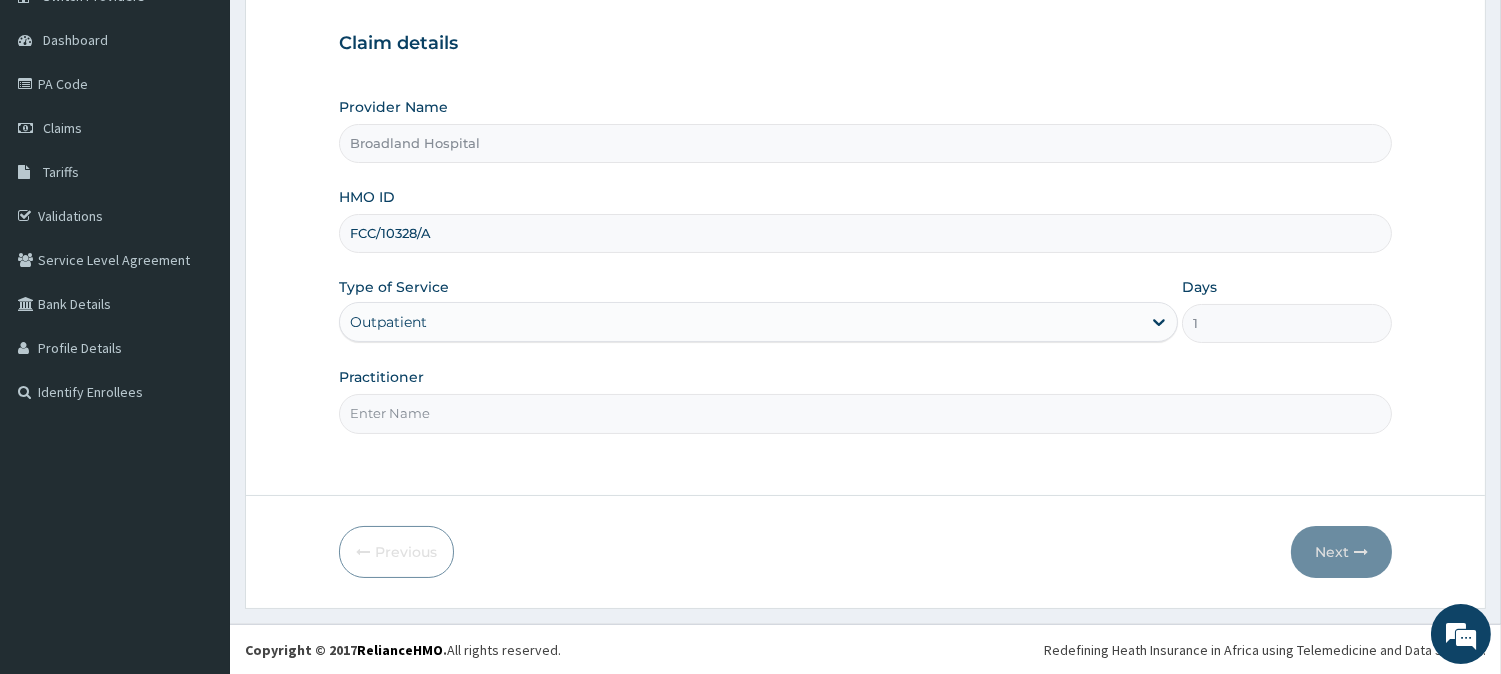 click on "Practitioner" at bounding box center [865, 413] 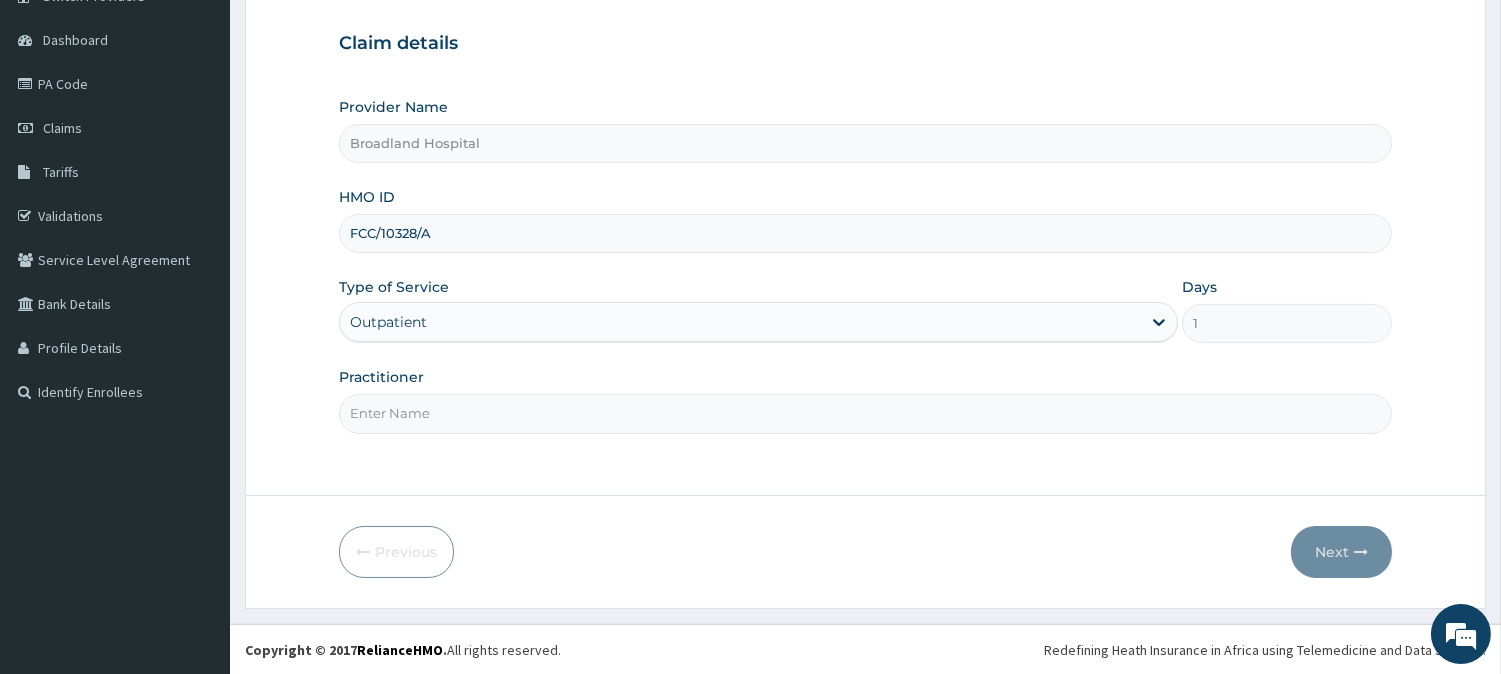type on "DR FAVOUR" 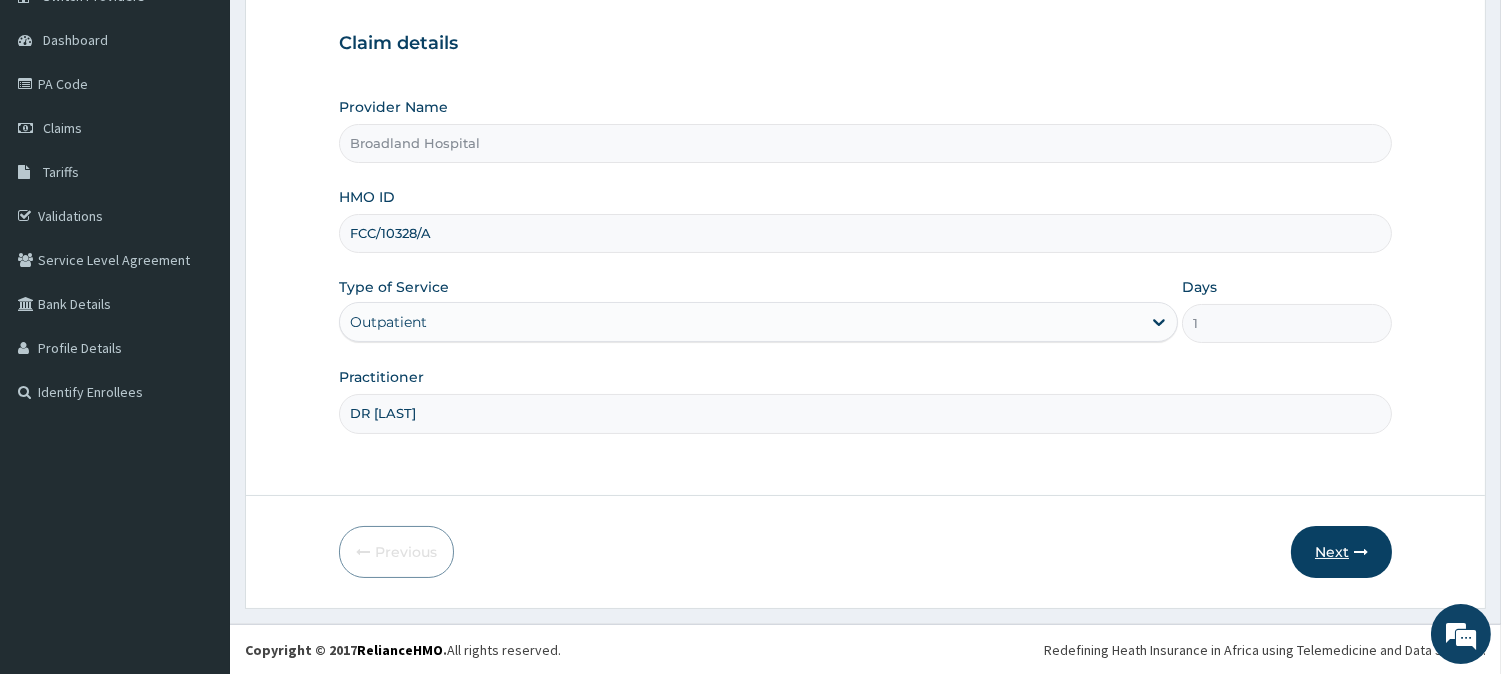 click on "Next" at bounding box center [1341, 552] 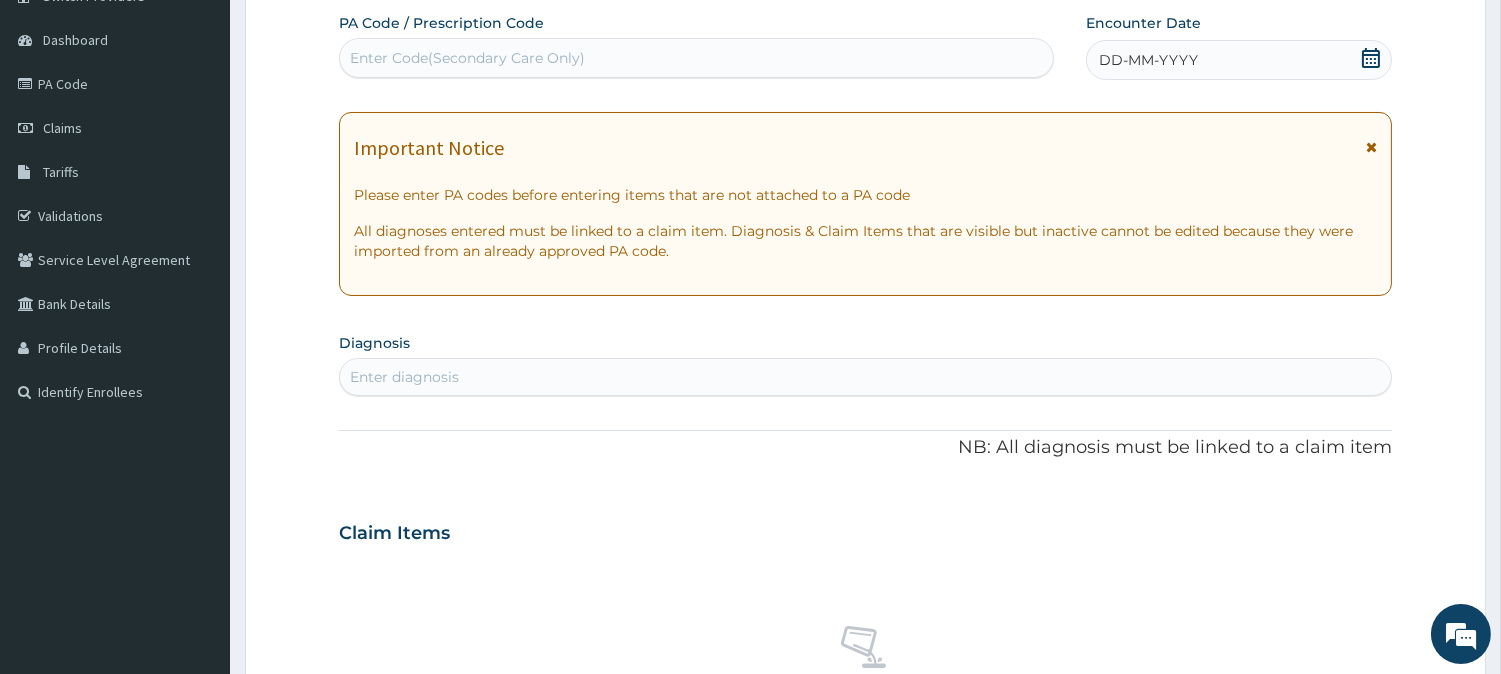 click on "PA Code / Prescription Code Enter Code(Secondary Care Only) Encounter Date DD-MM-YYYY Important Notice Please enter PA codes before entering items that are not attached to a PA code   All diagnoses entered must be linked to a claim item. Diagnosis & Claim Items that are visible but inactive cannot be edited because they were imported from an already approved PA code. Diagnosis Enter diagnosis NB: All diagnosis must be linked to a claim item Claim Items No claim item Types Select Type Item Select Item Pair Diagnosis Select Diagnosis Unit Price 0 Add Comment" at bounding box center (865, 530) 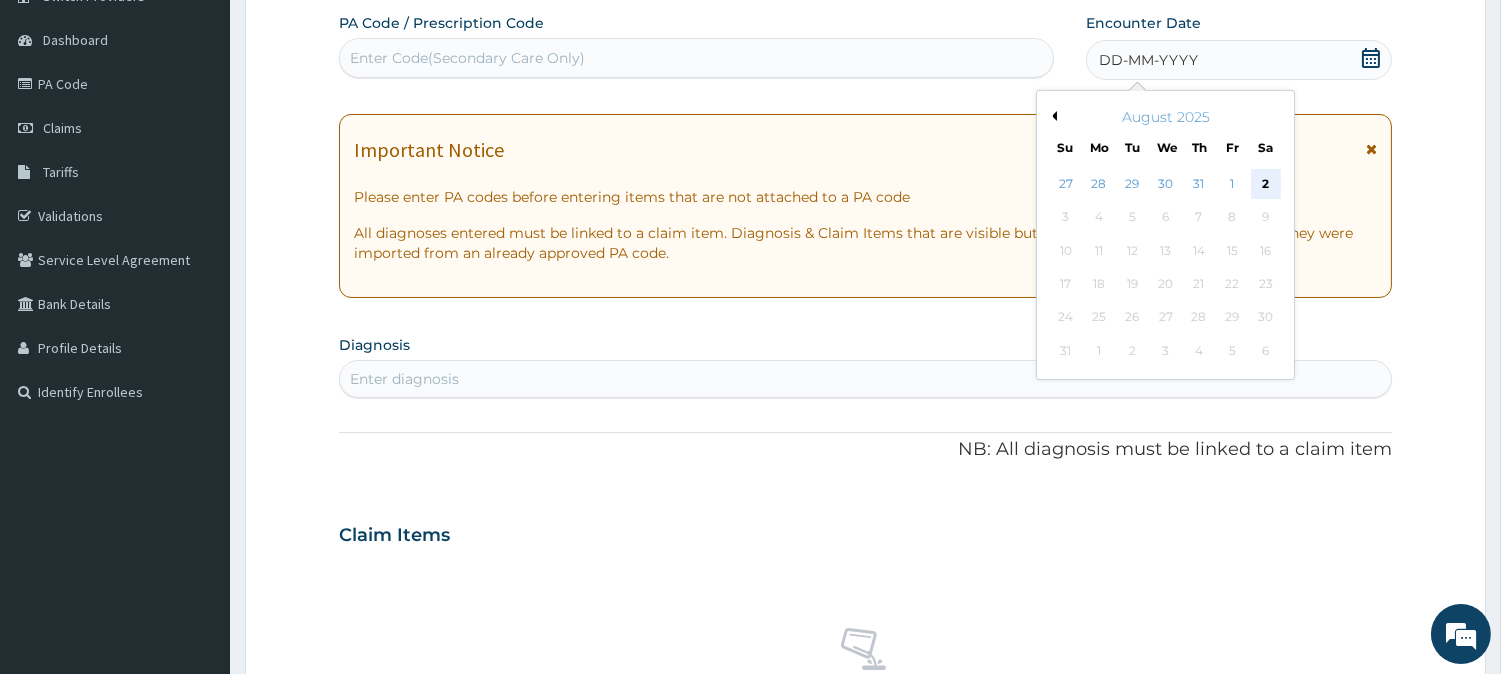 click on "2" at bounding box center [1265, 184] 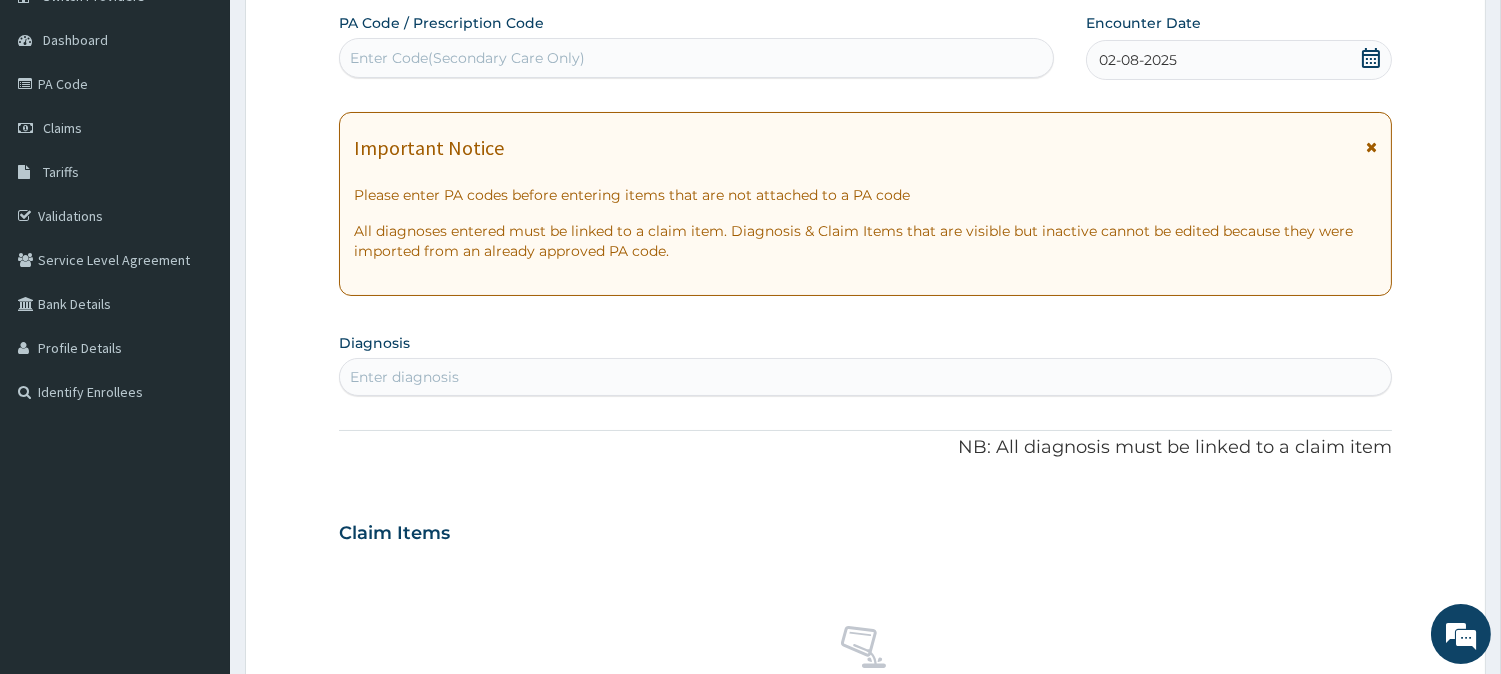 click on "Enter diagnosis" at bounding box center [865, 377] 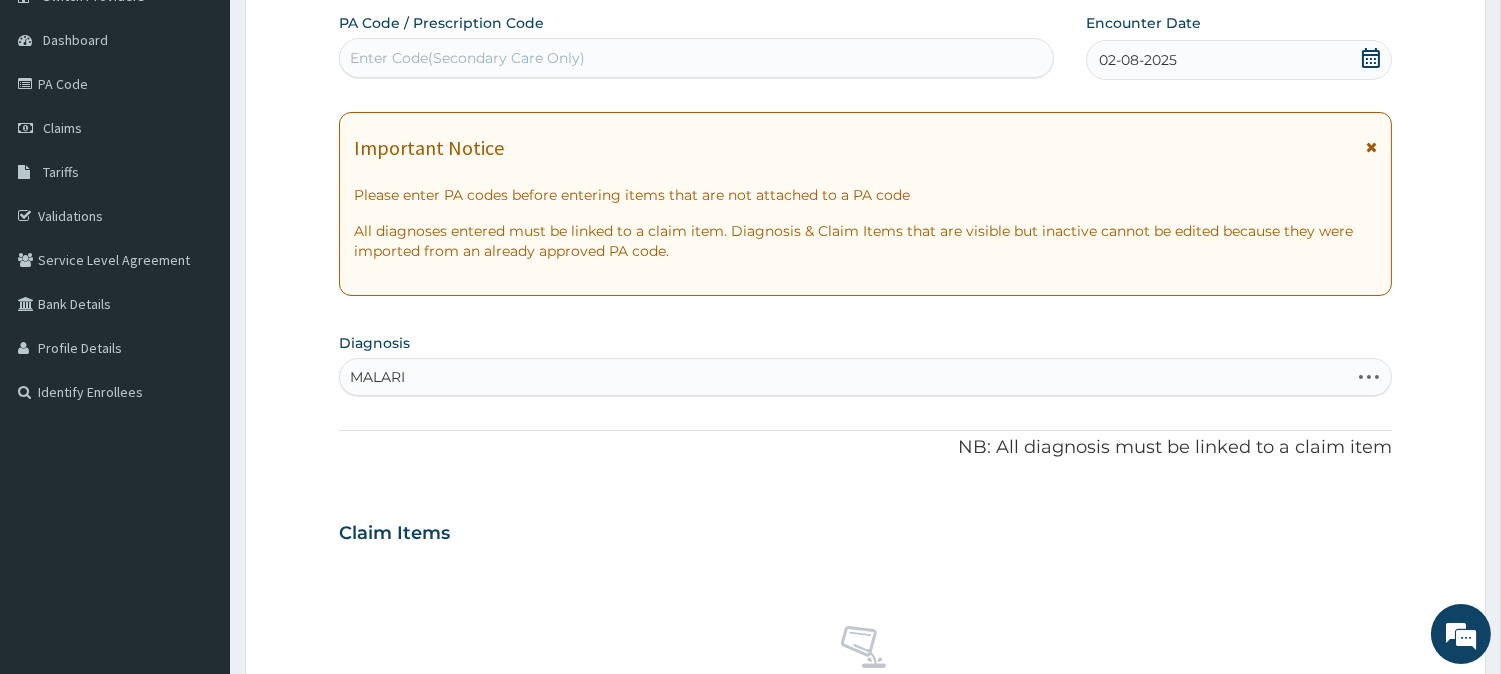 type on "MALARIA" 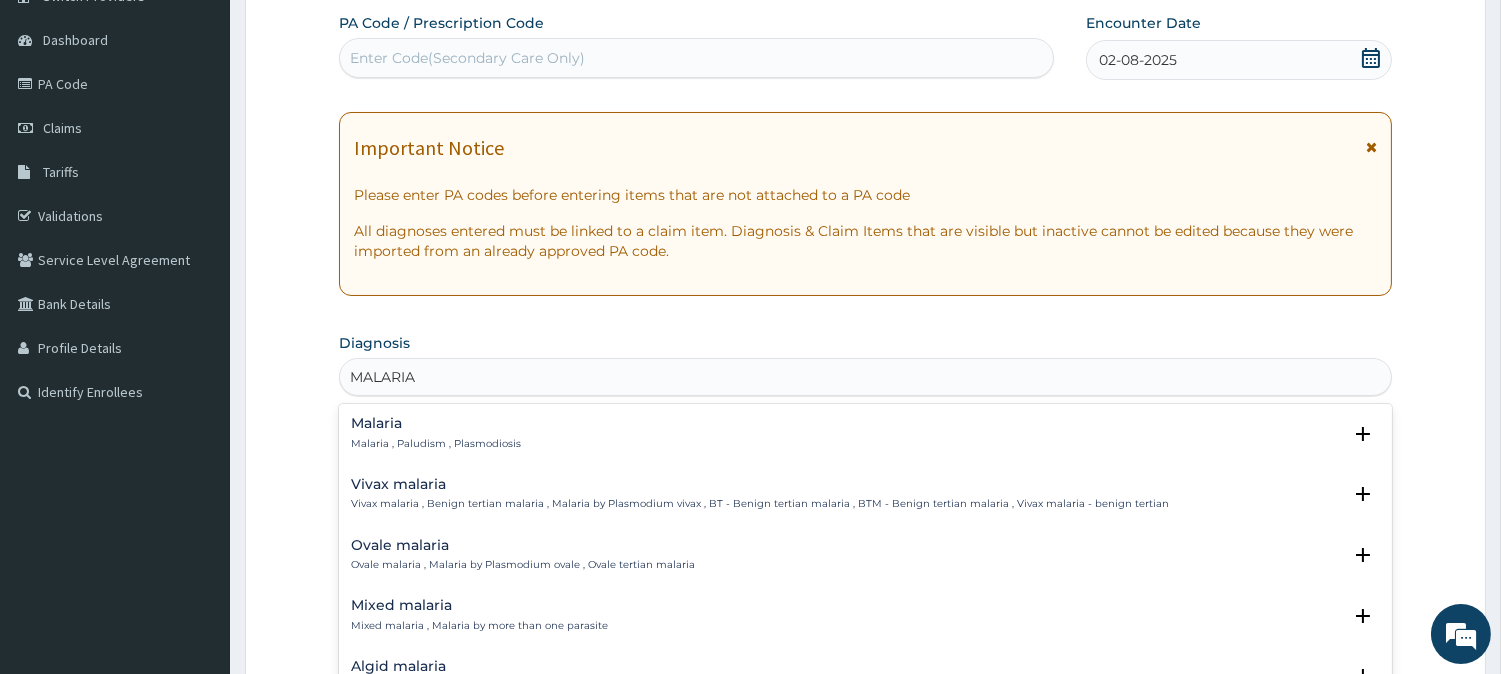 click on "Malaria , Paludism , Plasmodiosis" at bounding box center [436, 444] 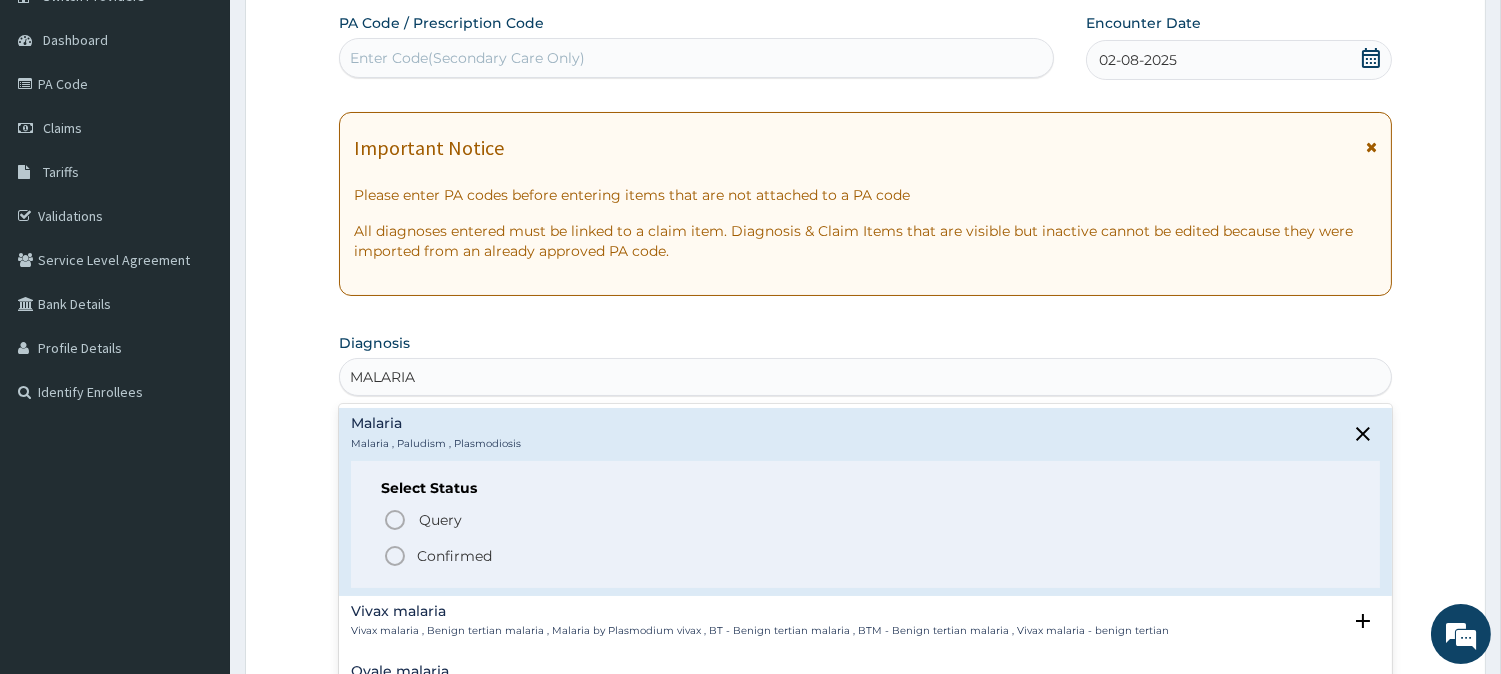 click 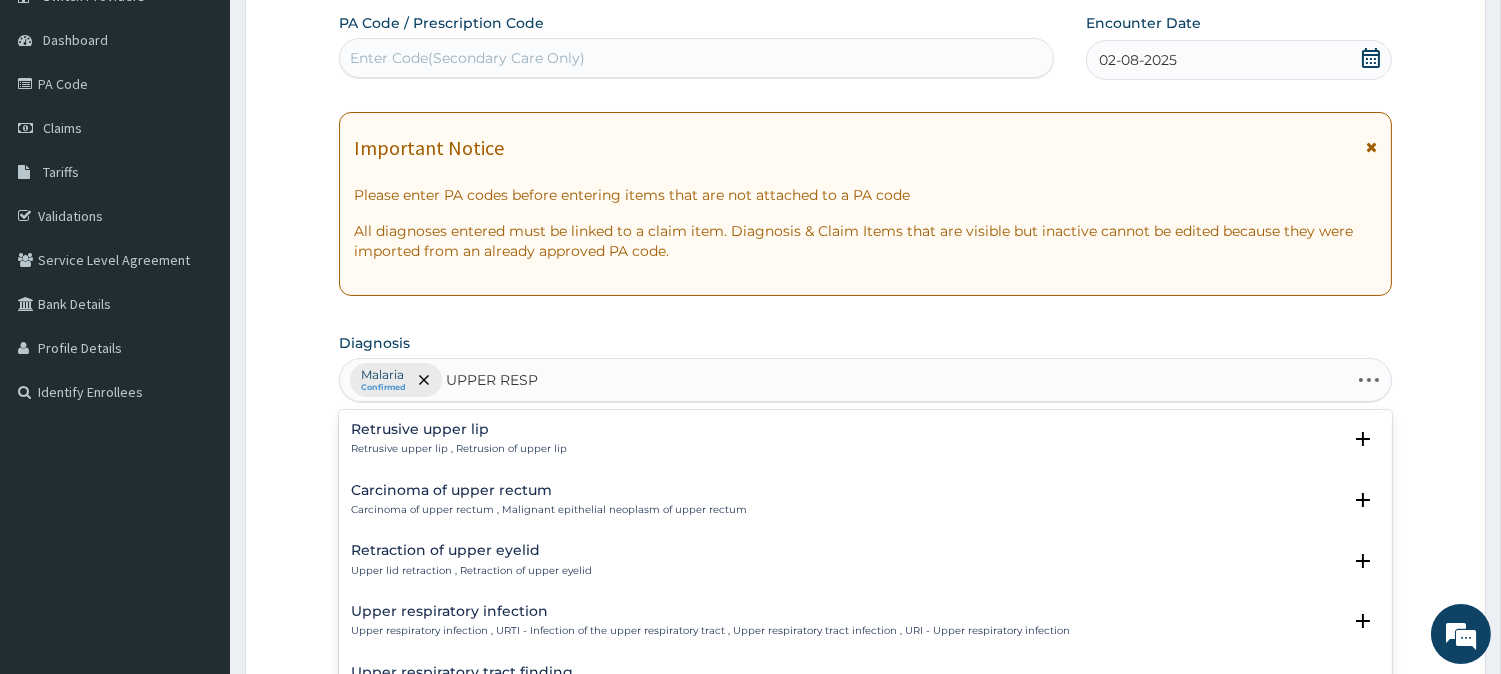 type on "UPPER RESPI" 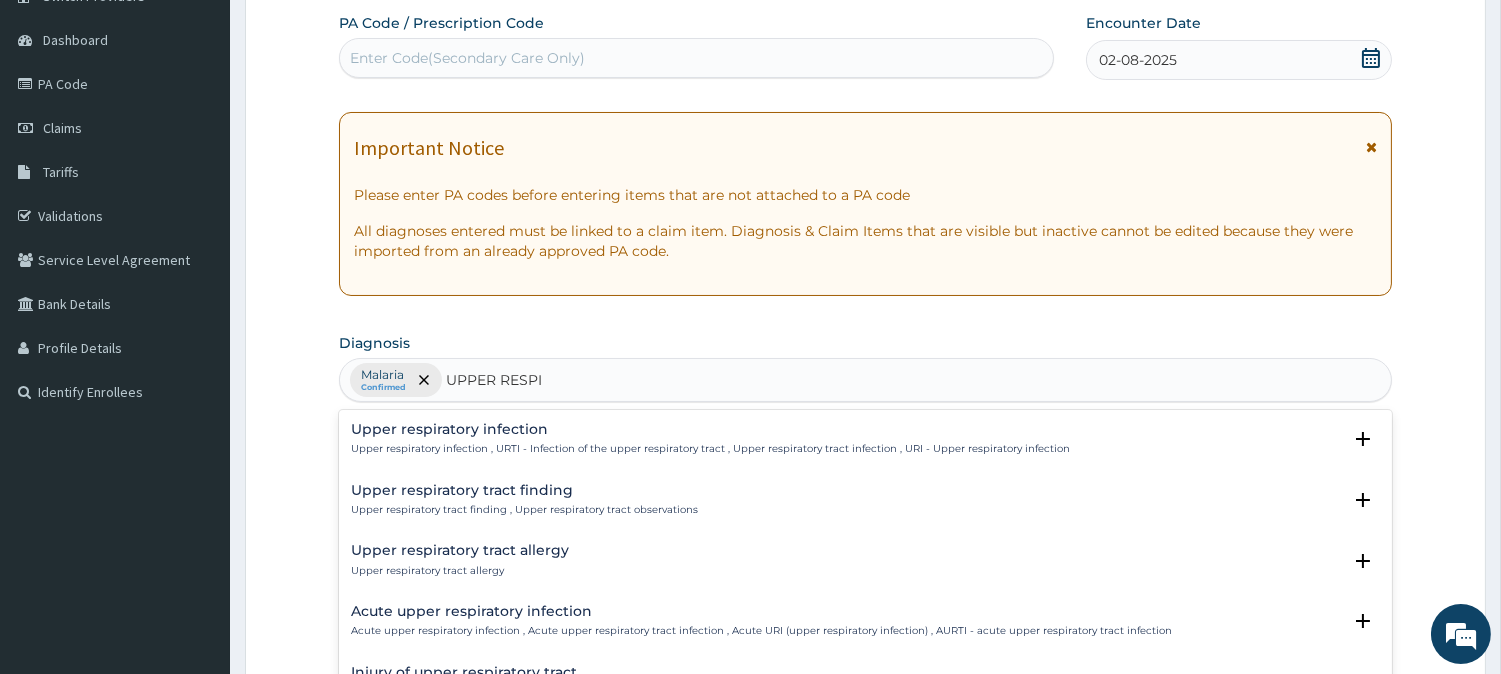 click on "Upper respiratory infection Upper respiratory infection , URTI - Infection of the upper respiratory tract , Upper respiratory tract infection , URI - Upper respiratory infection Select Status Query Query covers suspected (?), Keep in view (kiv), Ruled out (r/o) Confirmed" at bounding box center [865, 444] 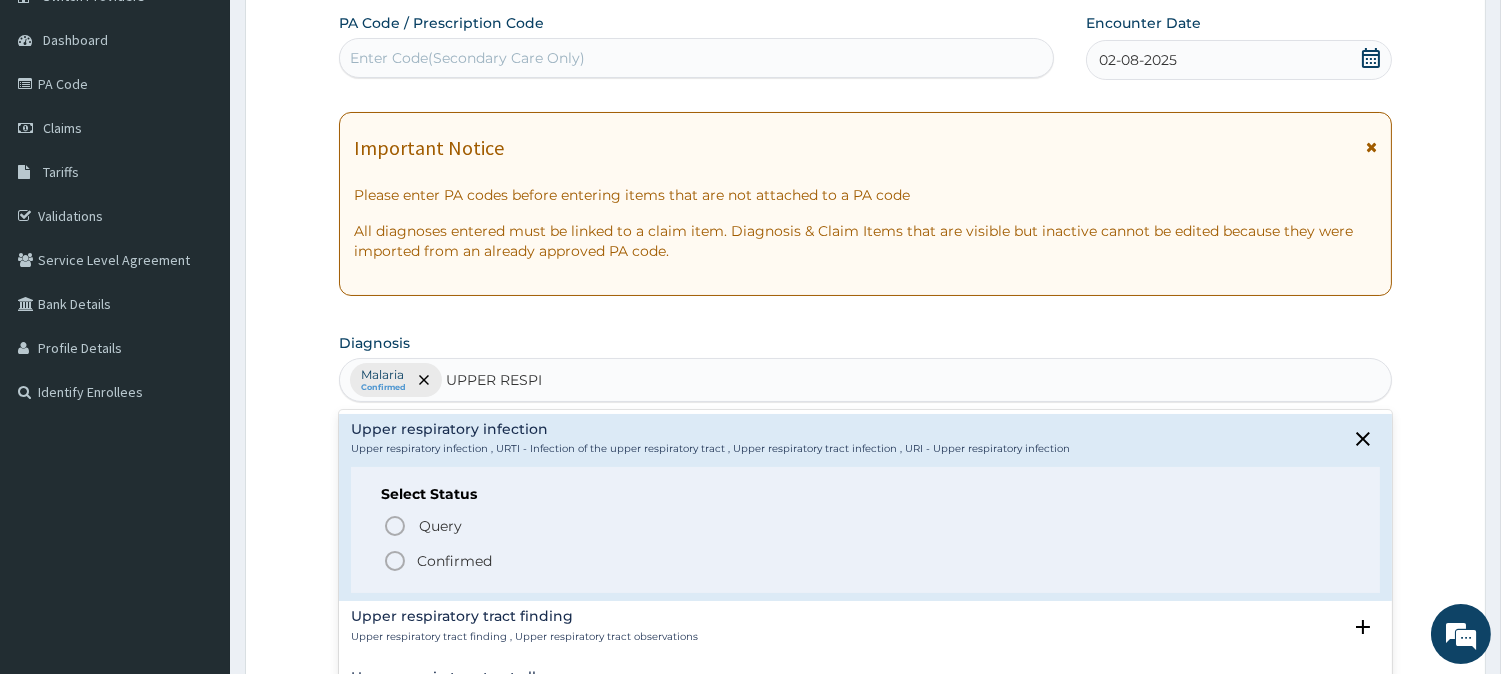 click 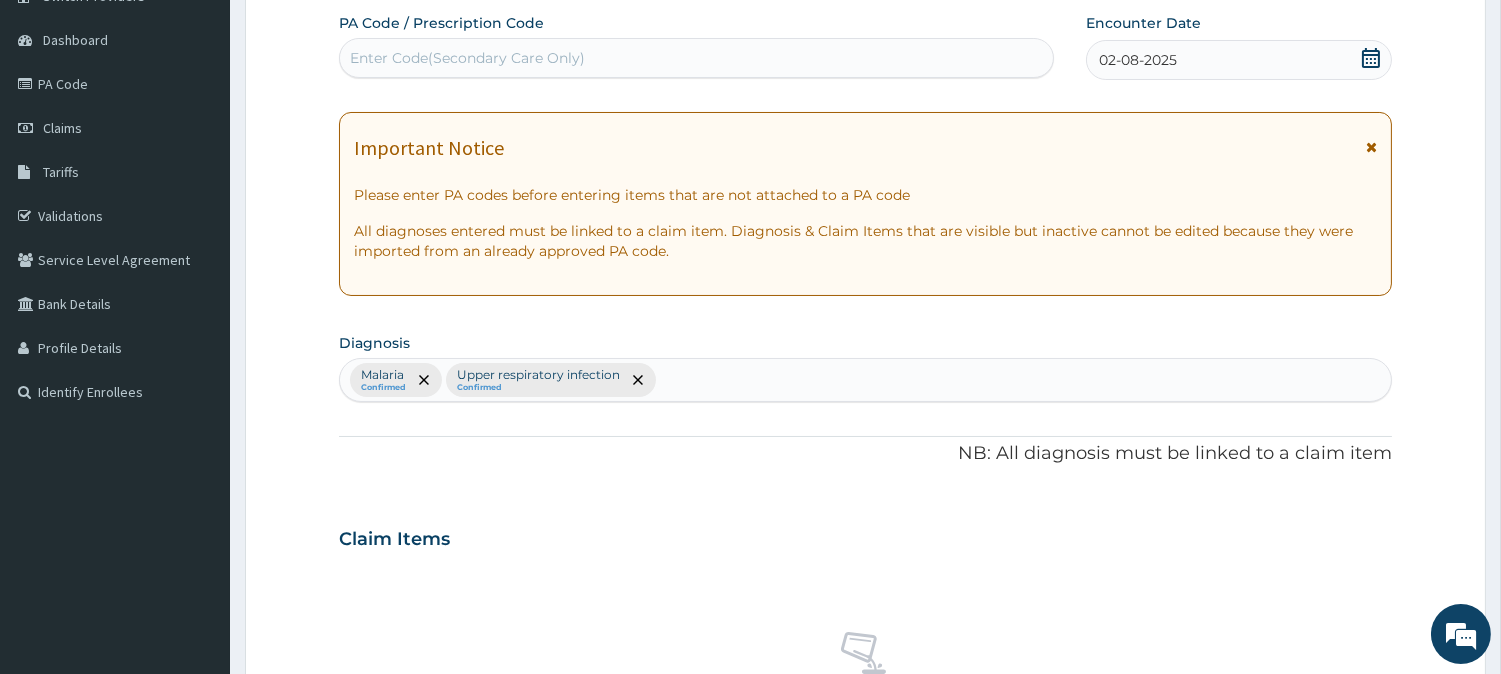 scroll, scrollTop: 767, scrollLeft: 0, axis: vertical 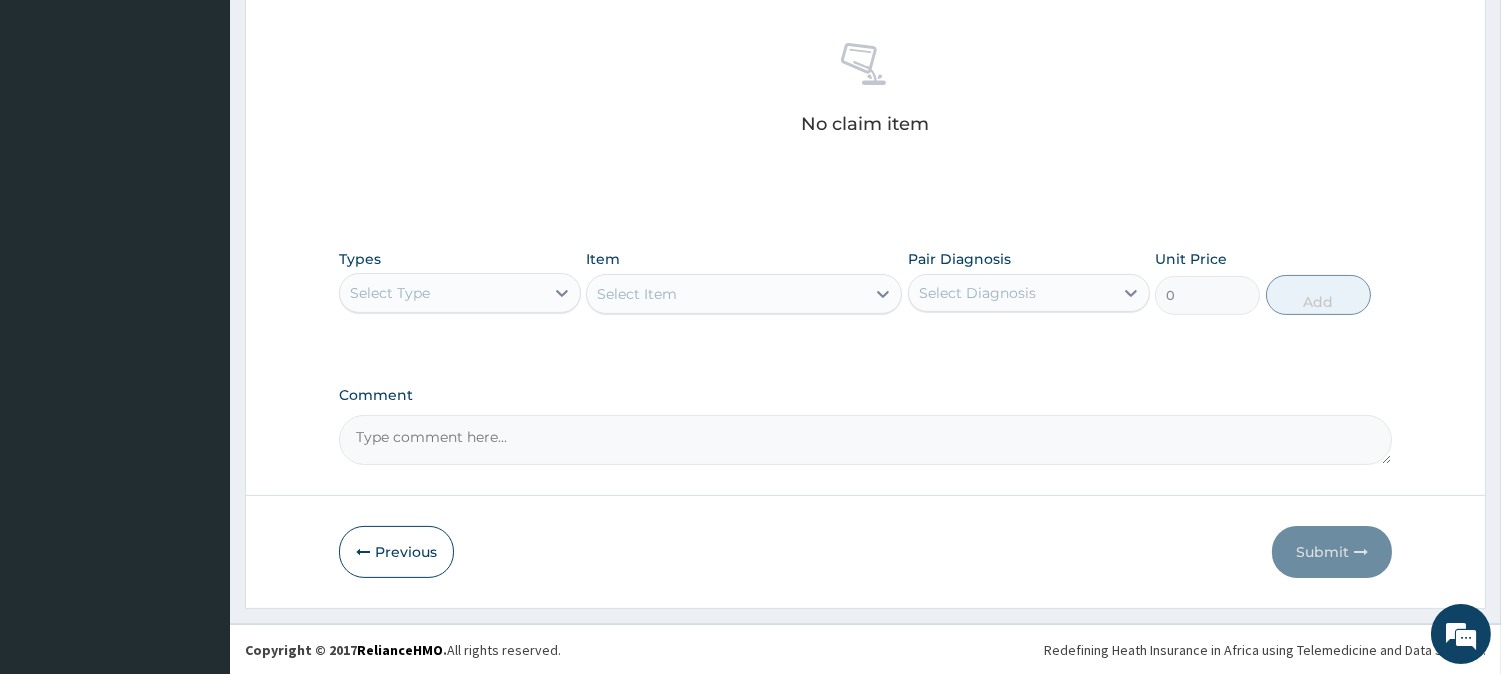 click on "Types Select Type" at bounding box center (460, 282) 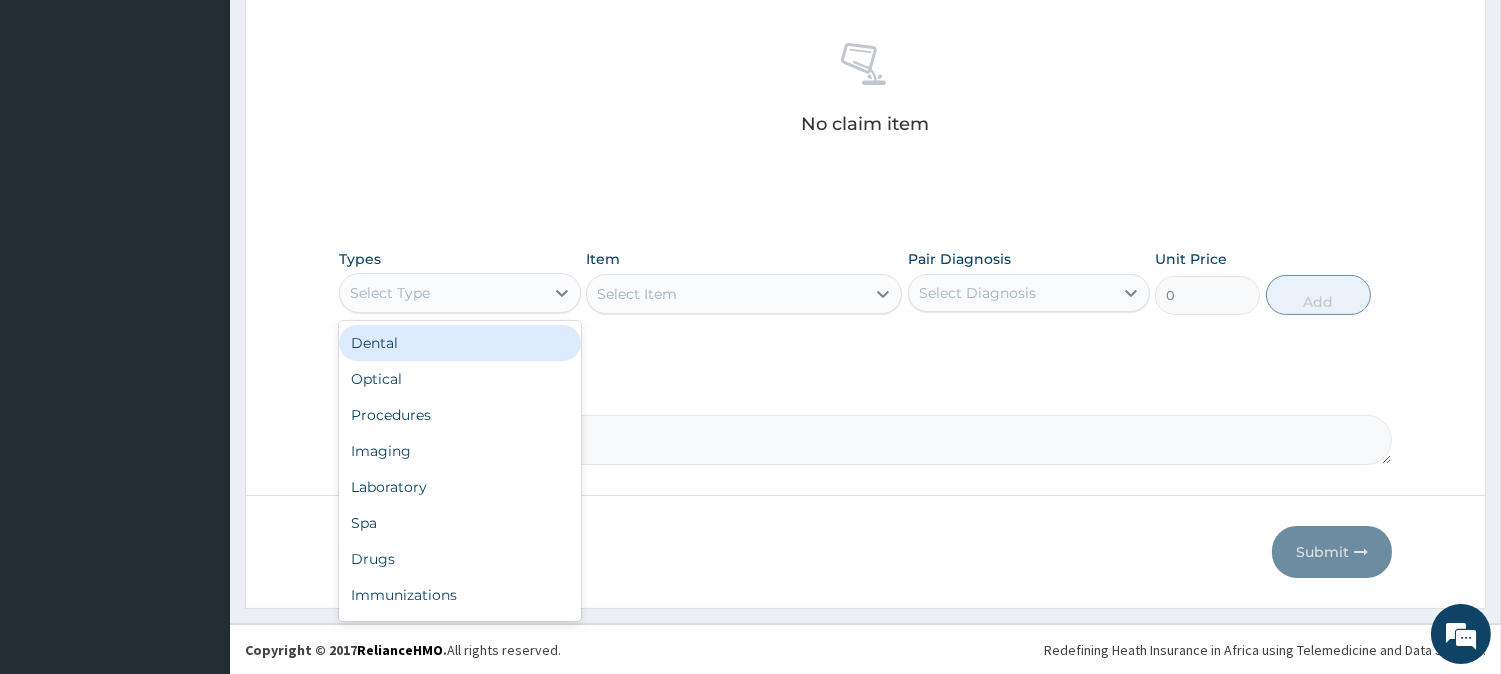 click on "Select Type" at bounding box center (442, 293) 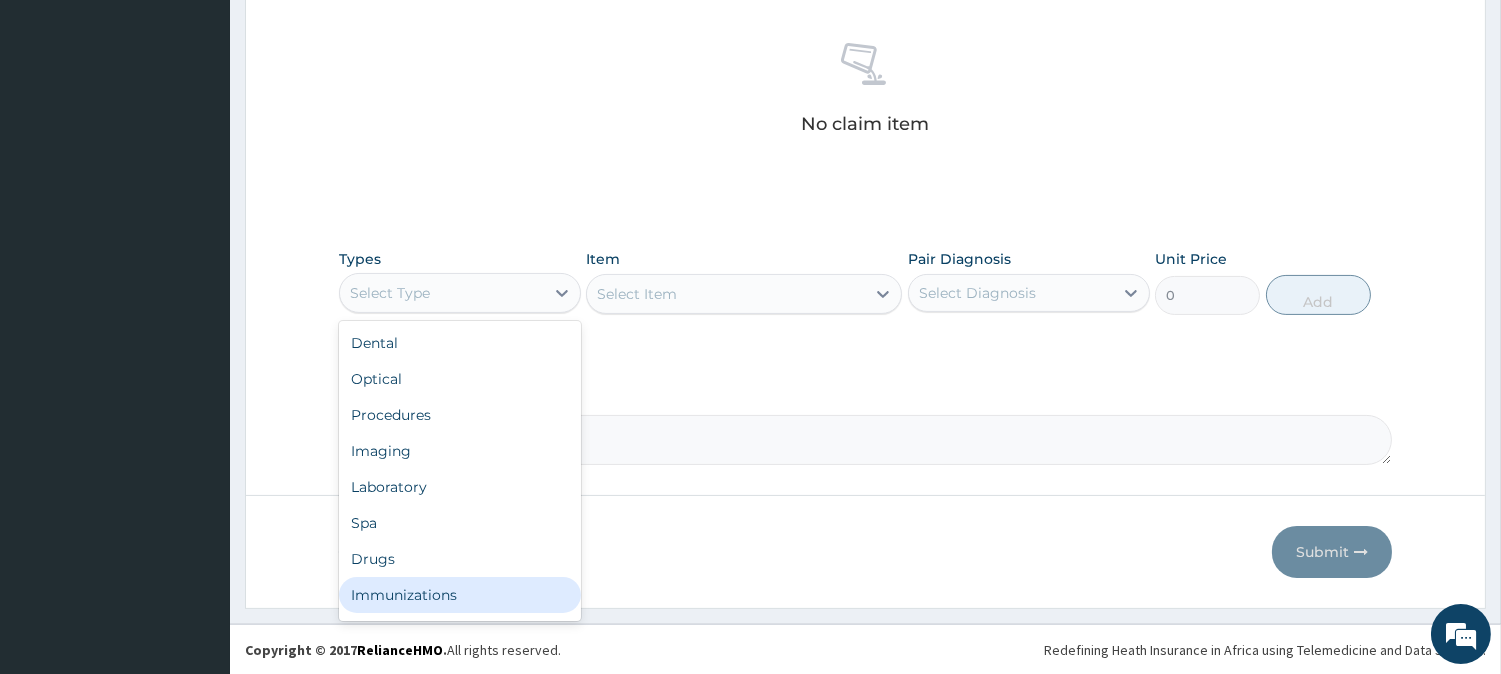 scroll, scrollTop: 66, scrollLeft: 0, axis: vertical 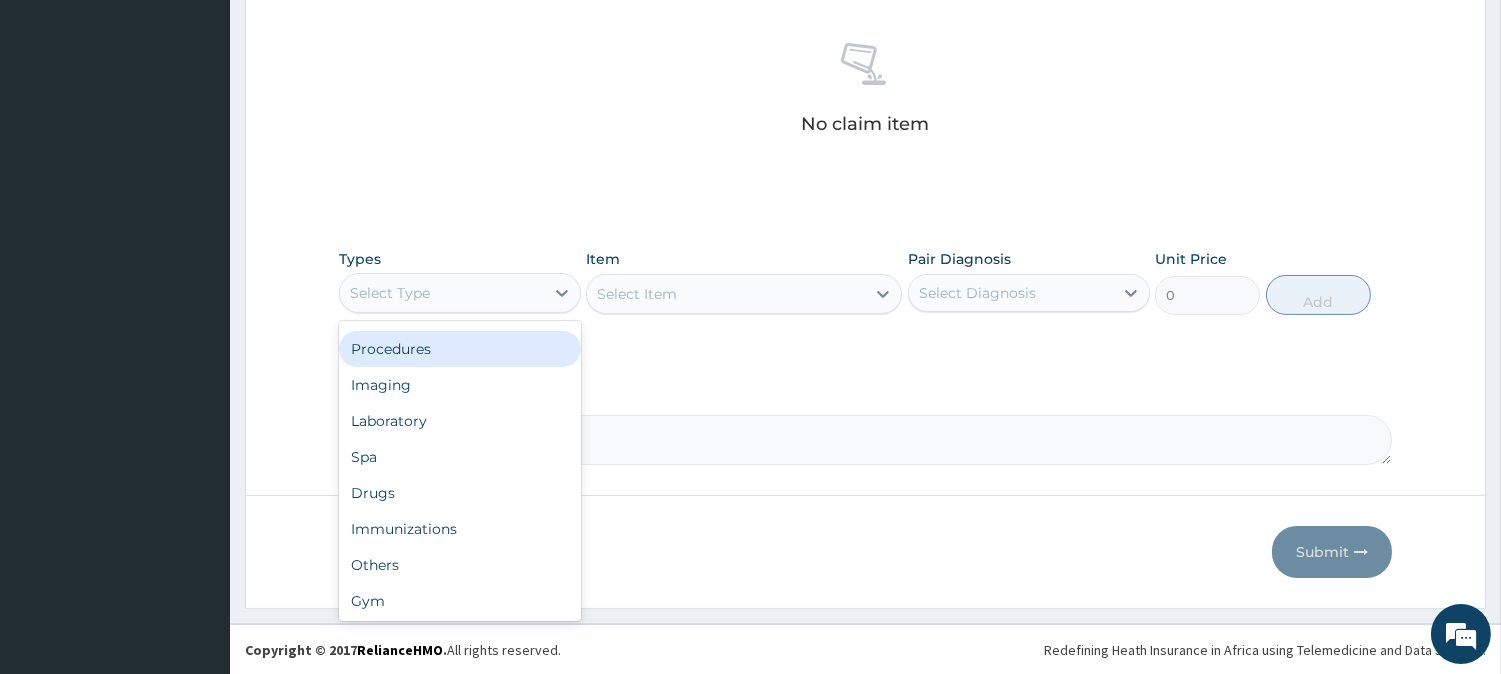 click on "Procedures" at bounding box center (460, 349) 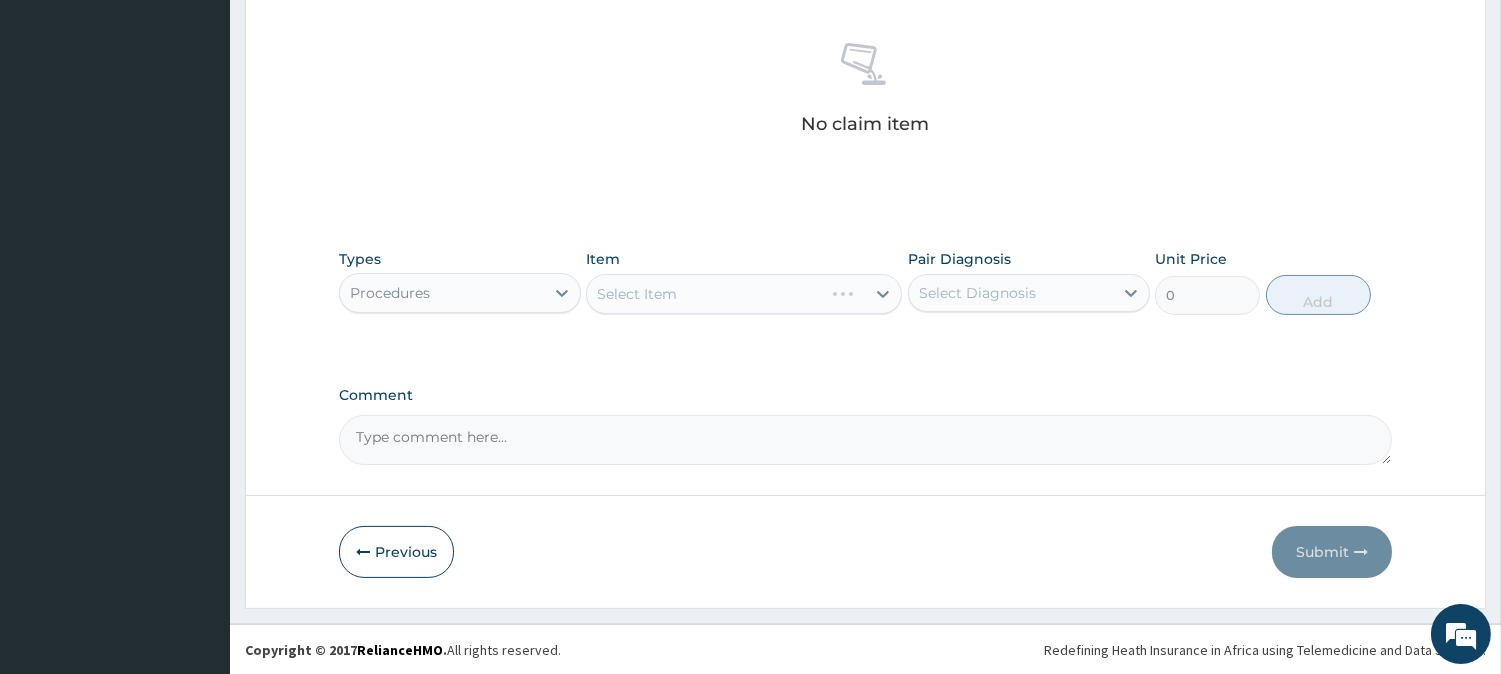 click on "Select Item" at bounding box center (744, 294) 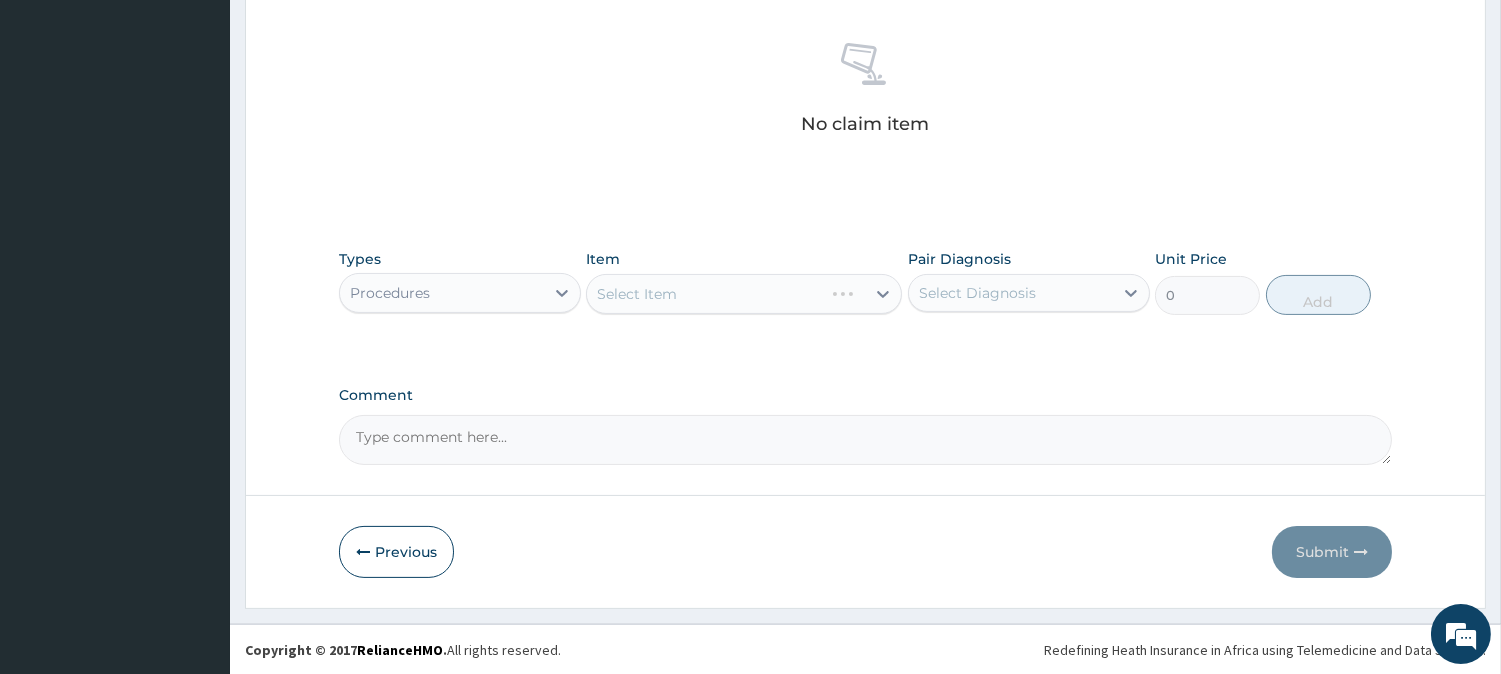 click on "Select Item" at bounding box center [744, 294] 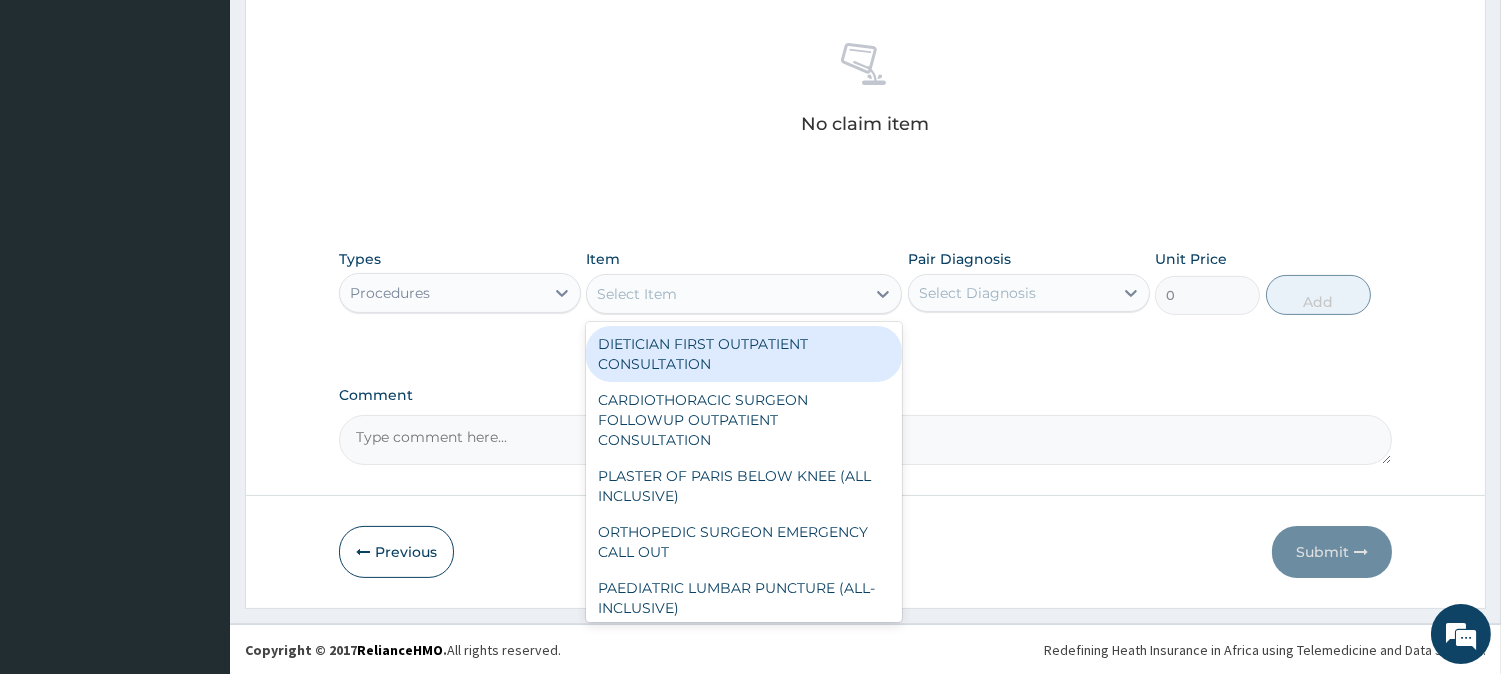 click on "Select Item" at bounding box center (726, 294) 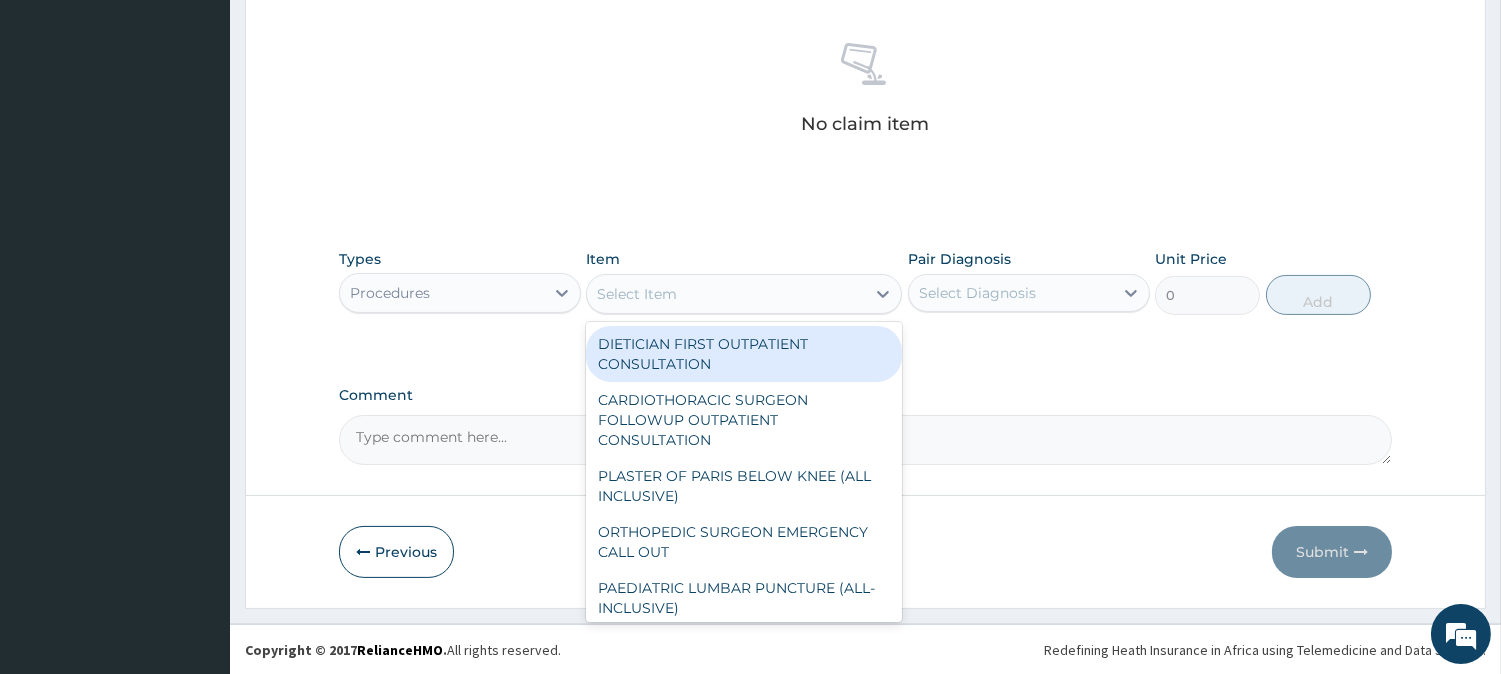 click on "Select Item" at bounding box center [726, 294] 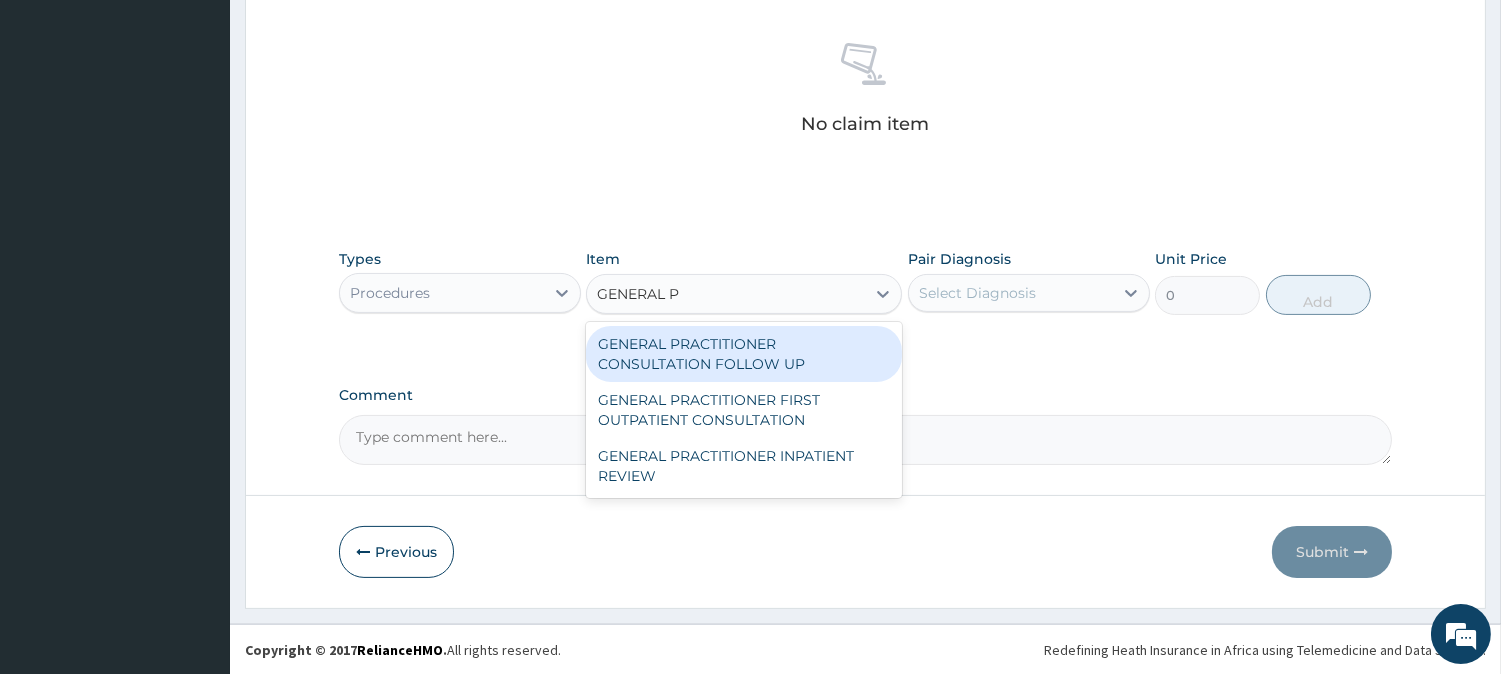 type on "GENERAL PR" 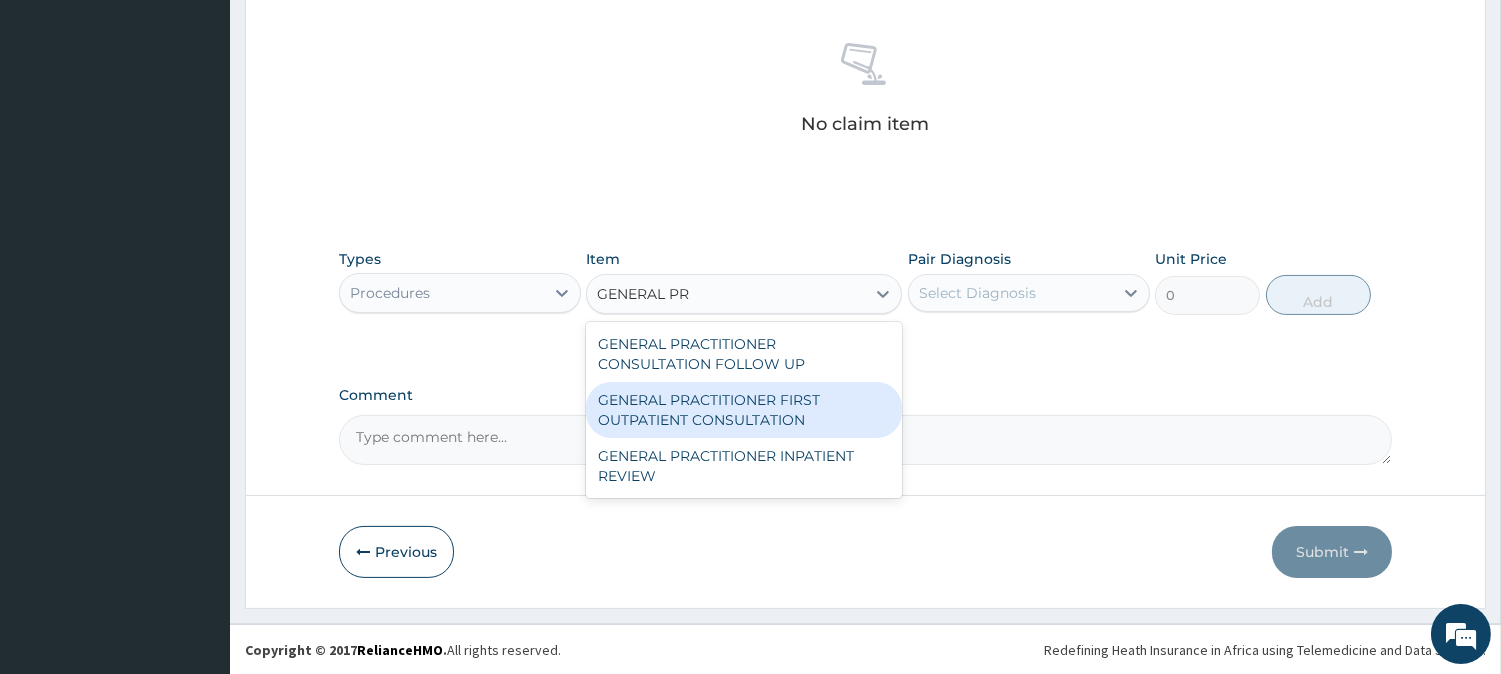 click on "GENERAL PRACTITIONER FIRST OUTPATIENT CONSULTATION" at bounding box center (744, 410) 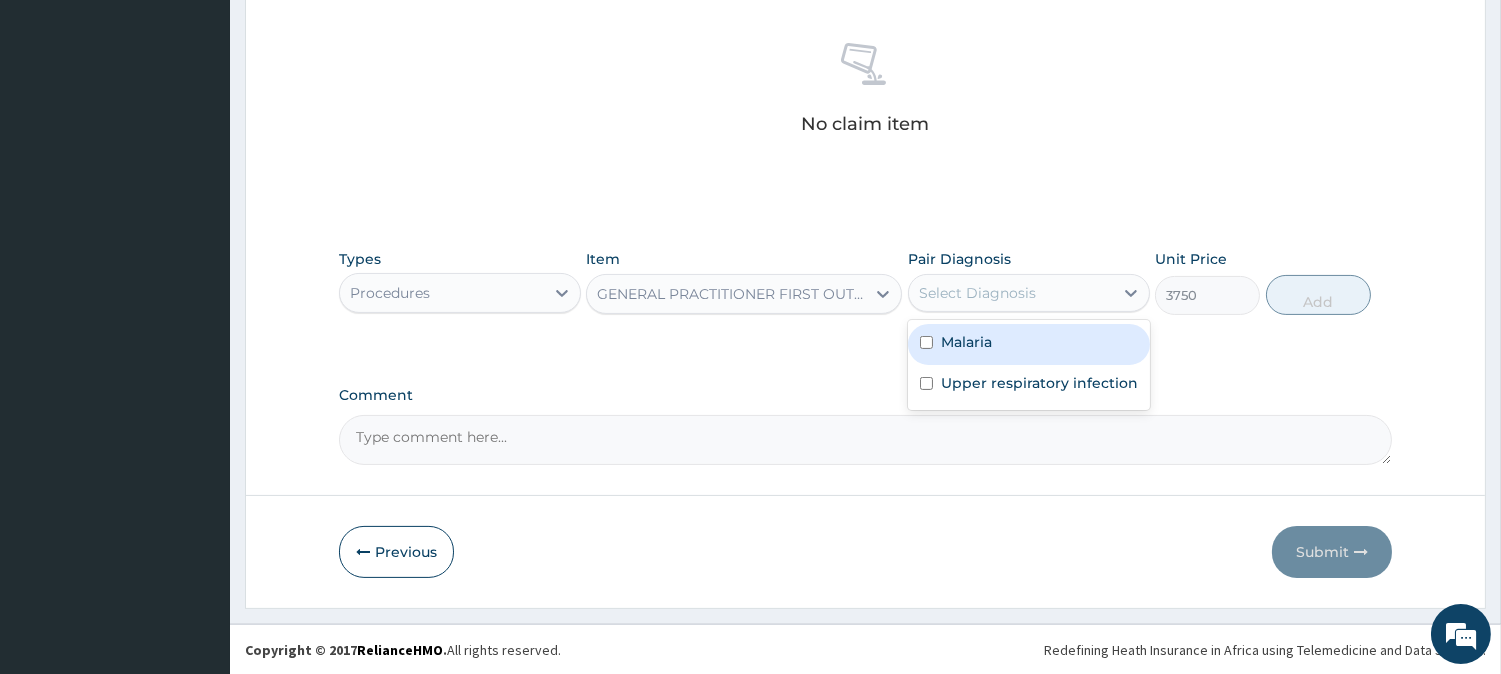 click on "Select Diagnosis" at bounding box center (977, 293) 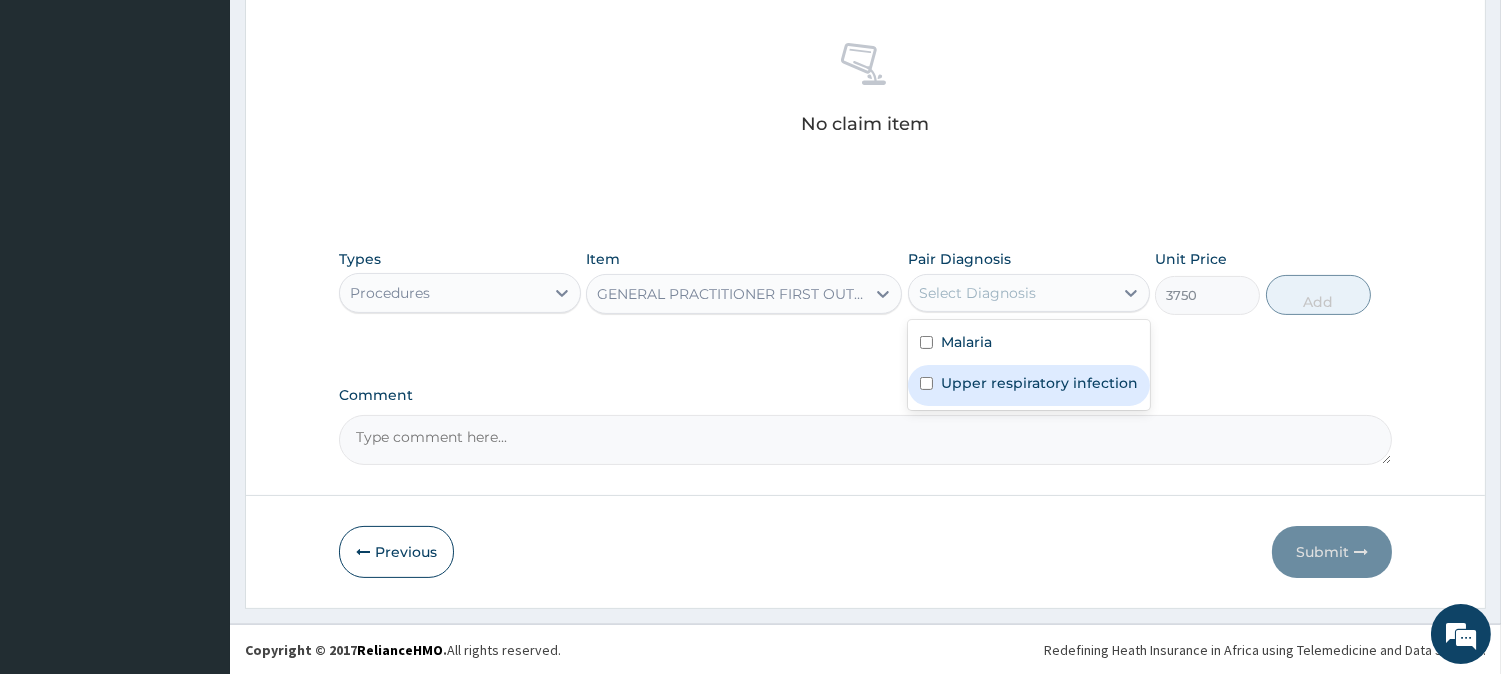 click on "Upper respiratory infection" at bounding box center [1039, 383] 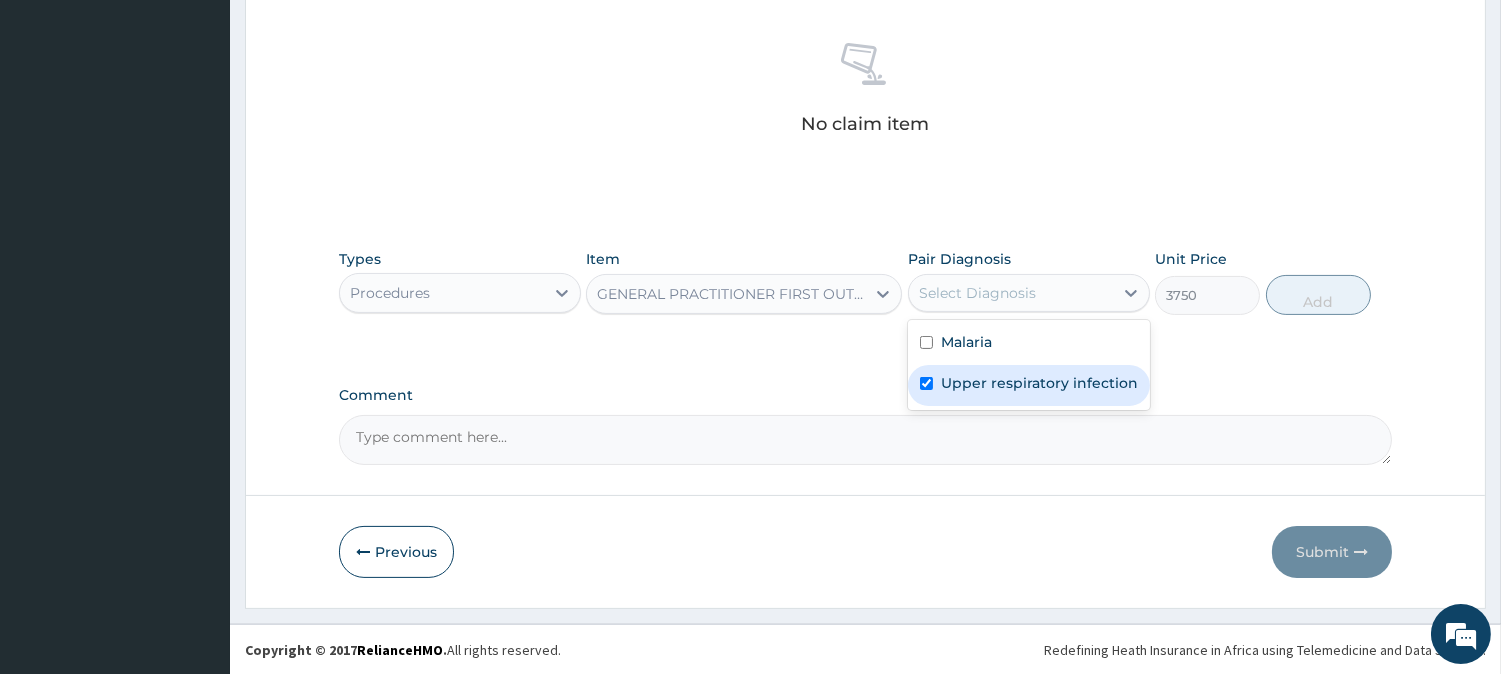 checkbox on "true" 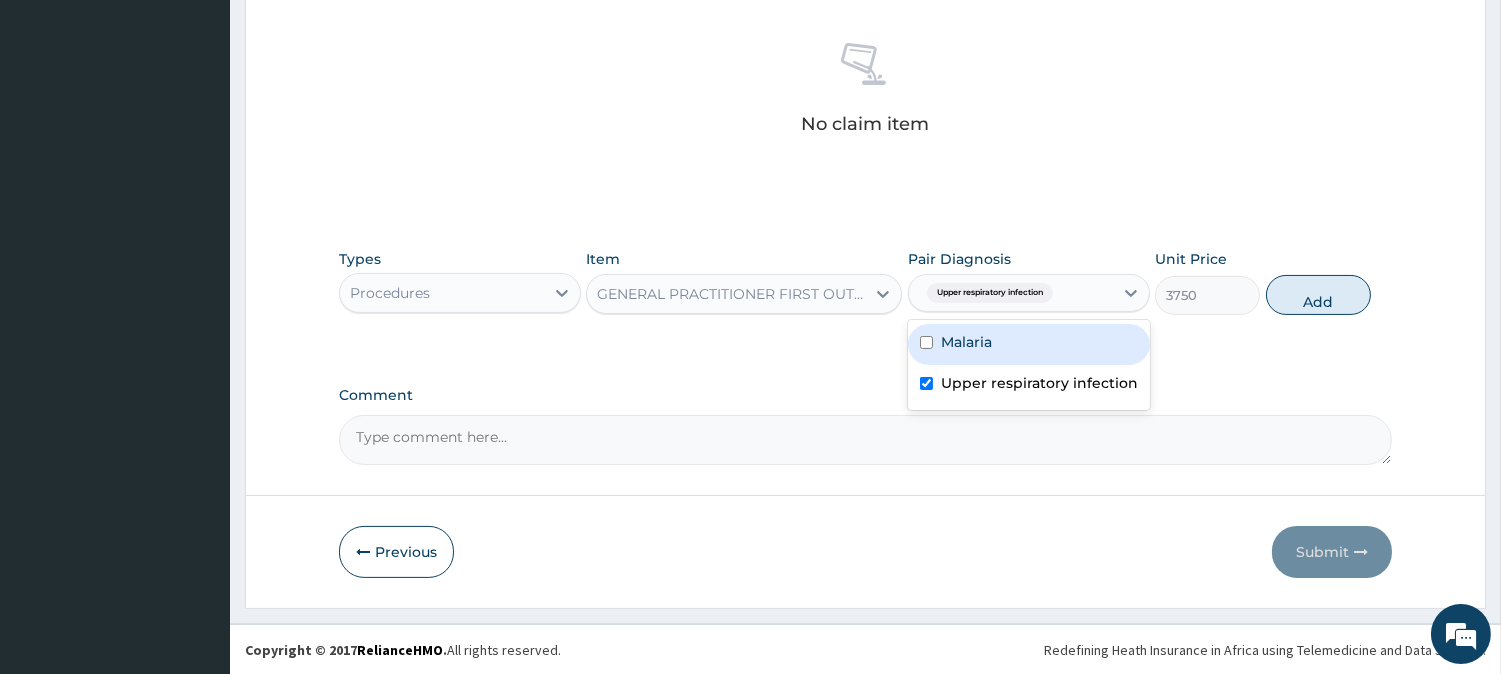 click on "Malaria" at bounding box center [966, 342] 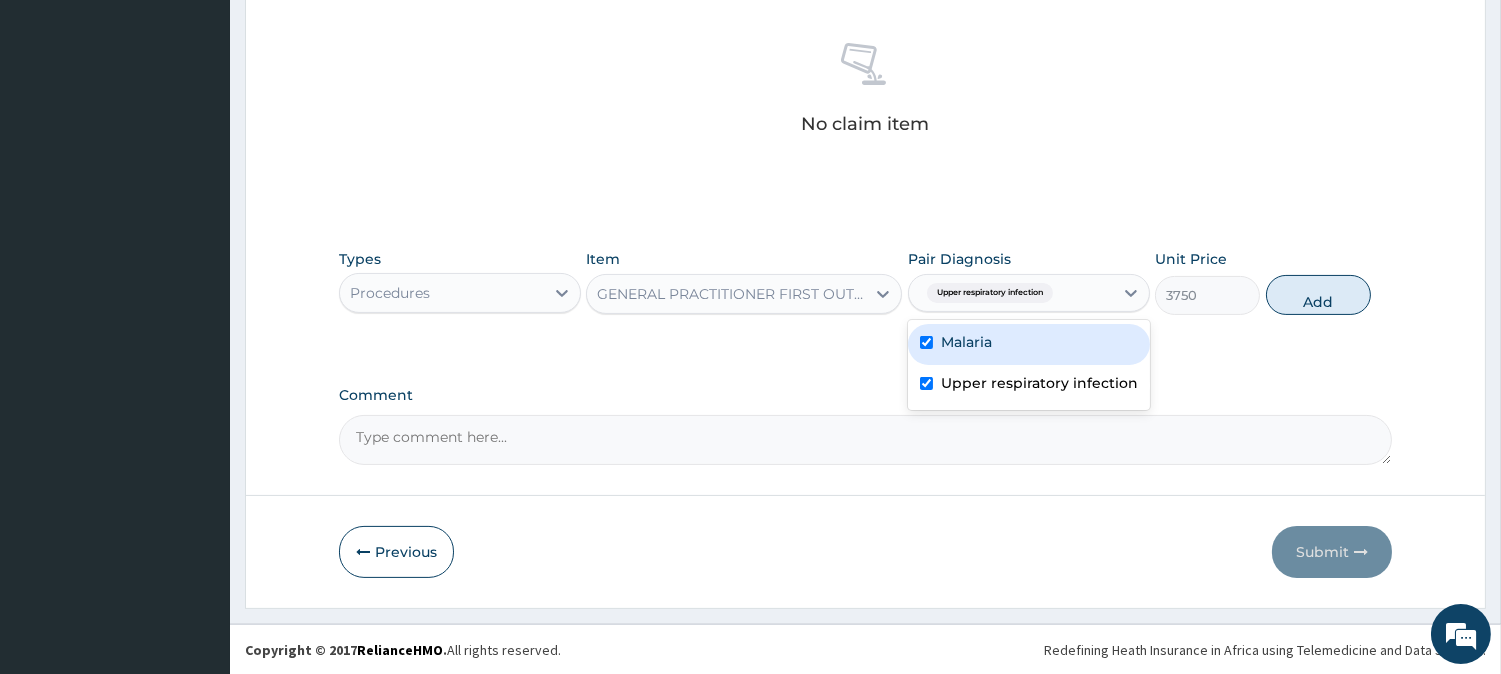checkbox on "true" 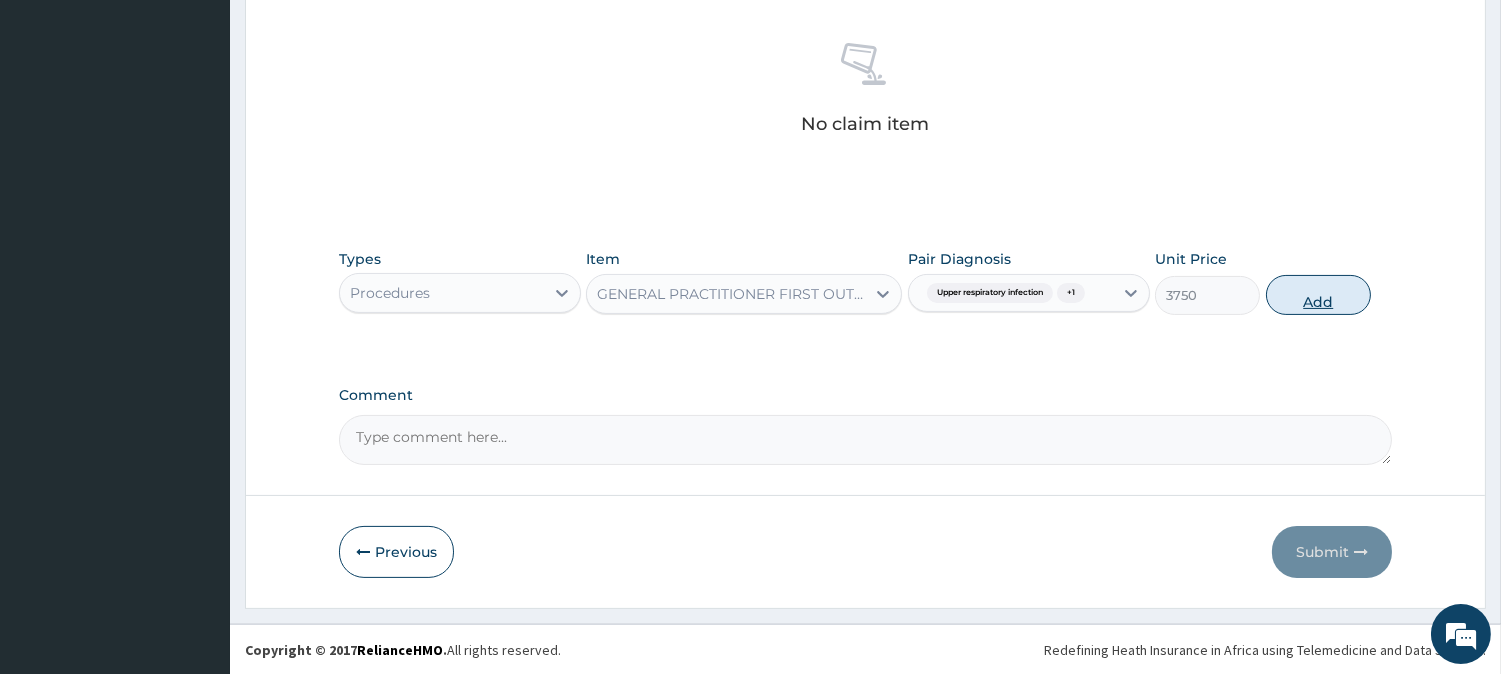 click on "Add" at bounding box center [1318, 295] 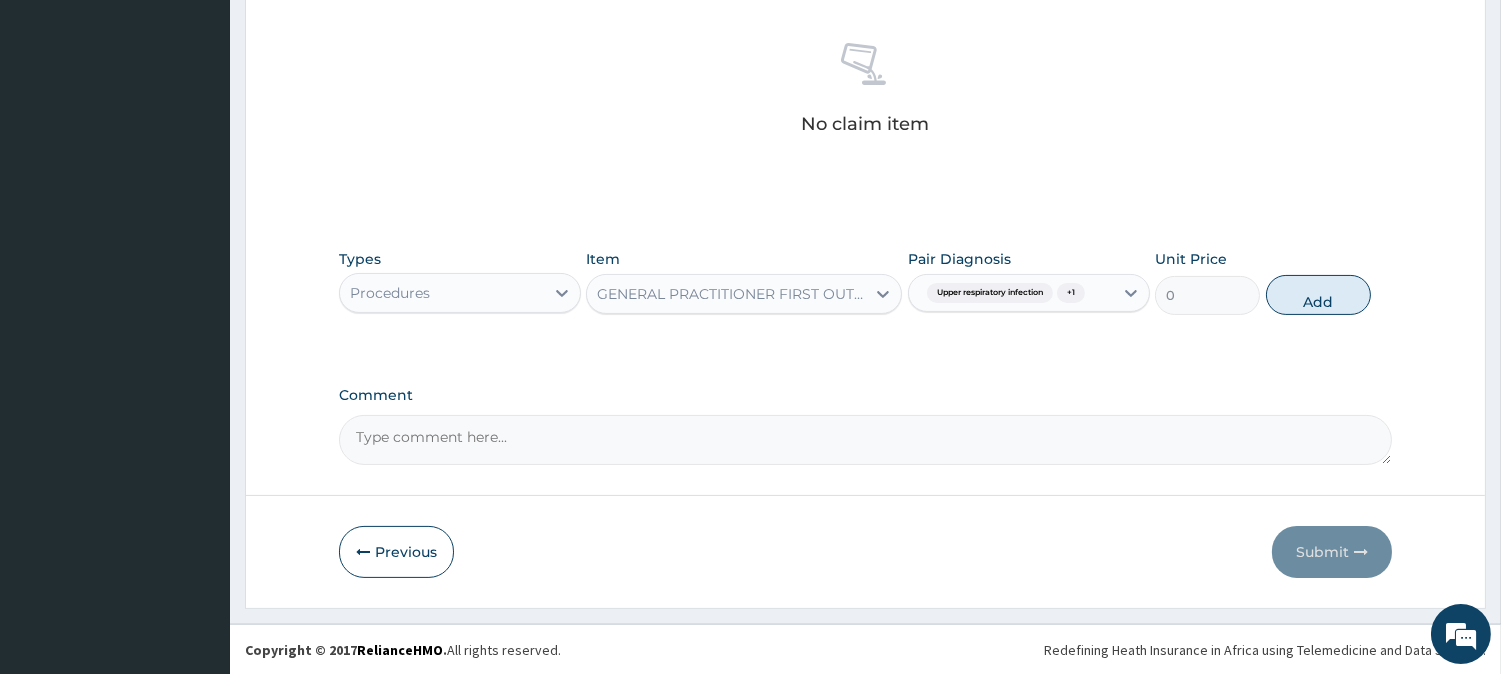 scroll, scrollTop: 678, scrollLeft: 0, axis: vertical 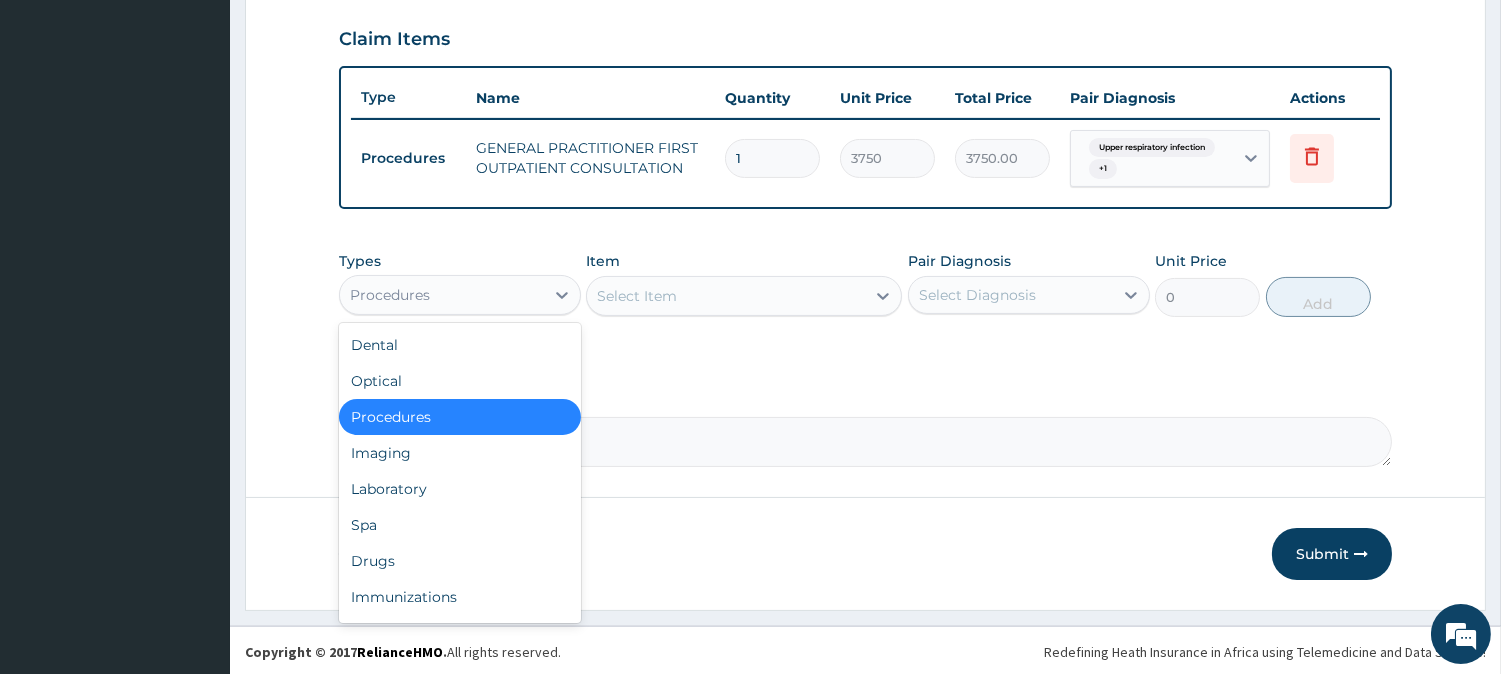click on "Procedures" at bounding box center [442, 295] 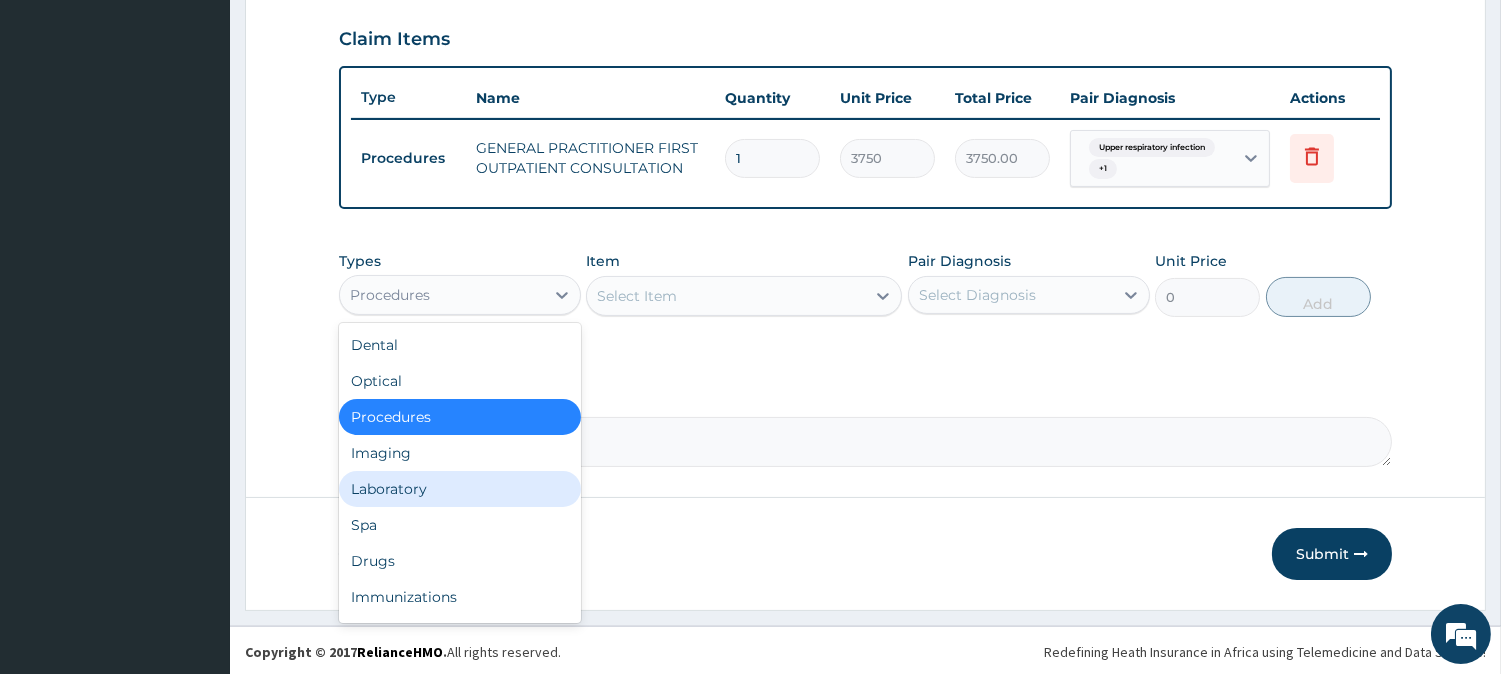 click on "Laboratory" at bounding box center (460, 489) 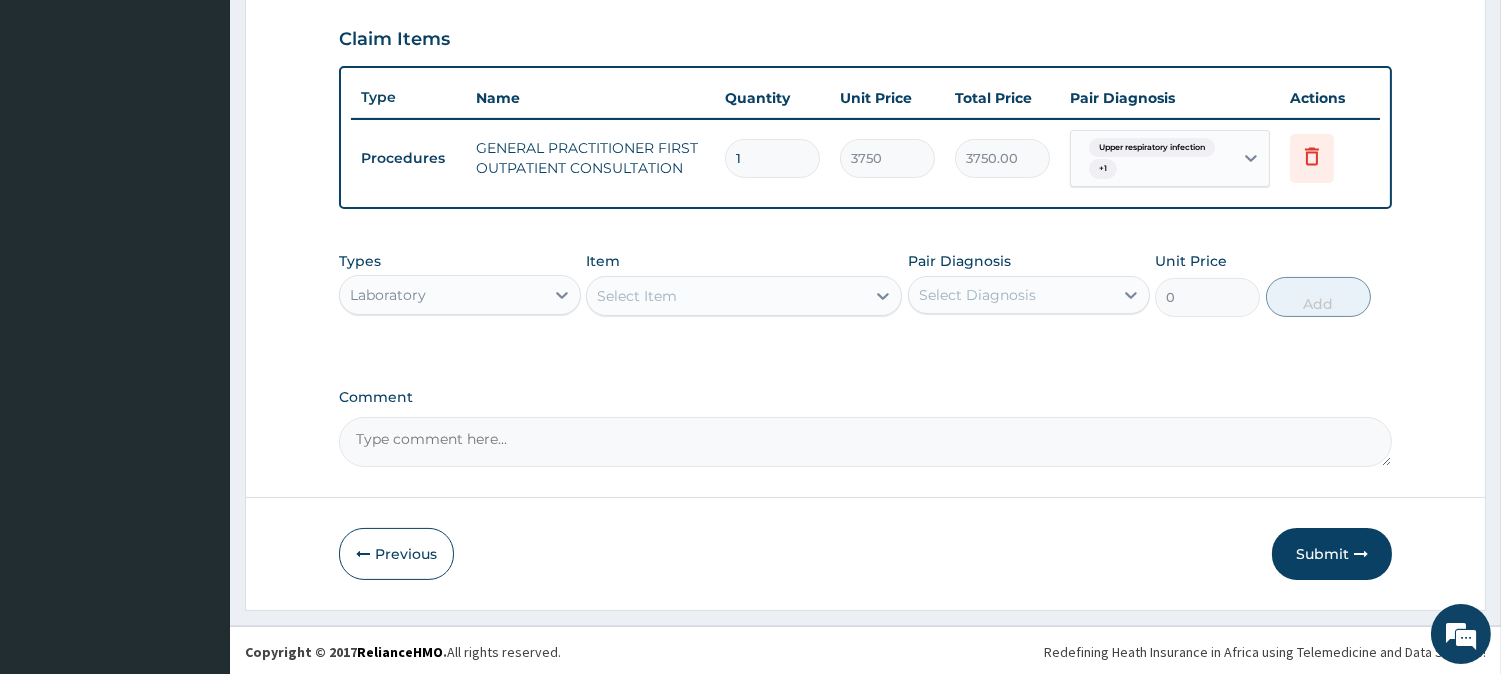 click on "Select Item" at bounding box center (726, 296) 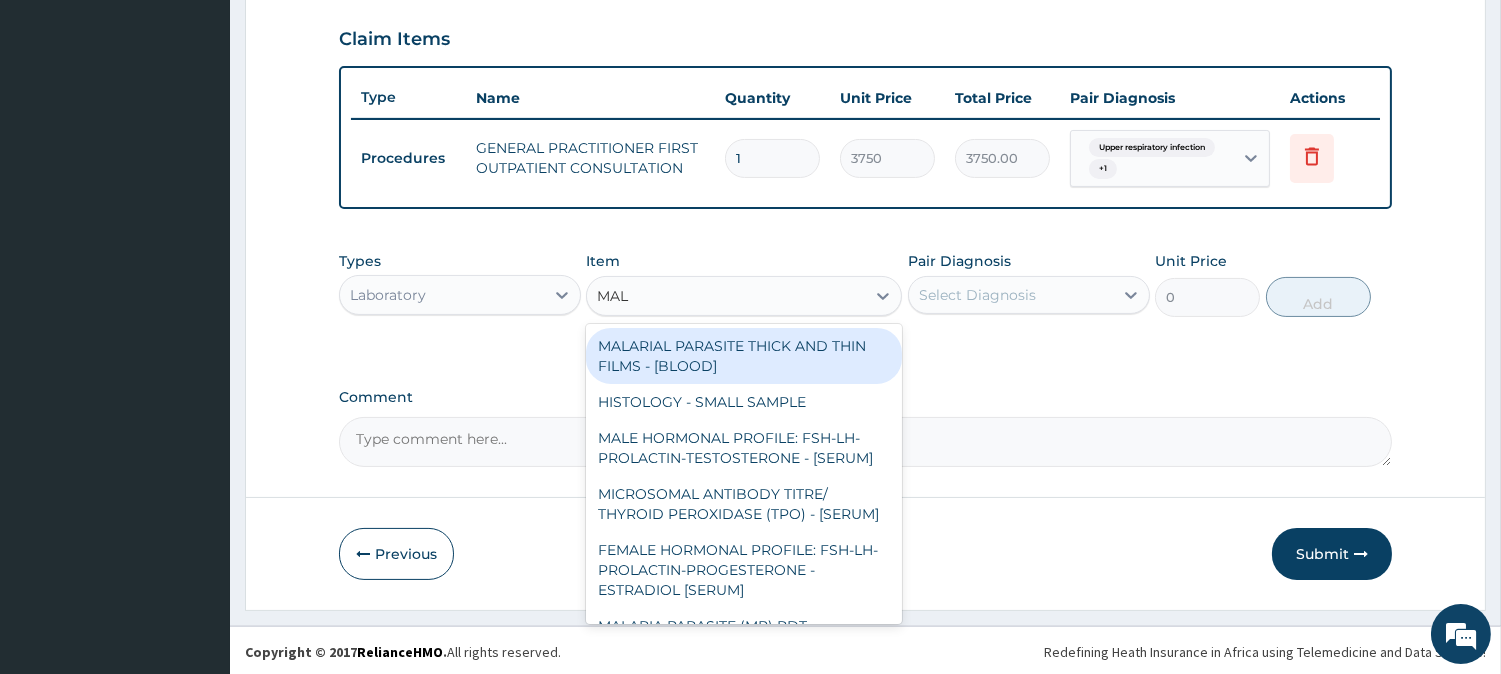 type on "MALA" 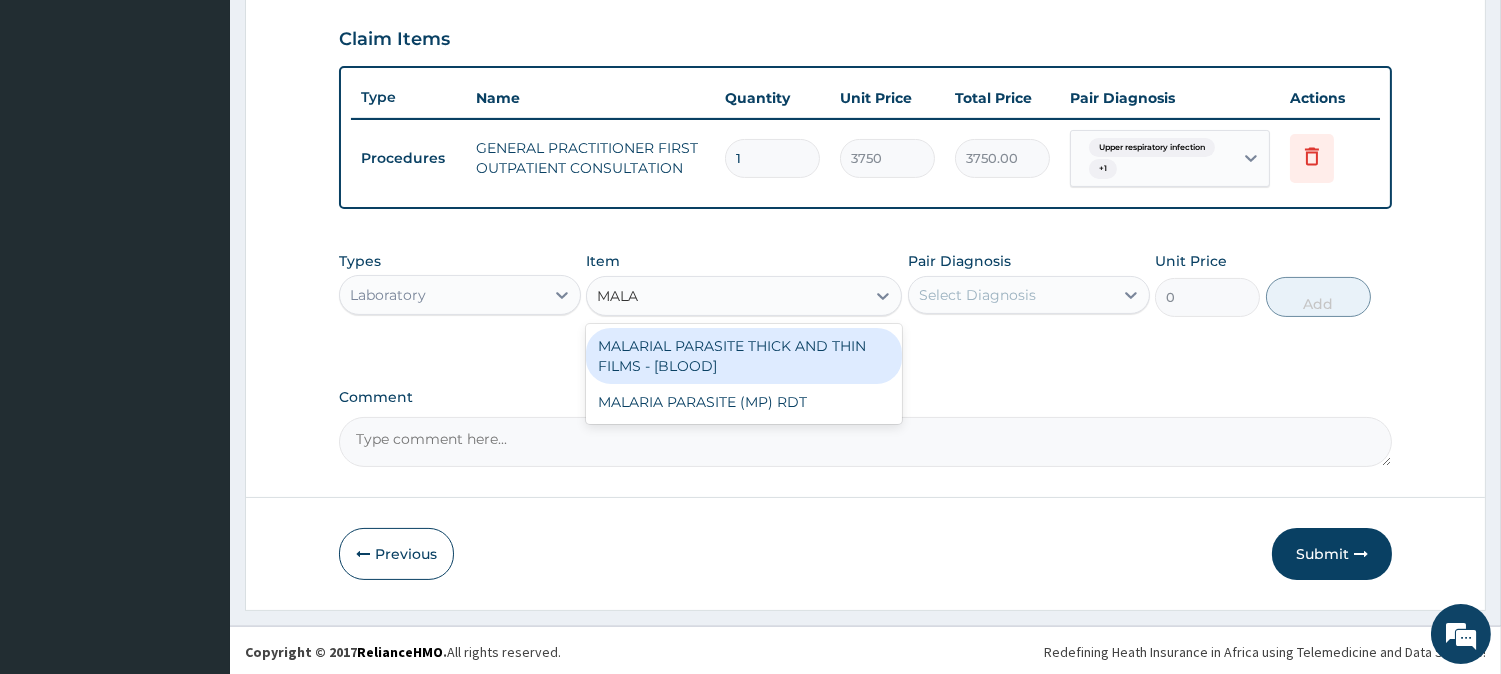 click on "MALARIAL PARASITE THICK AND THIN FILMS - [BLOOD]" at bounding box center [744, 356] 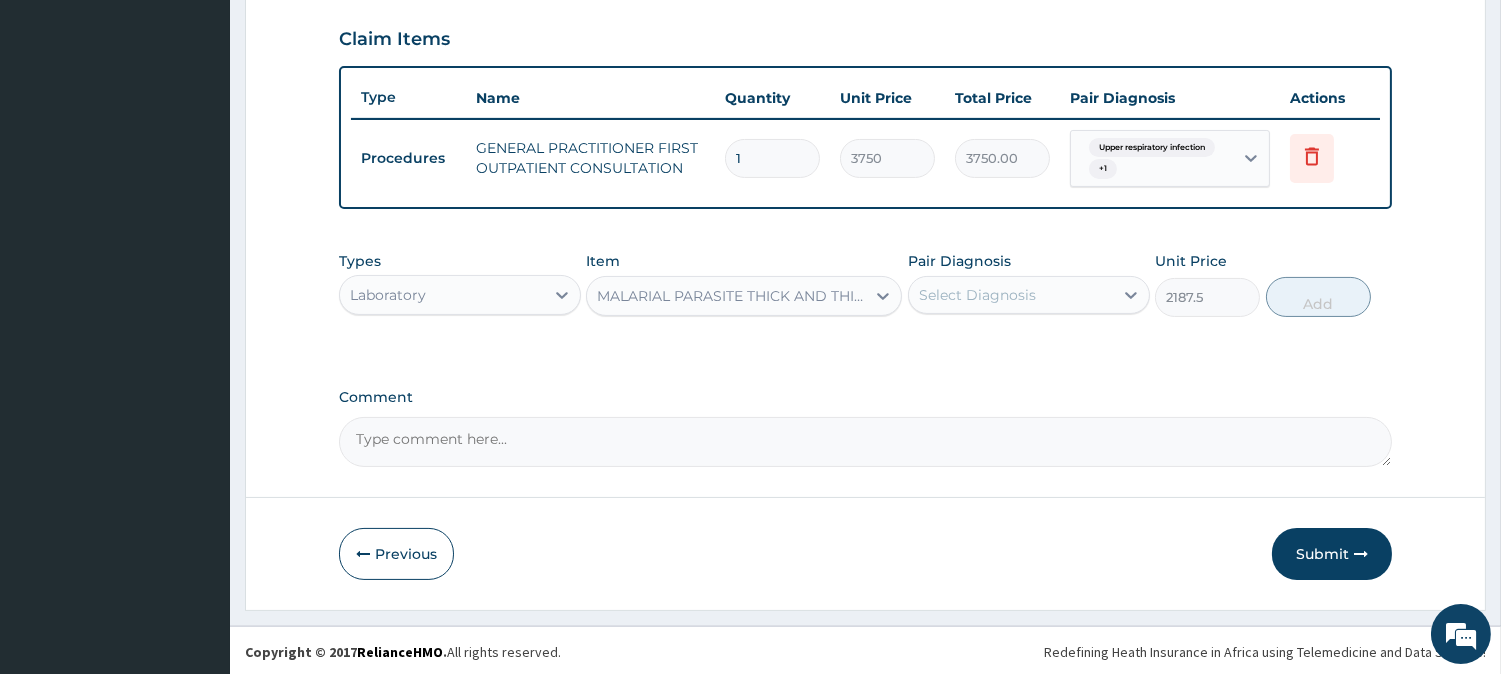 click on "Select Diagnosis" at bounding box center (977, 295) 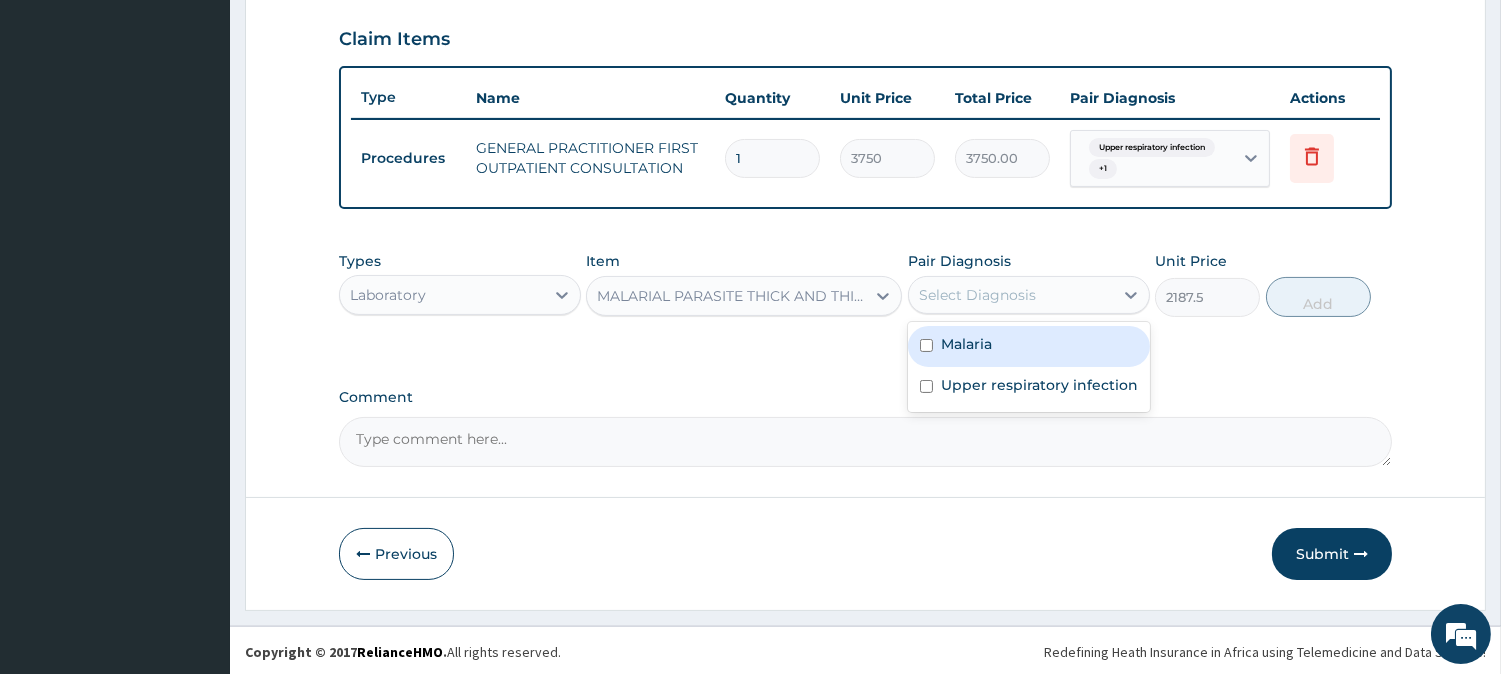 click on "Malaria" at bounding box center [1029, 346] 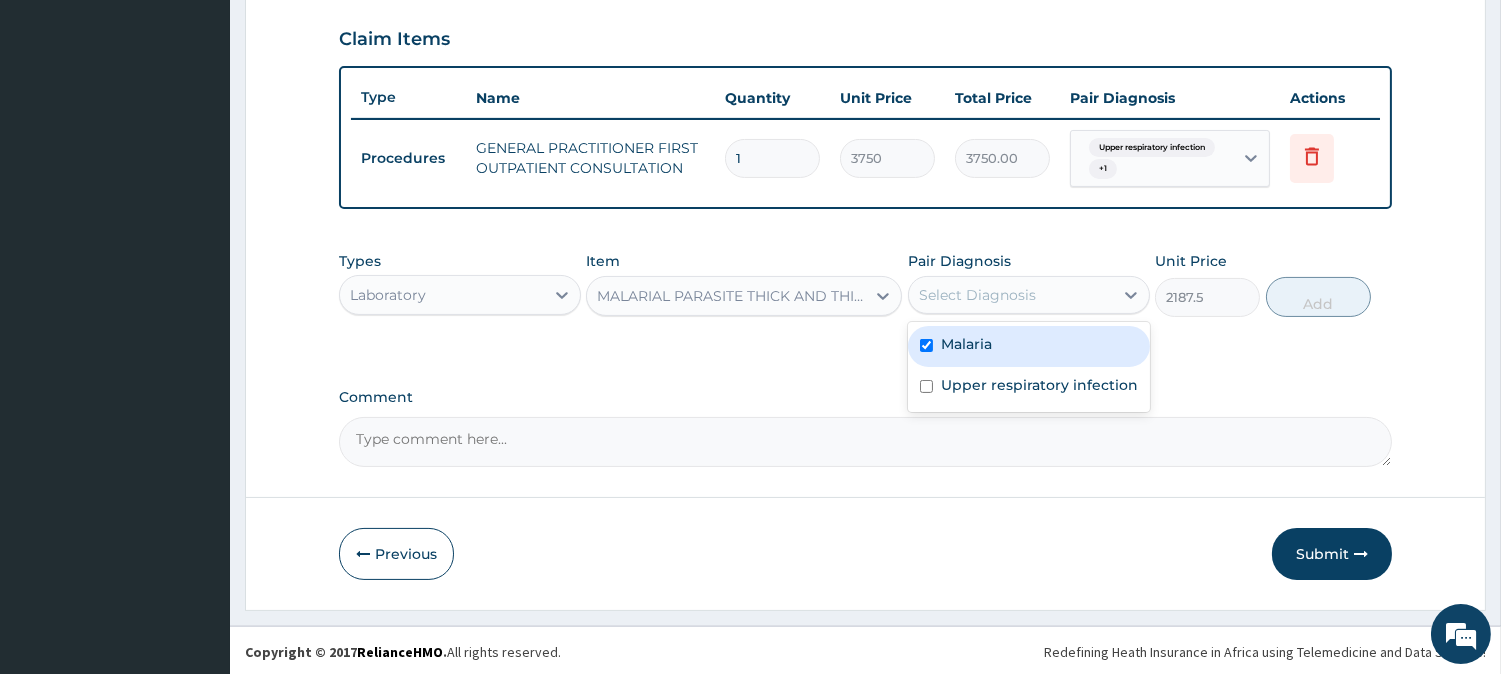 checkbox on "true" 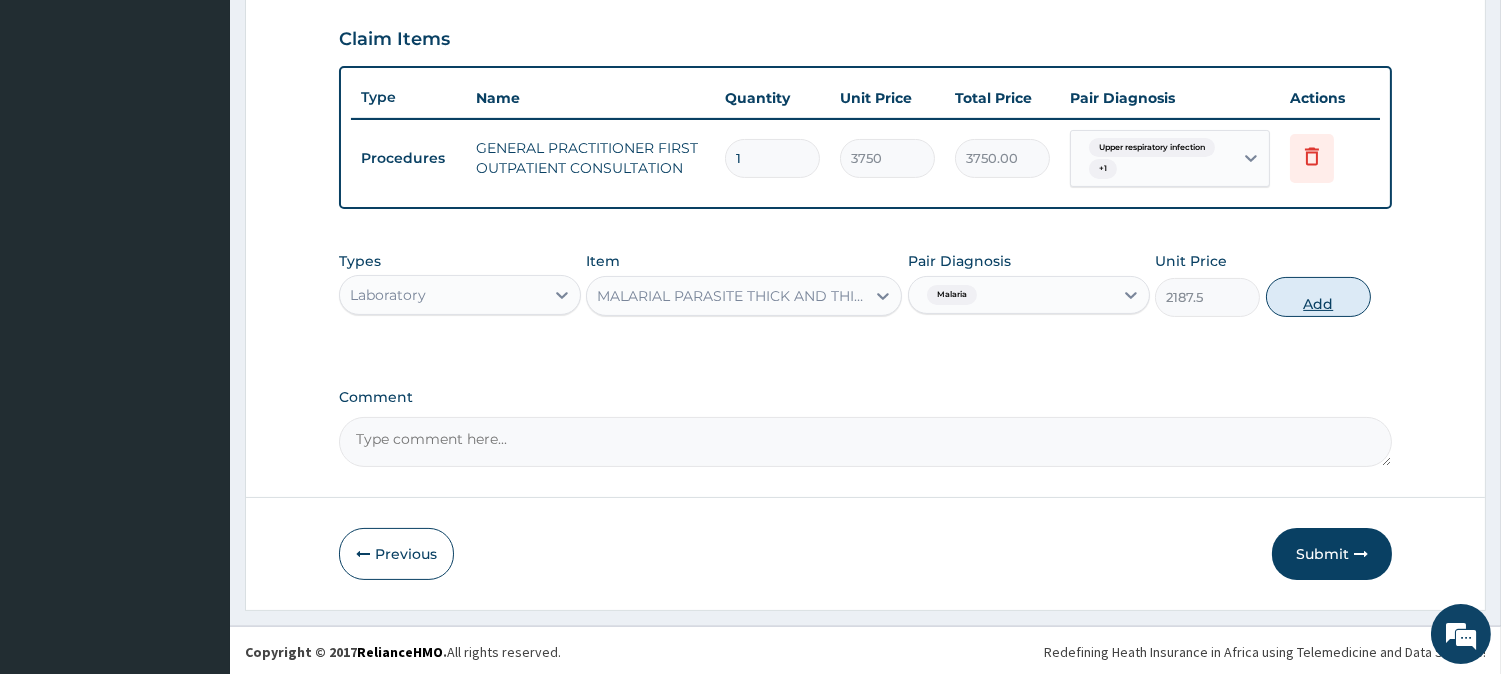click on "Add" at bounding box center [1318, 297] 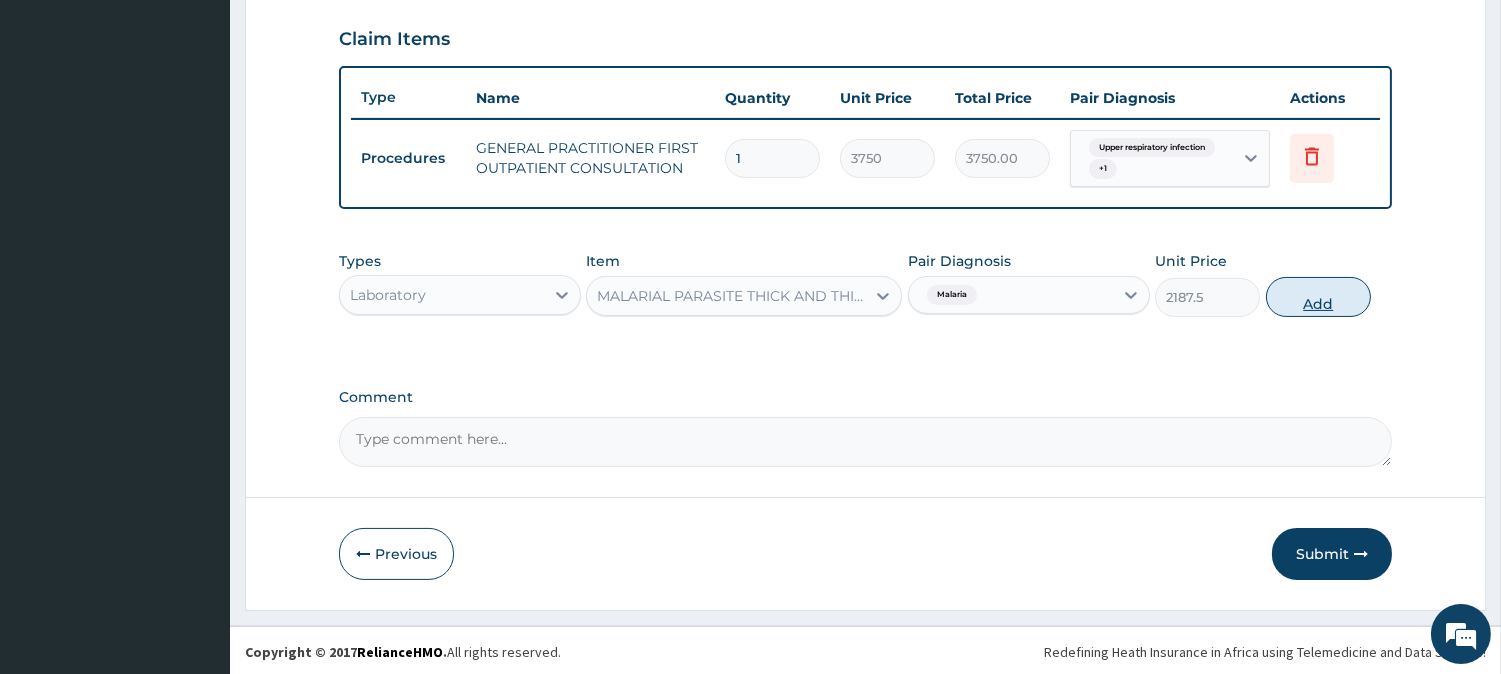 type on "0" 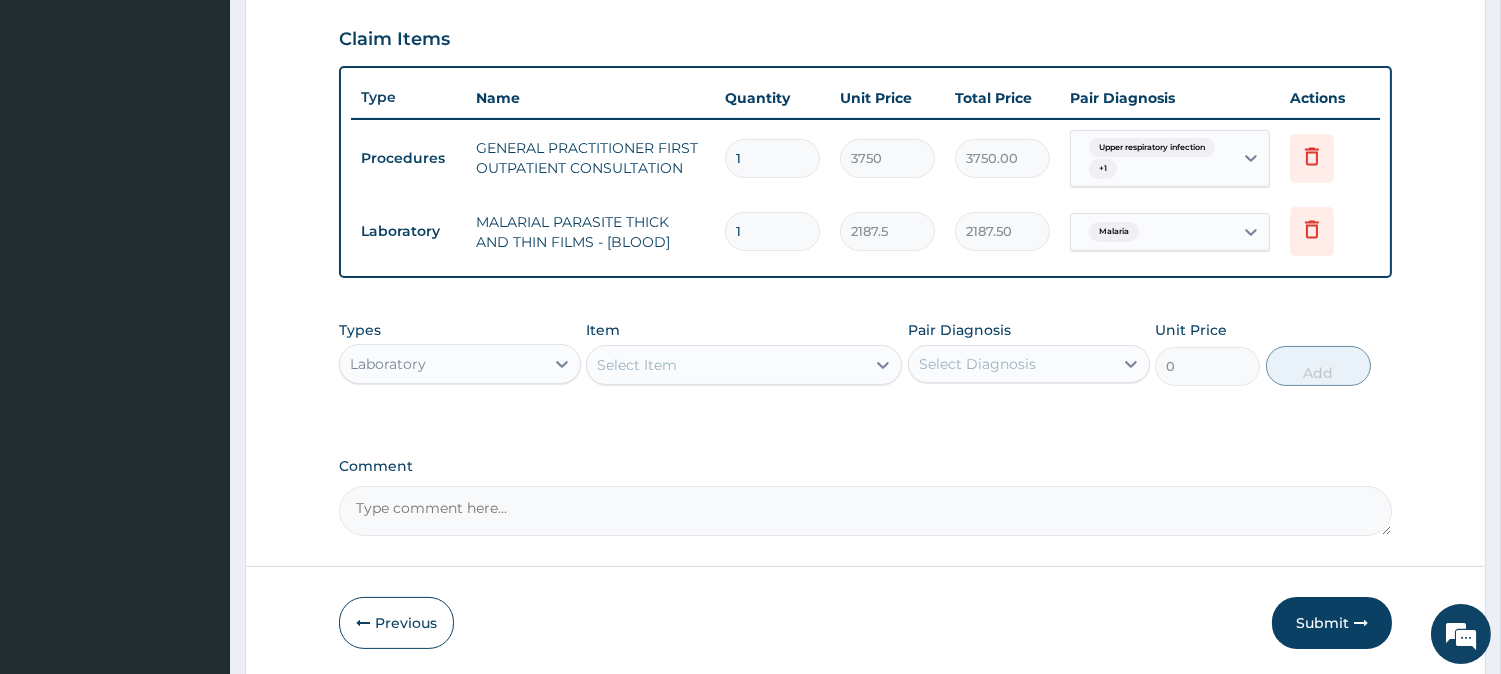 drag, startPoint x: 778, startPoint y: 410, endPoint x: 795, endPoint y: 375, distance: 38.910152 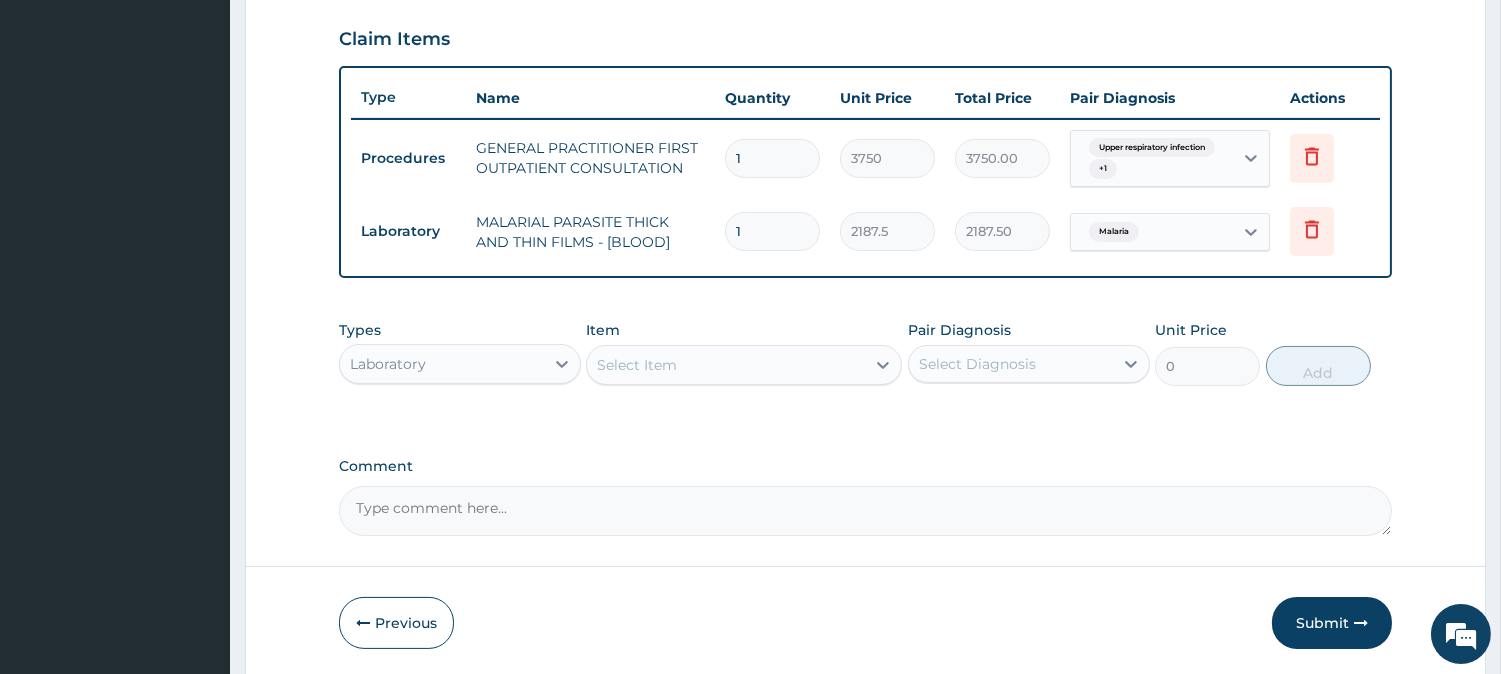 click on "Types Laboratory Item Select Item Pair Diagnosis Select Diagnosis Unit Price 0 Add" at bounding box center [865, 368] 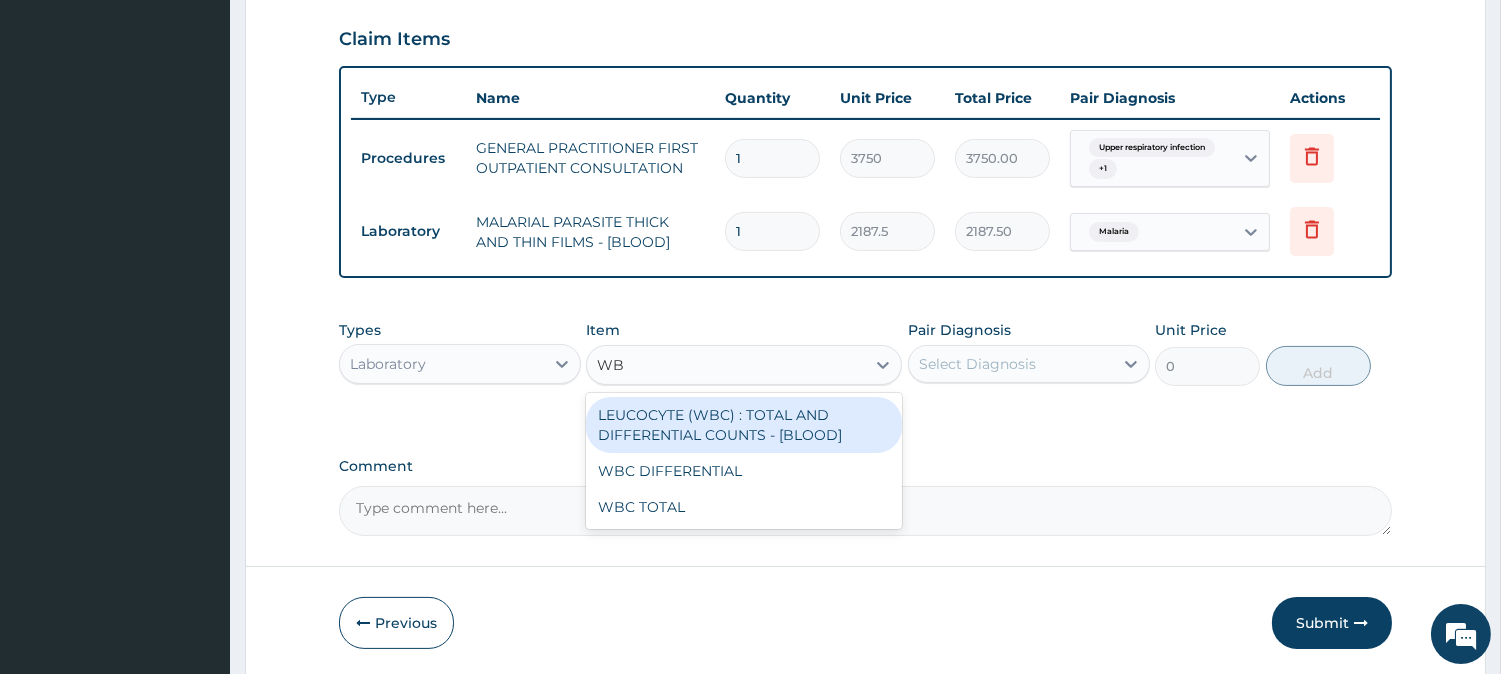 type on "WBC" 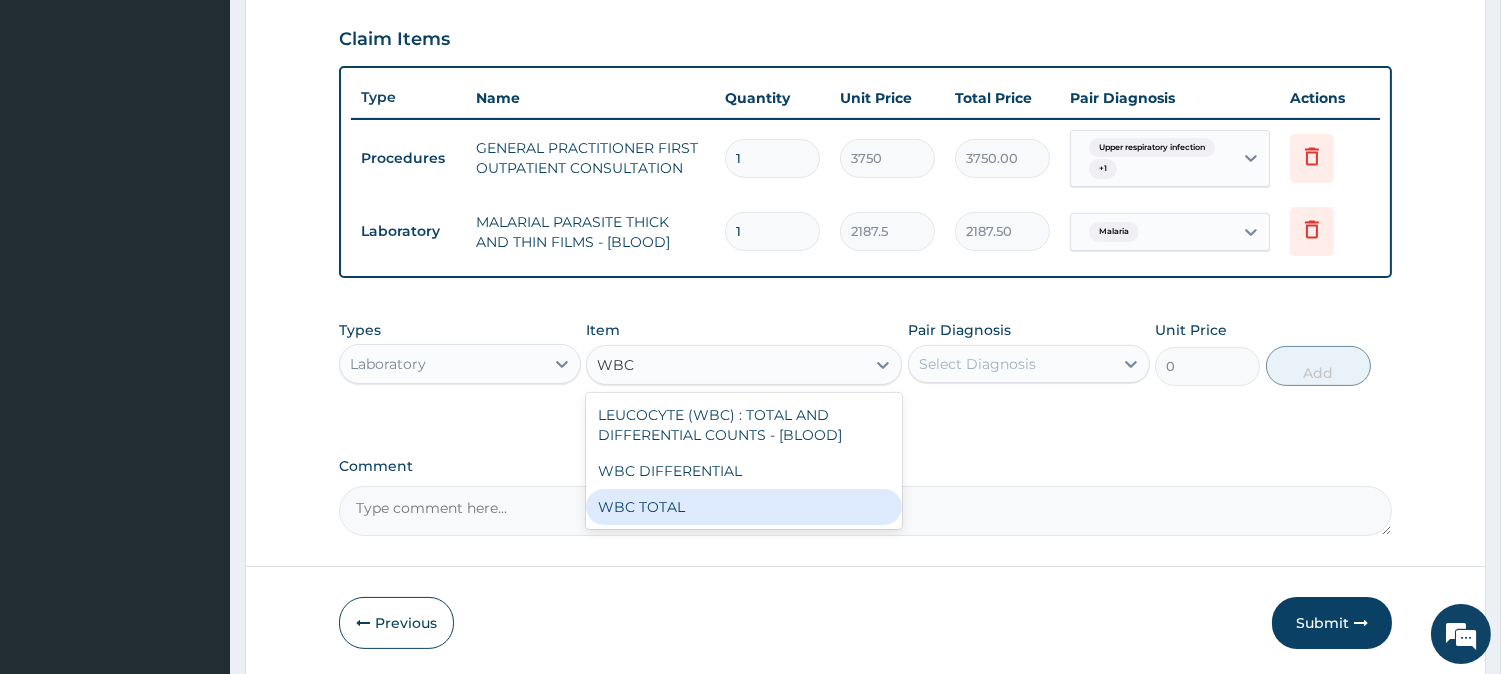click on "WBC TOTAL" at bounding box center [744, 507] 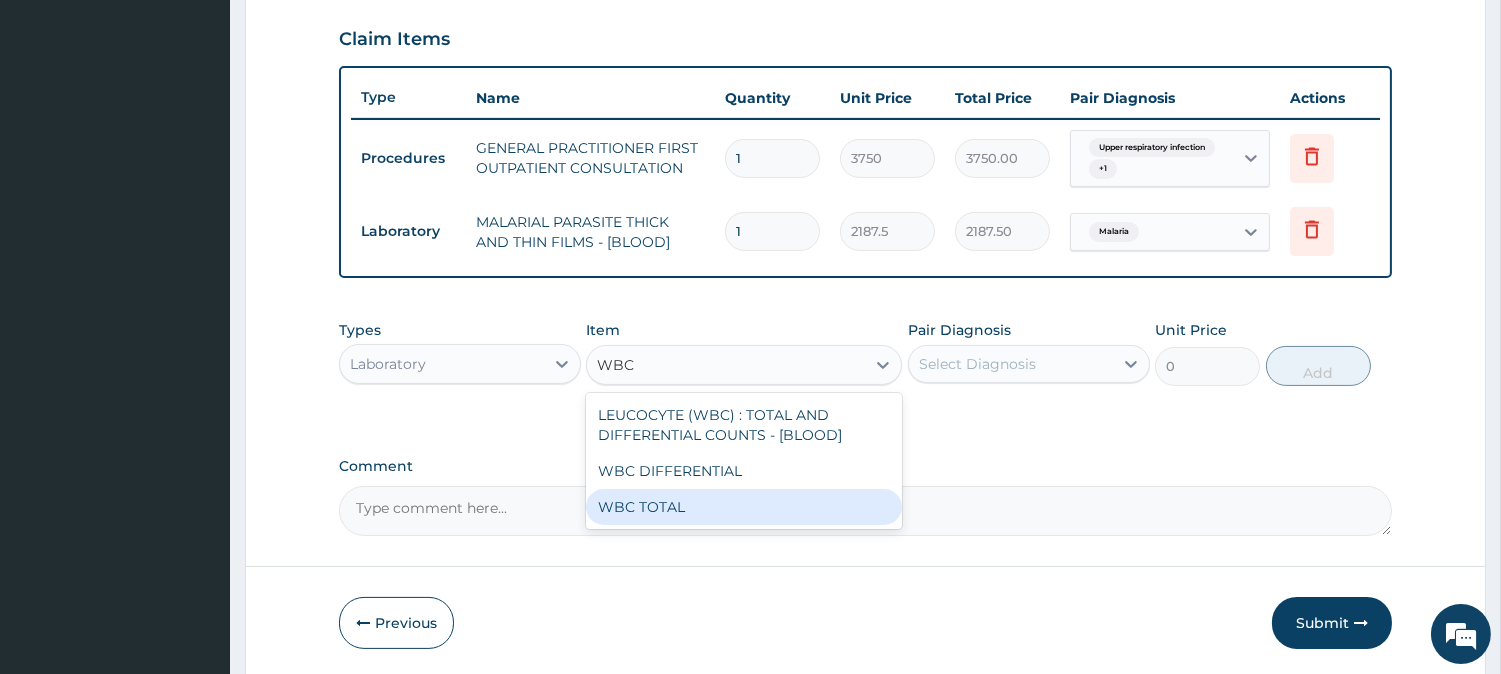 type 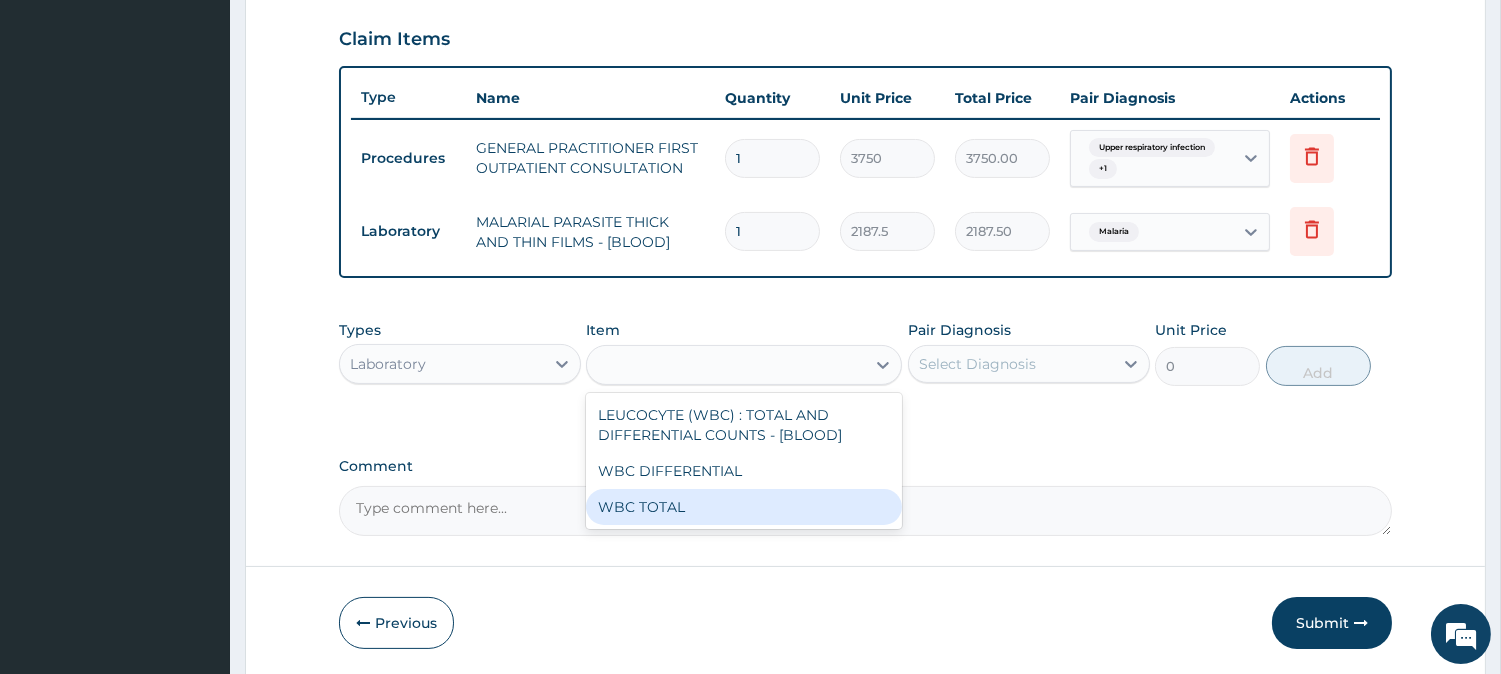 type on "3750" 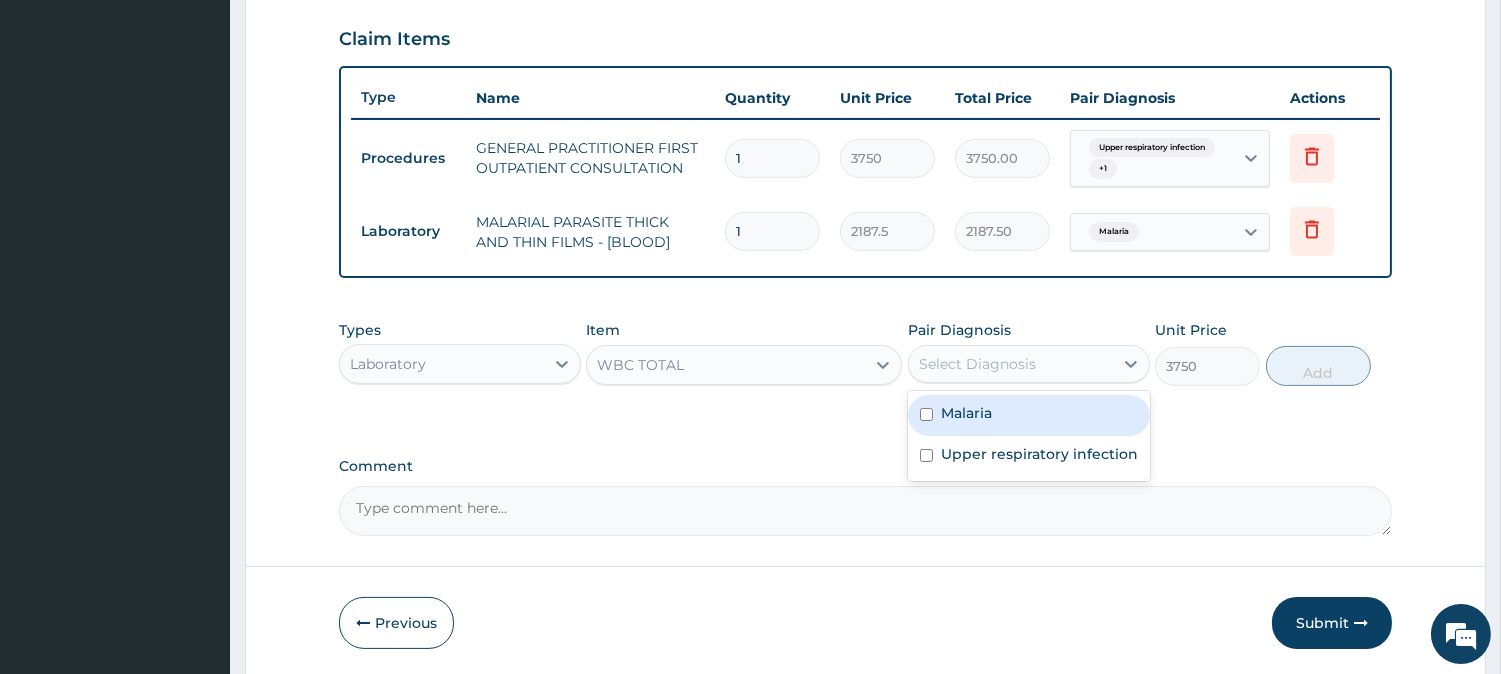 click on "Select Diagnosis" at bounding box center (977, 364) 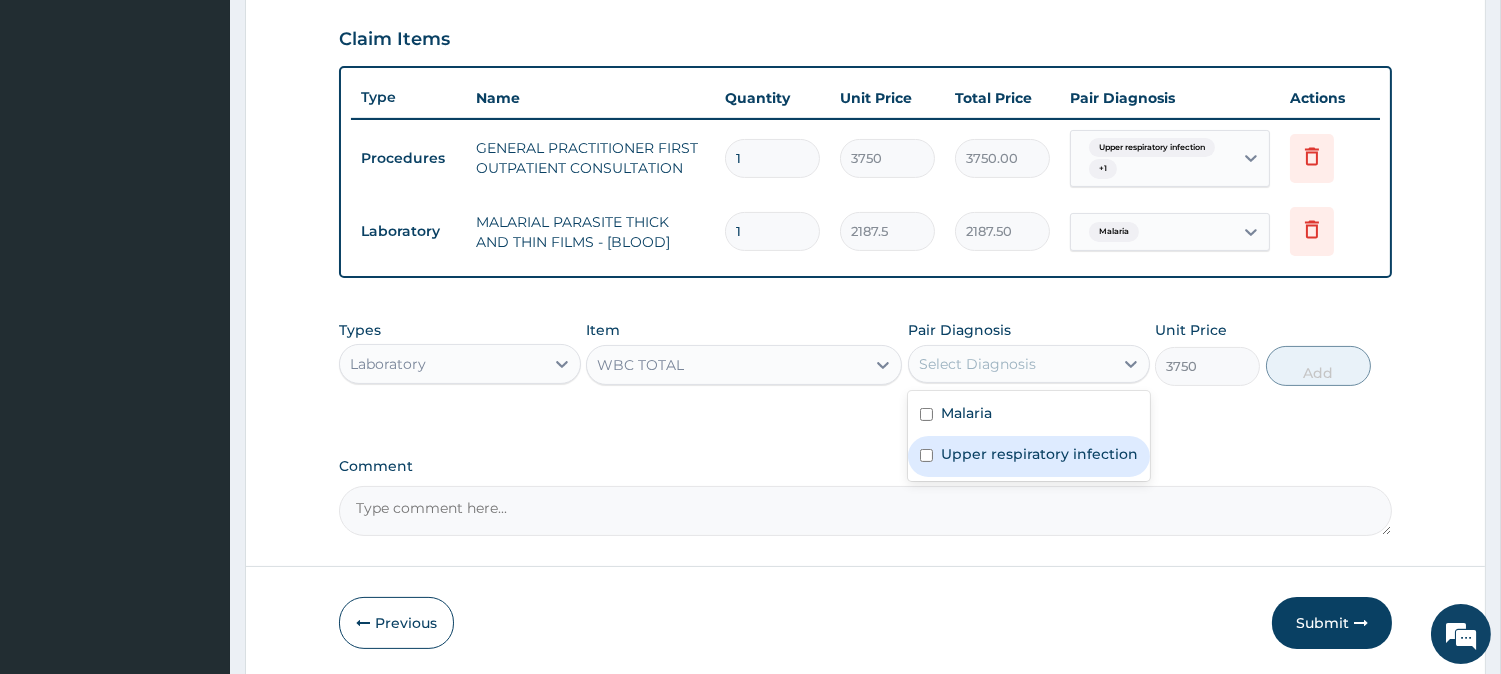 click on "Upper respiratory infection" at bounding box center (1039, 454) 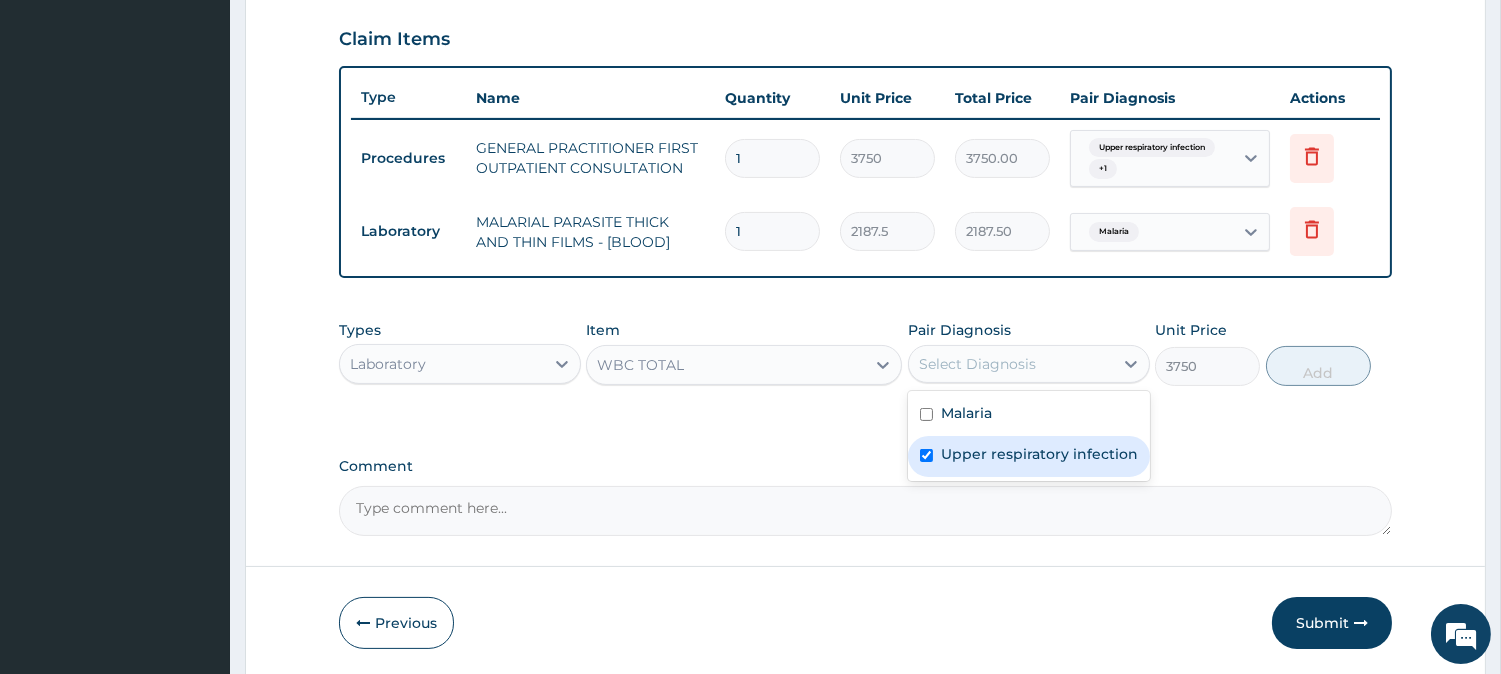 checkbox on "true" 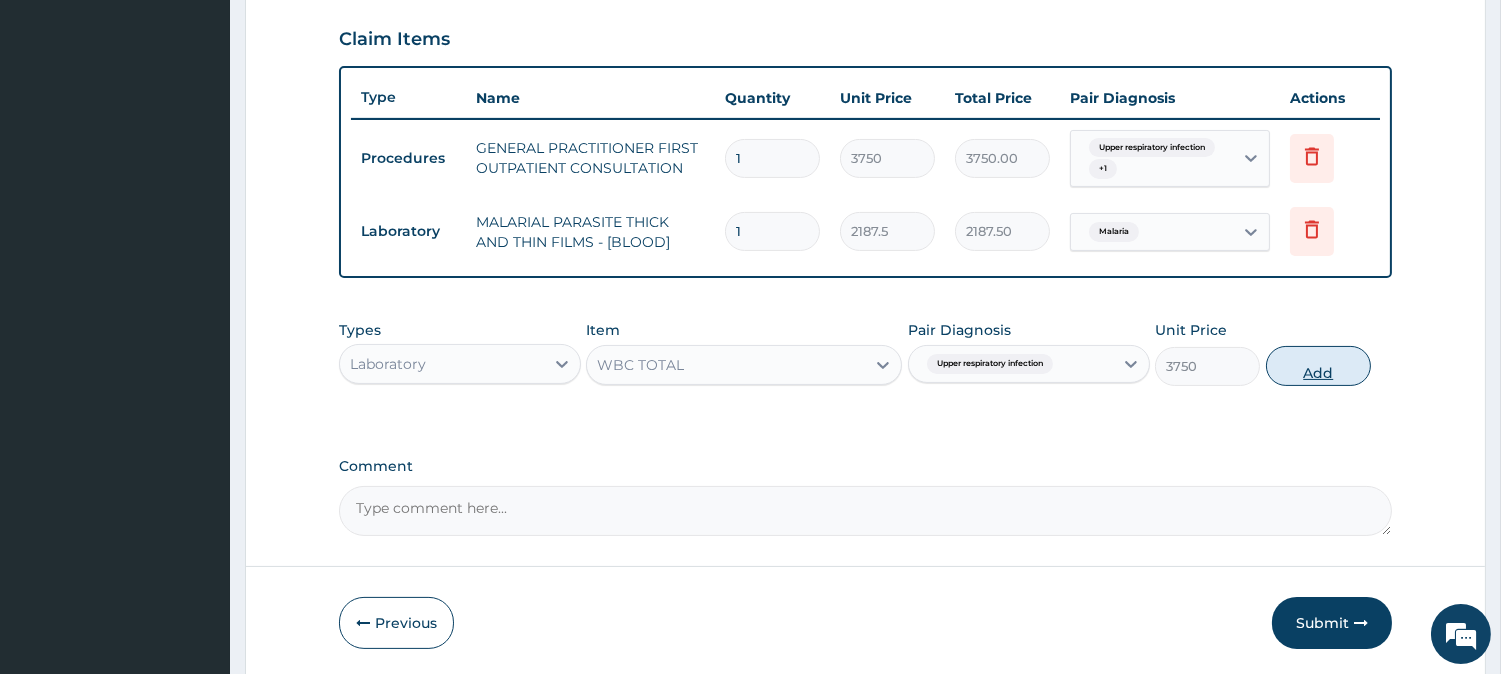 click on "Add" at bounding box center (1318, 366) 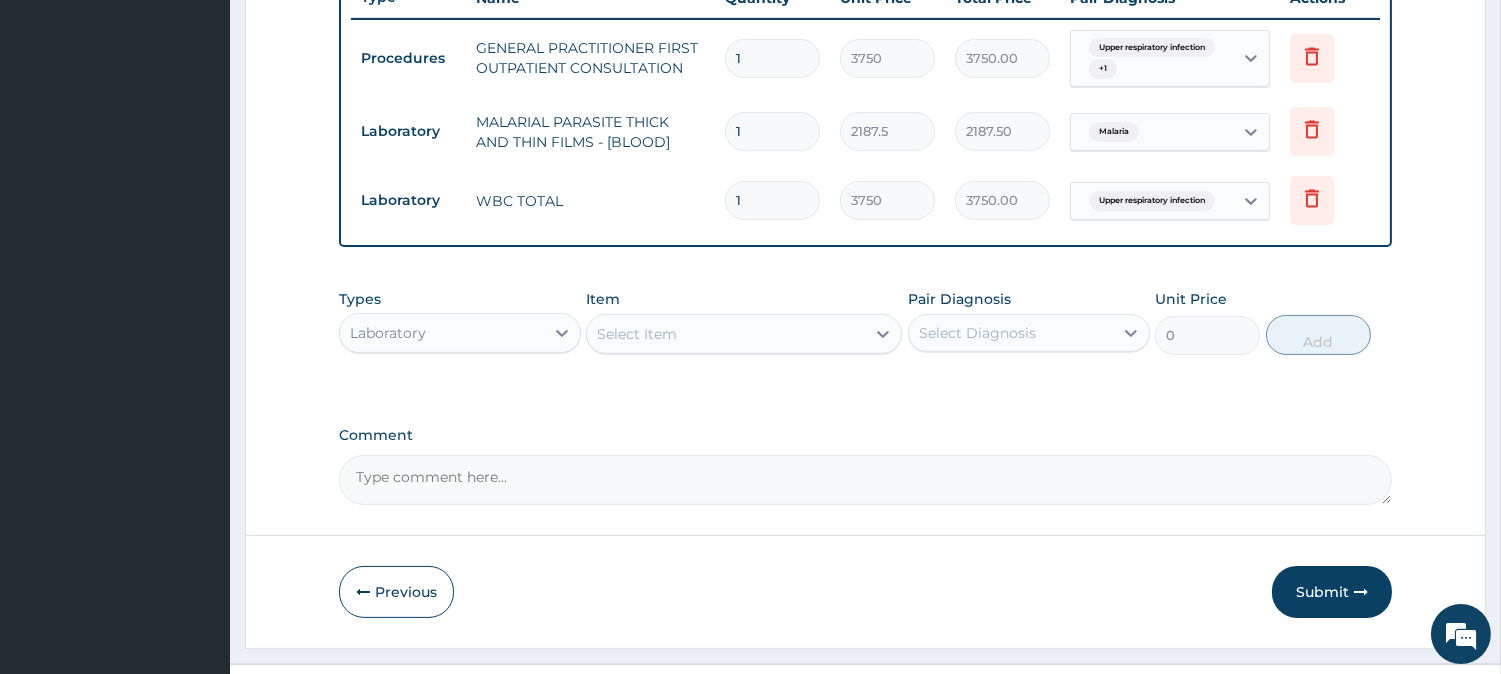 scroll, scrollTop: 817, scrollLeft: 0, axis: vertical 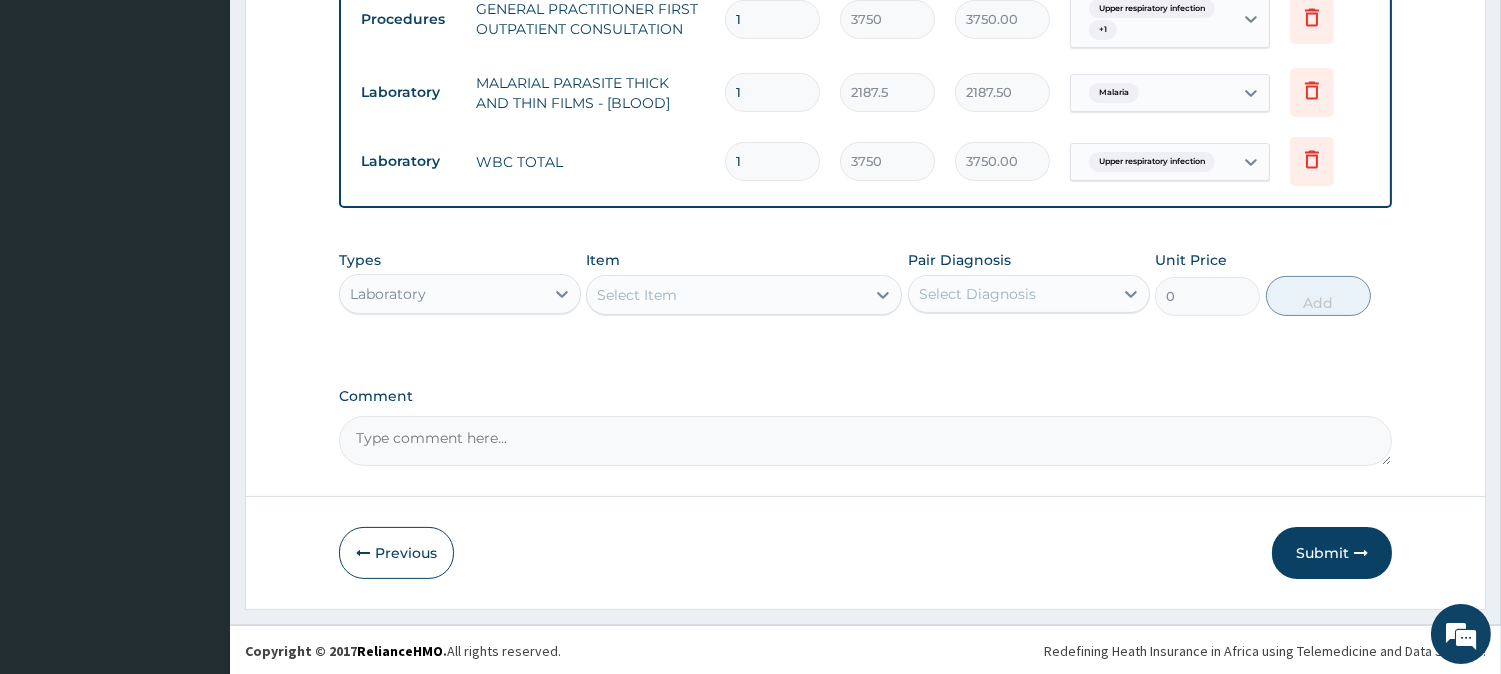 click on "Laboratory" at bounding box center (442, 294) 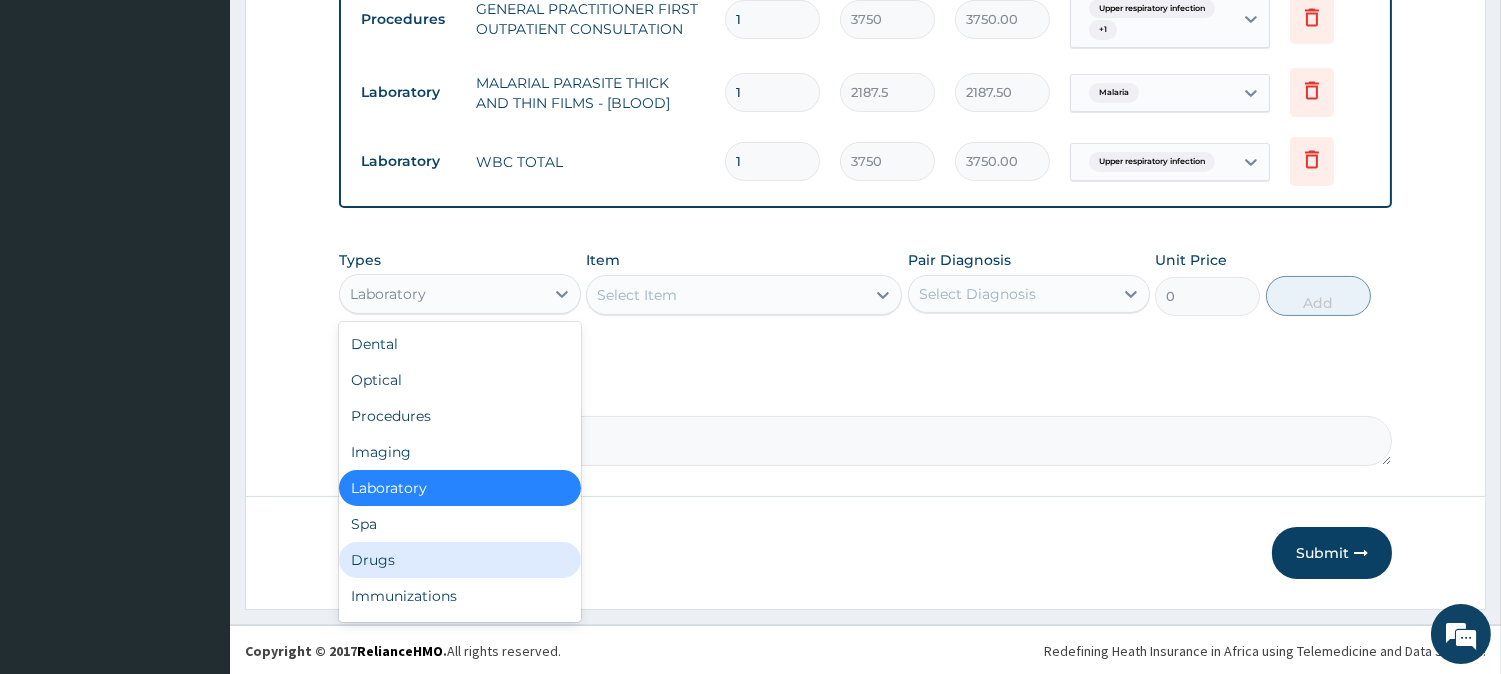 click on "Drugs" at bounding box center (460, 560) 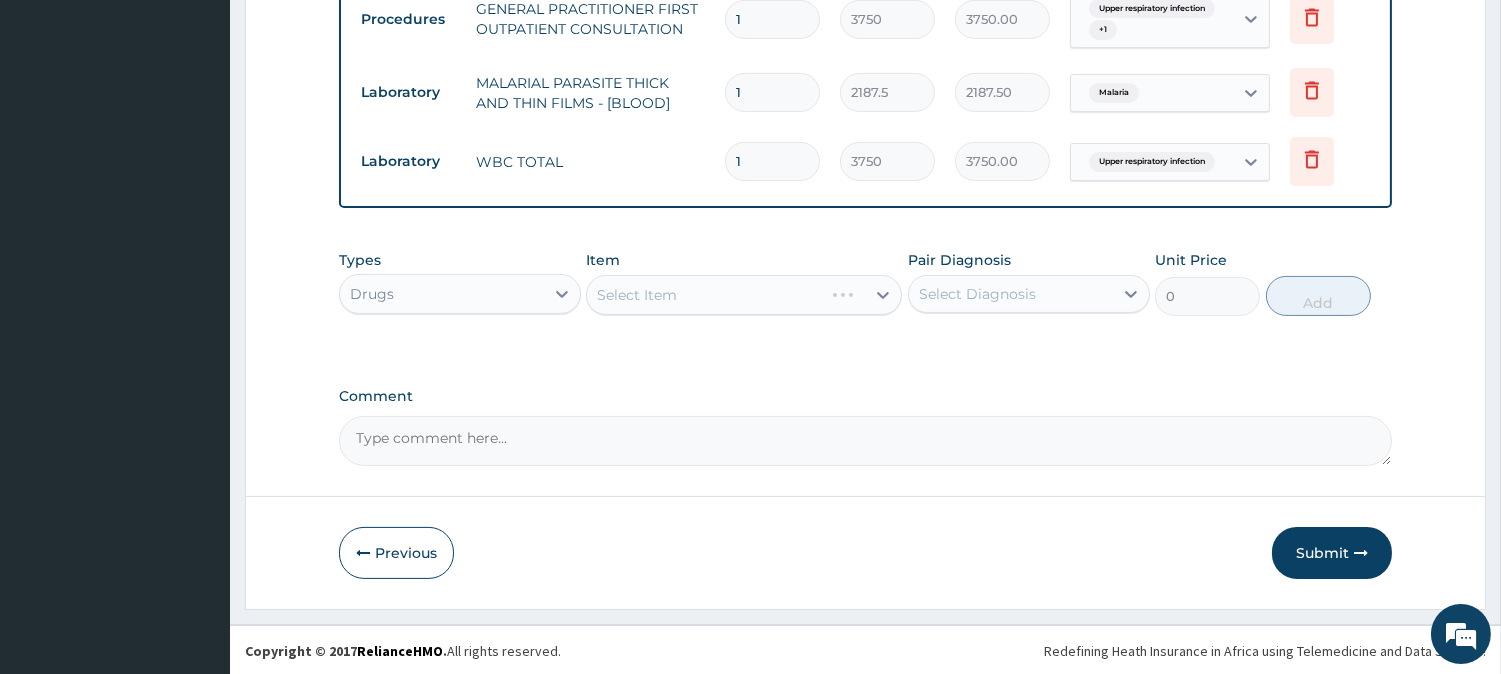 click on "Select Item" at bounding box center (744, 295) 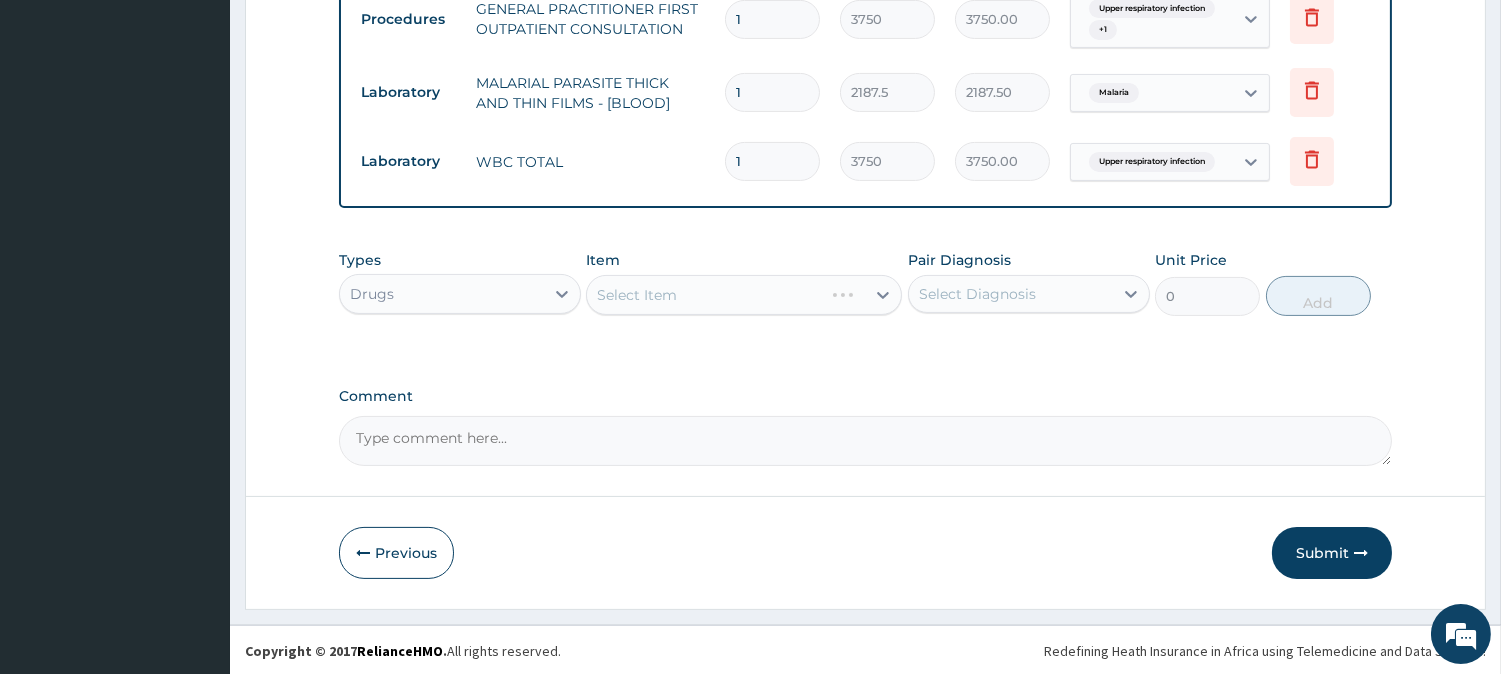 click on "Select Item" at bounding box center [744, 295] 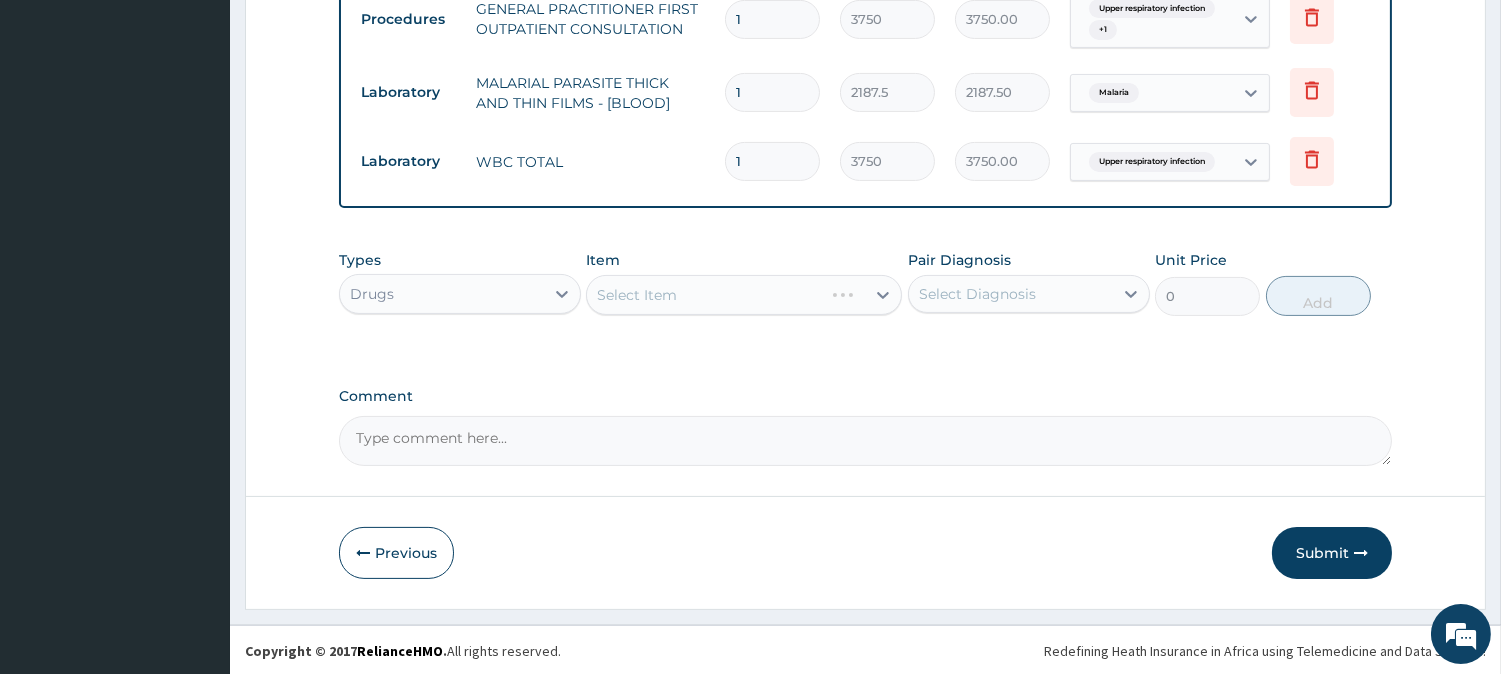 click on "Select Item" at bounding box center [744, 295] 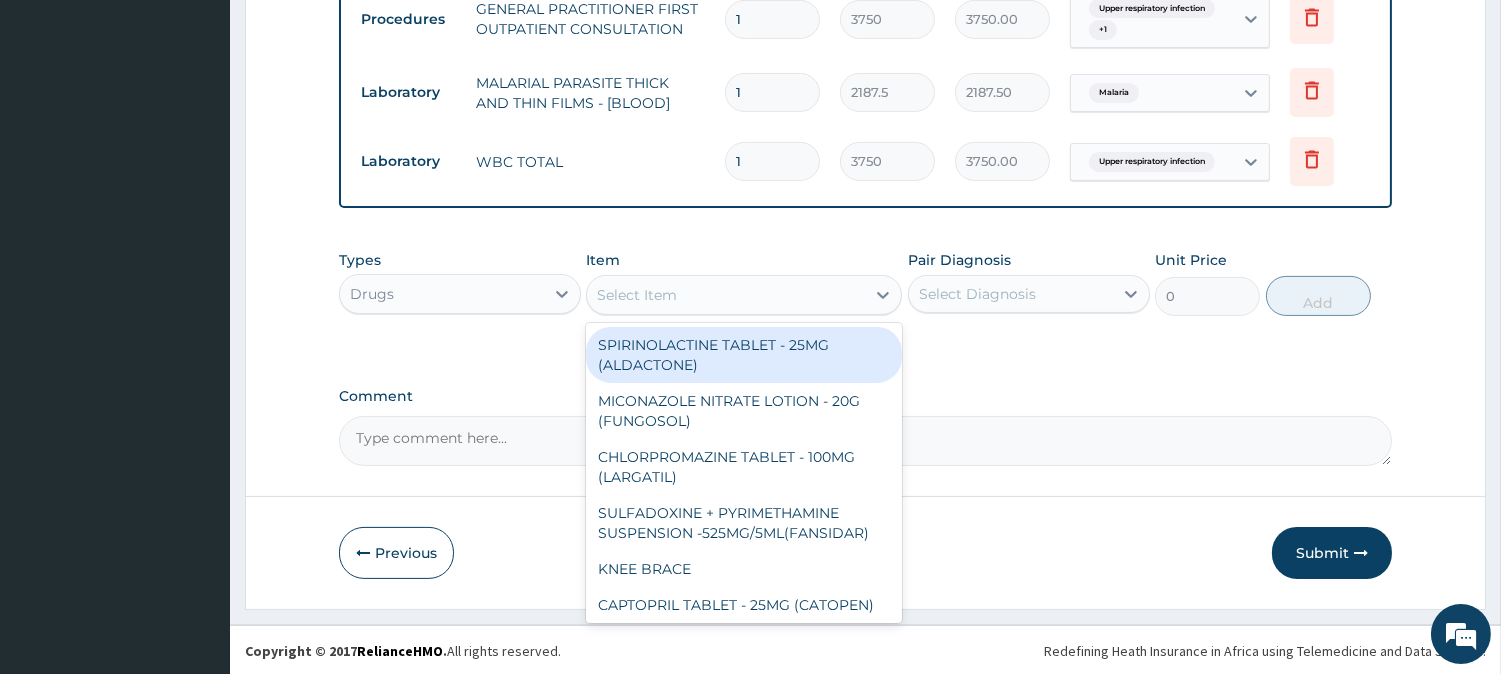 click on "Select Item" at bounding box center (726, 295) 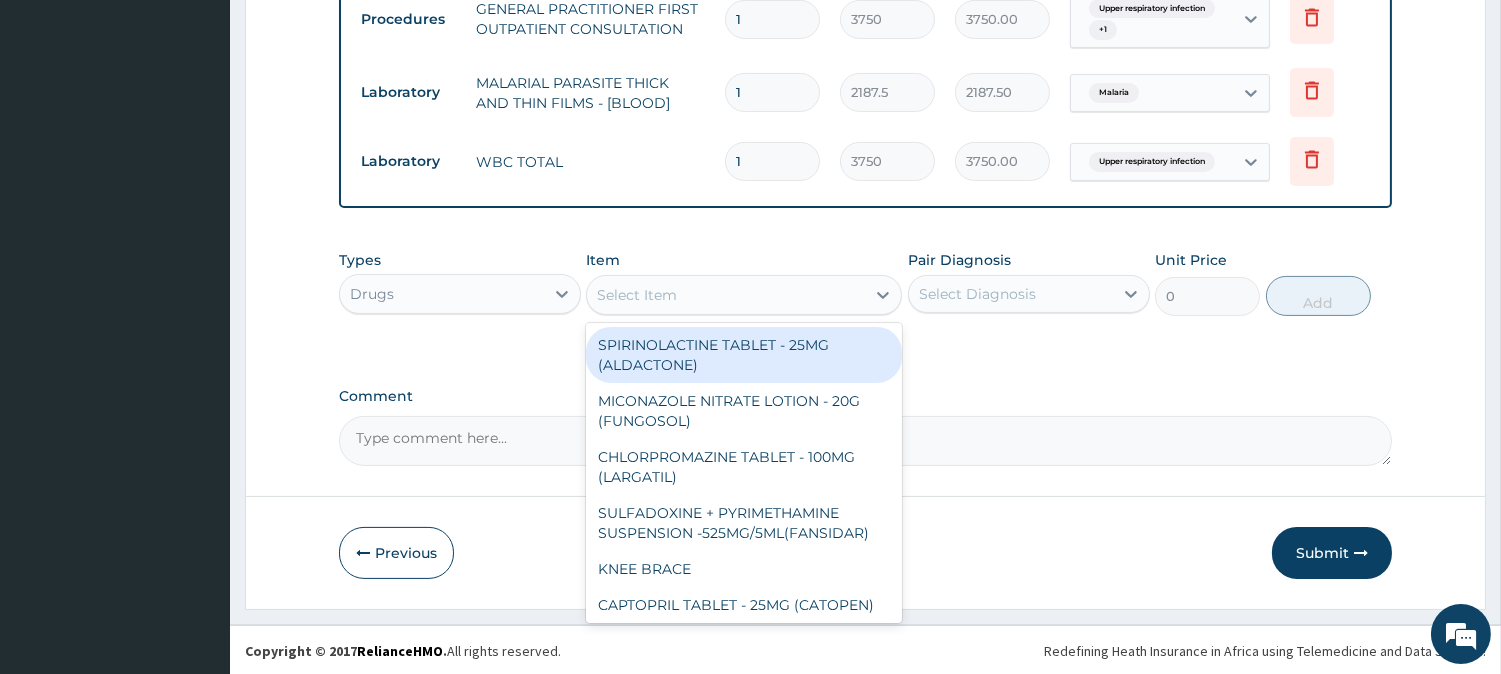 click on "Select Item" at bounding box center [726, 295] 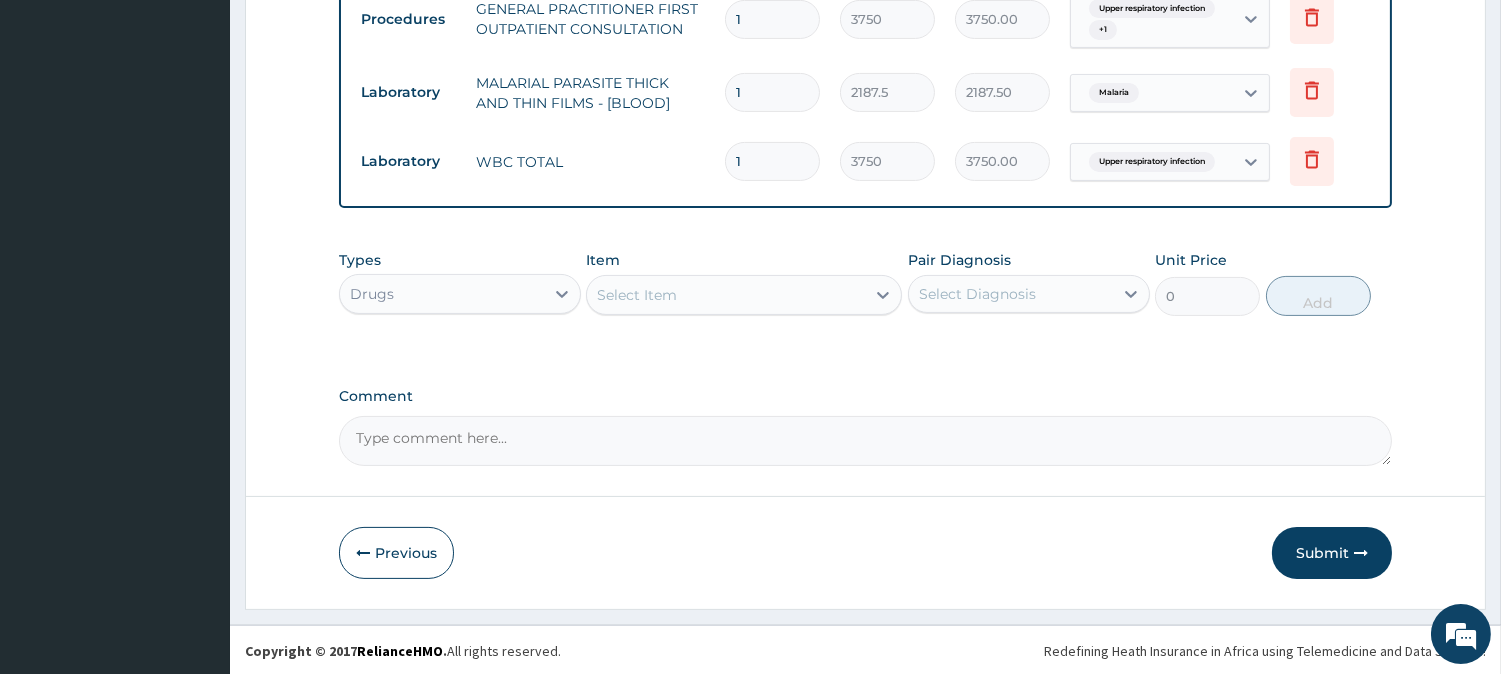 click on "Select Item" at bounding box center [726, 295] 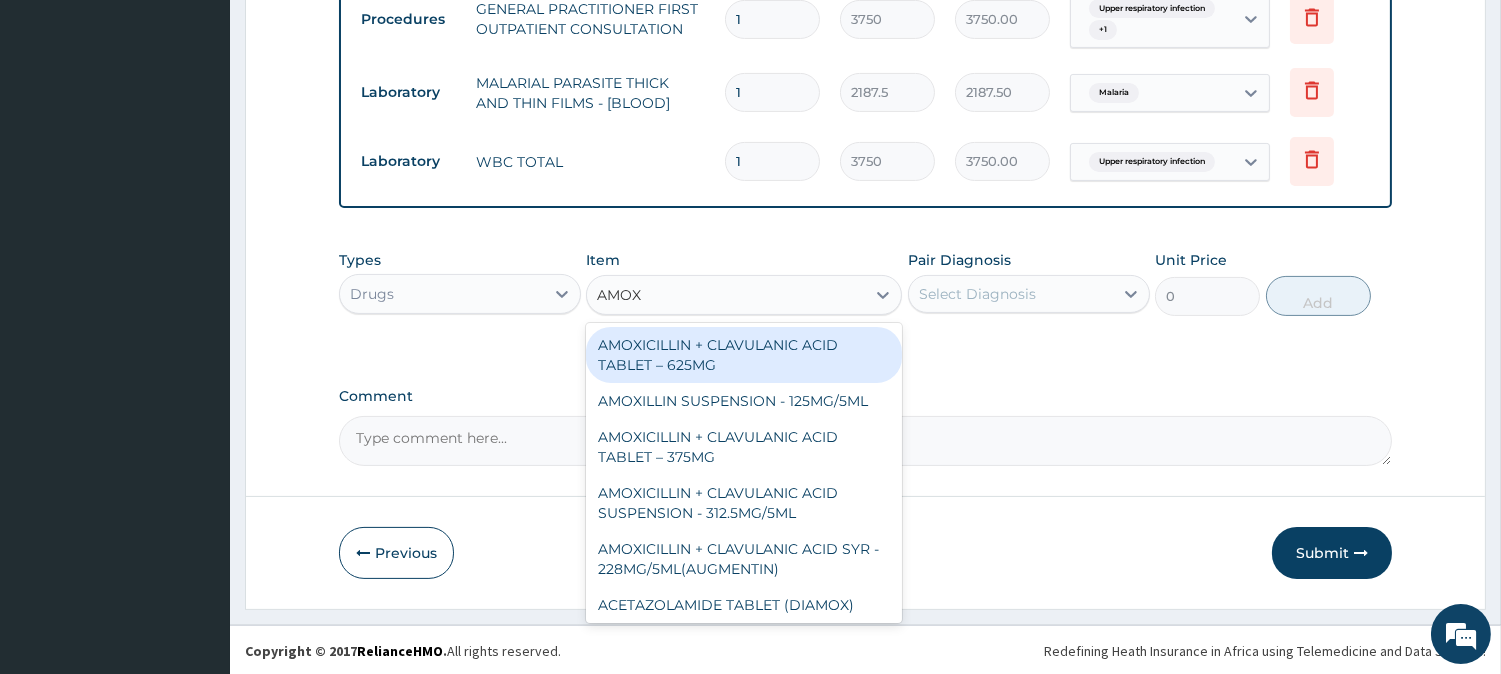 type on "AMOXI" 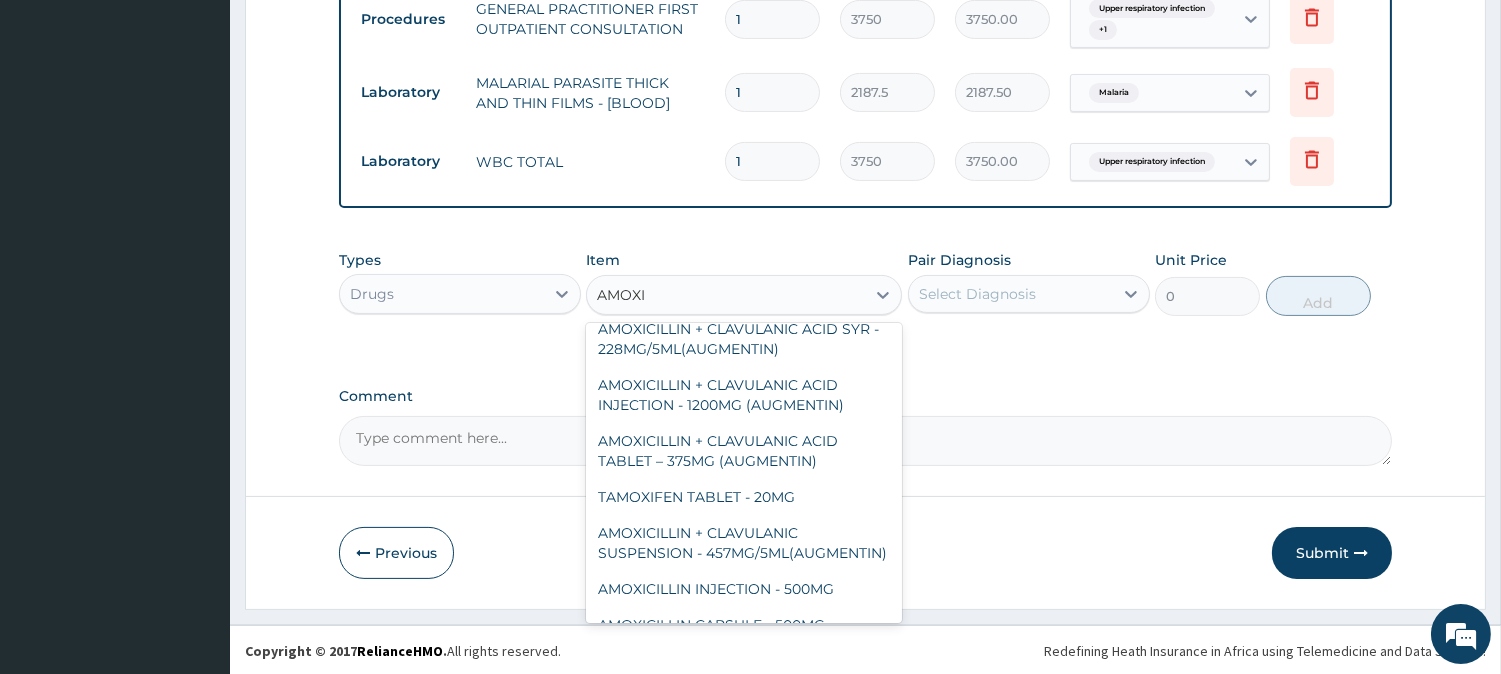 scroll, scrollTop: 266, scrollLeft: 0, axis: vertical 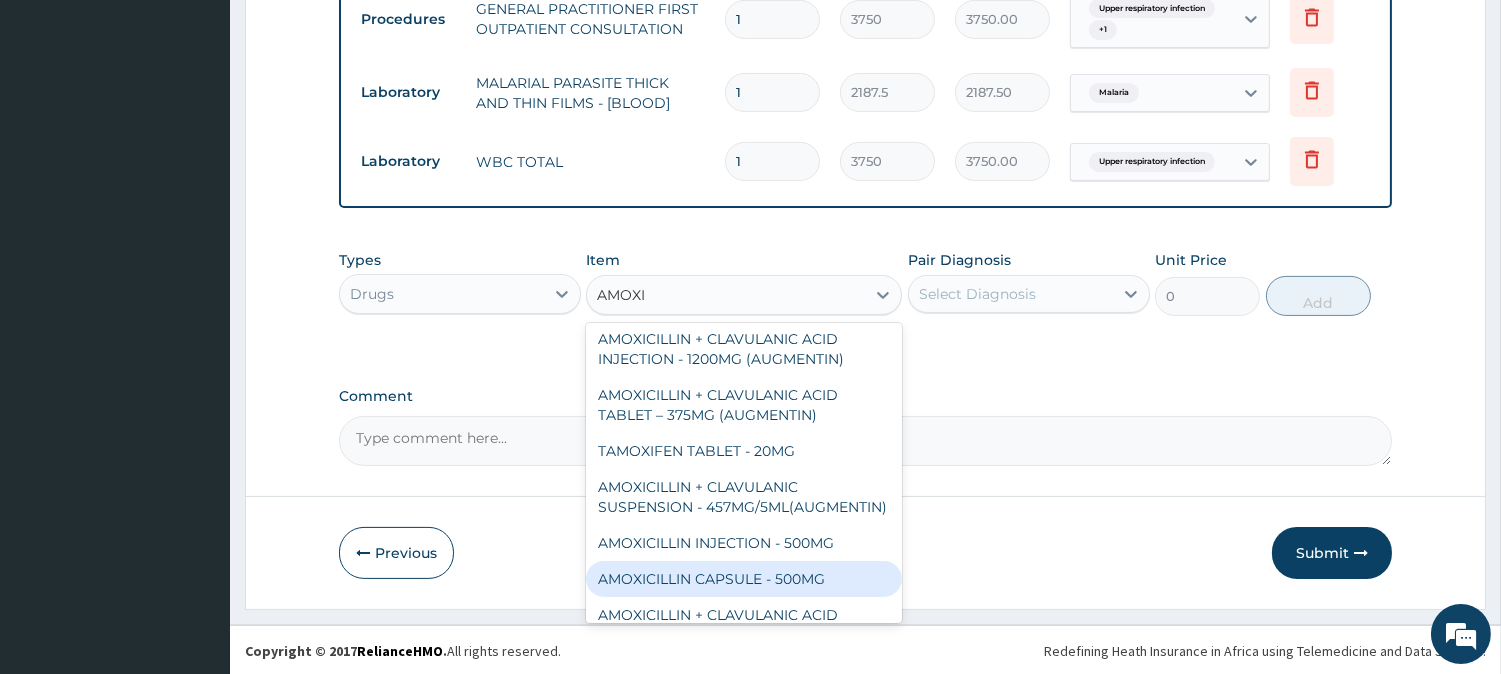 click on "AMOXICILLIN CAPSULE - 500MG" at bounding box center (744, 579) 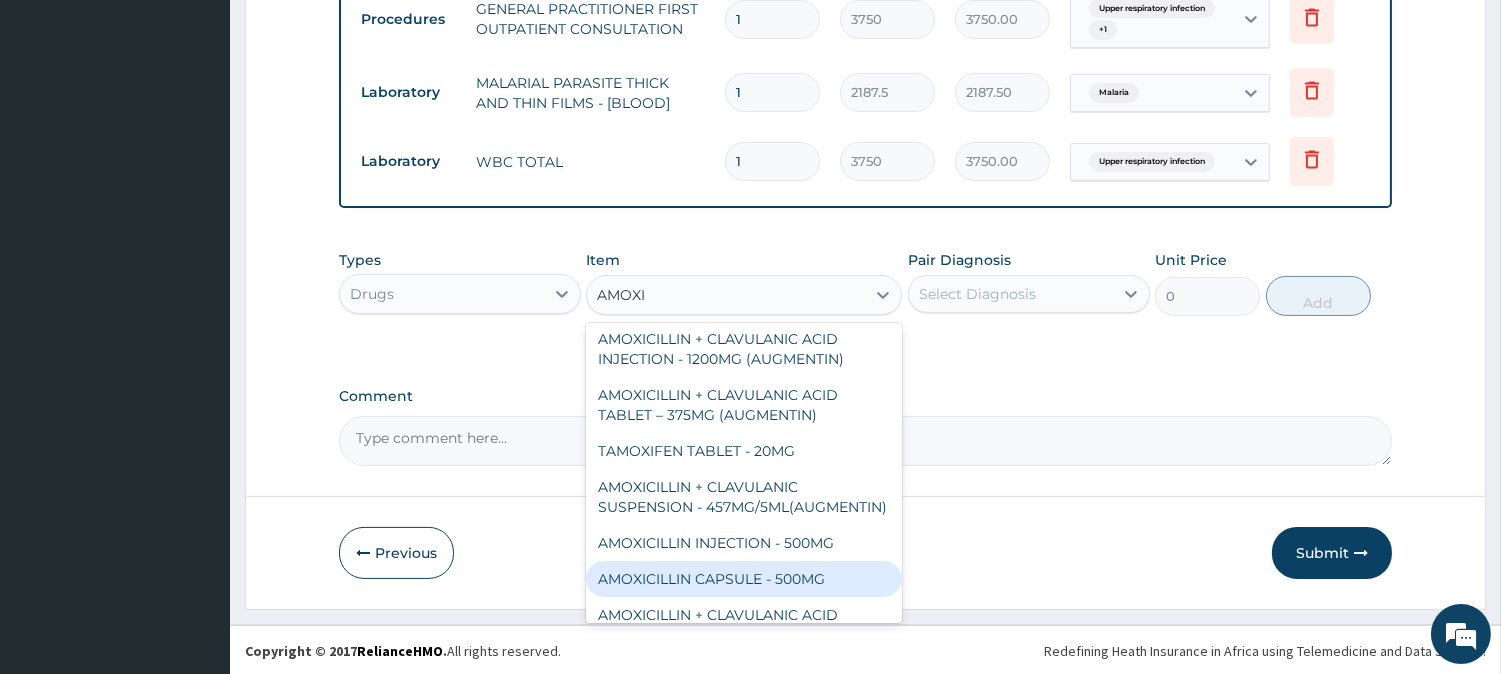 type 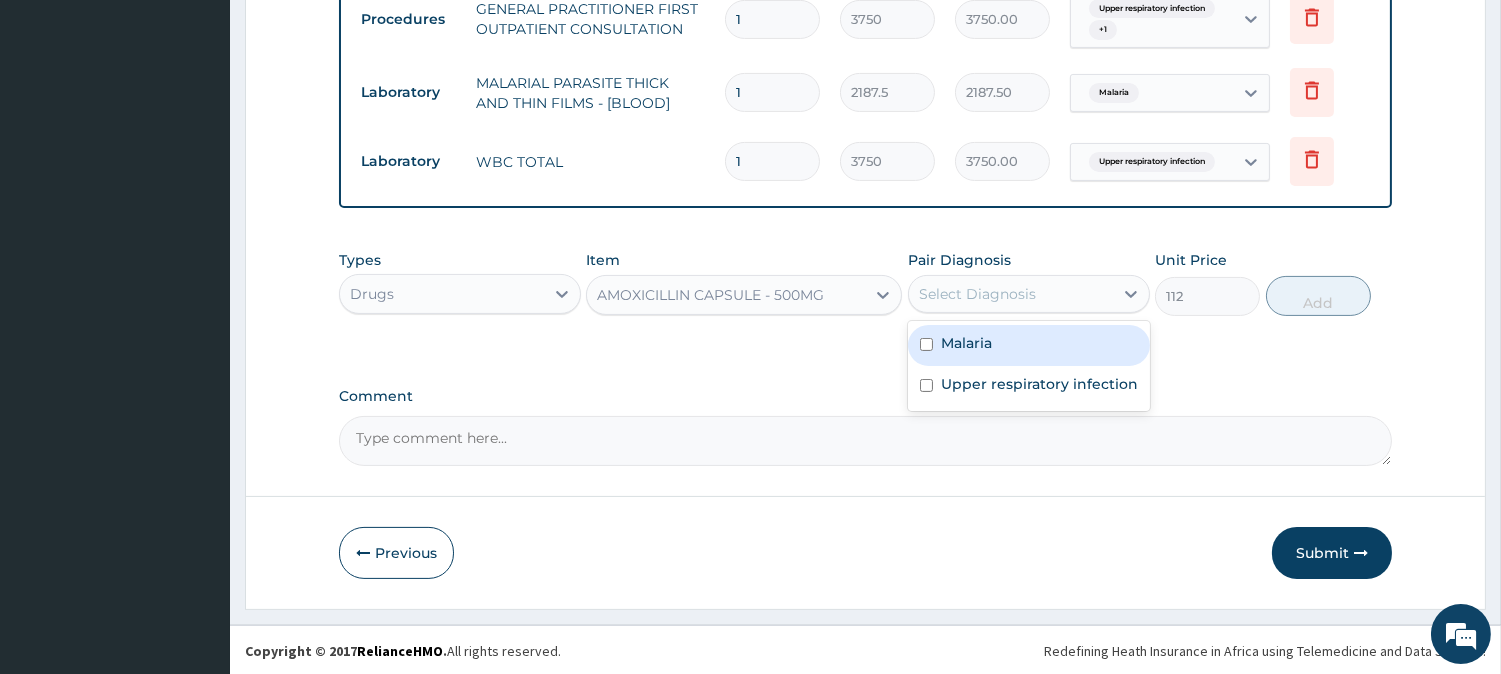 click on "Select Diagnosis" at bounding box center (977, 294) 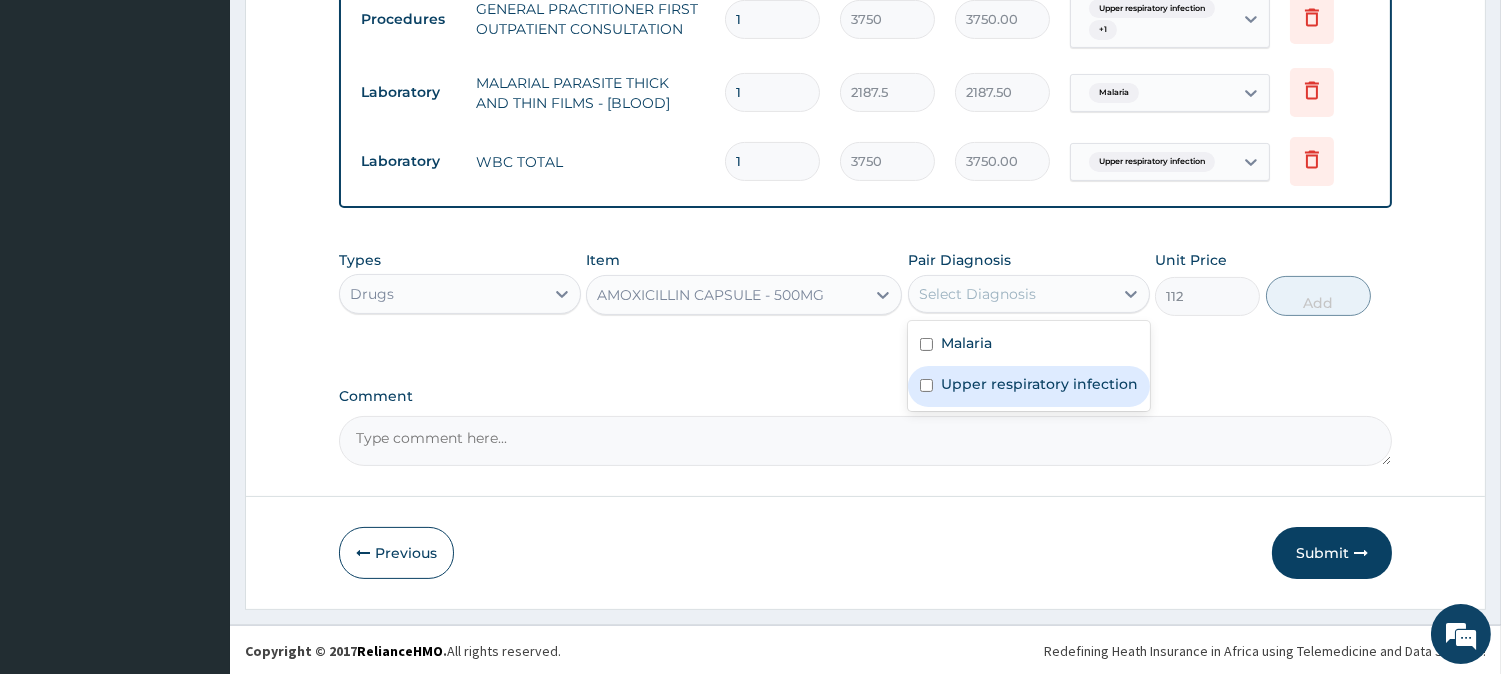 click on "Upper respiratory infection" at bounding box center (1039, 384) 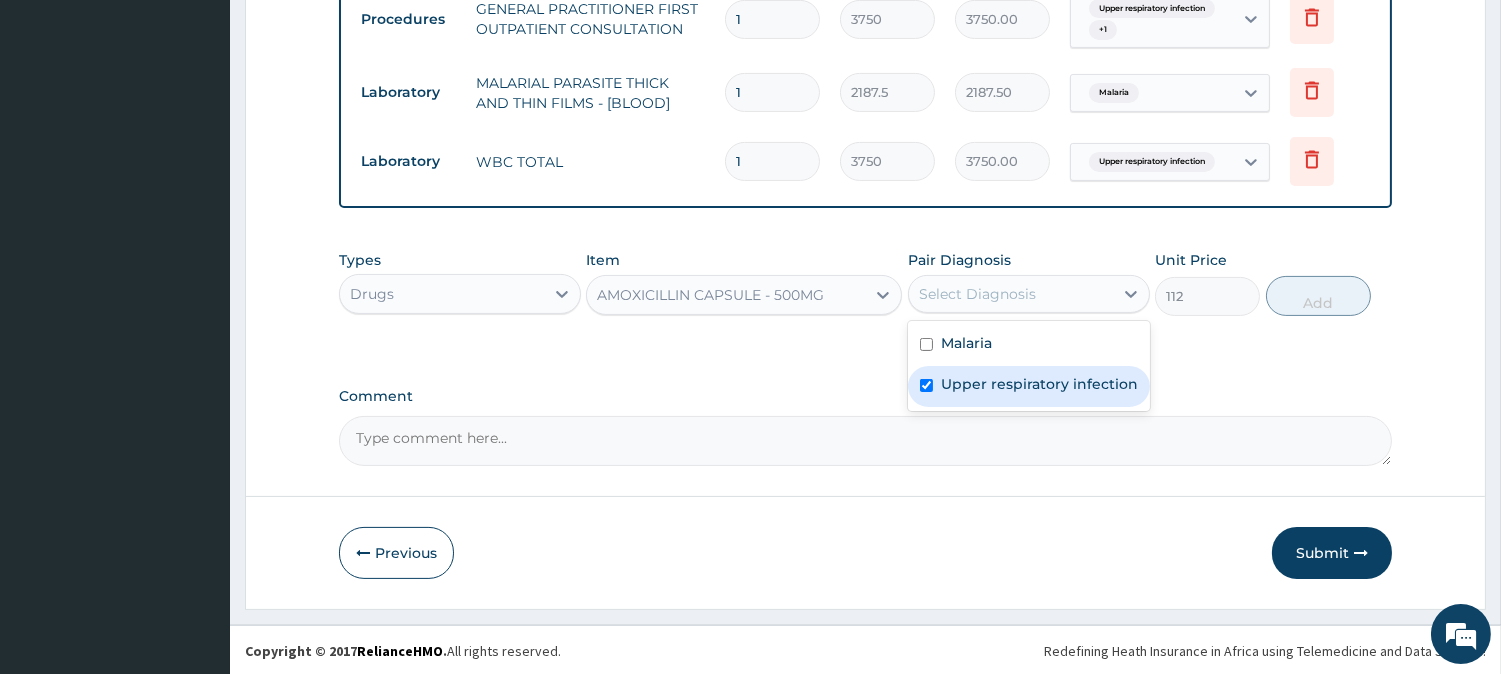 checkbox on "true" 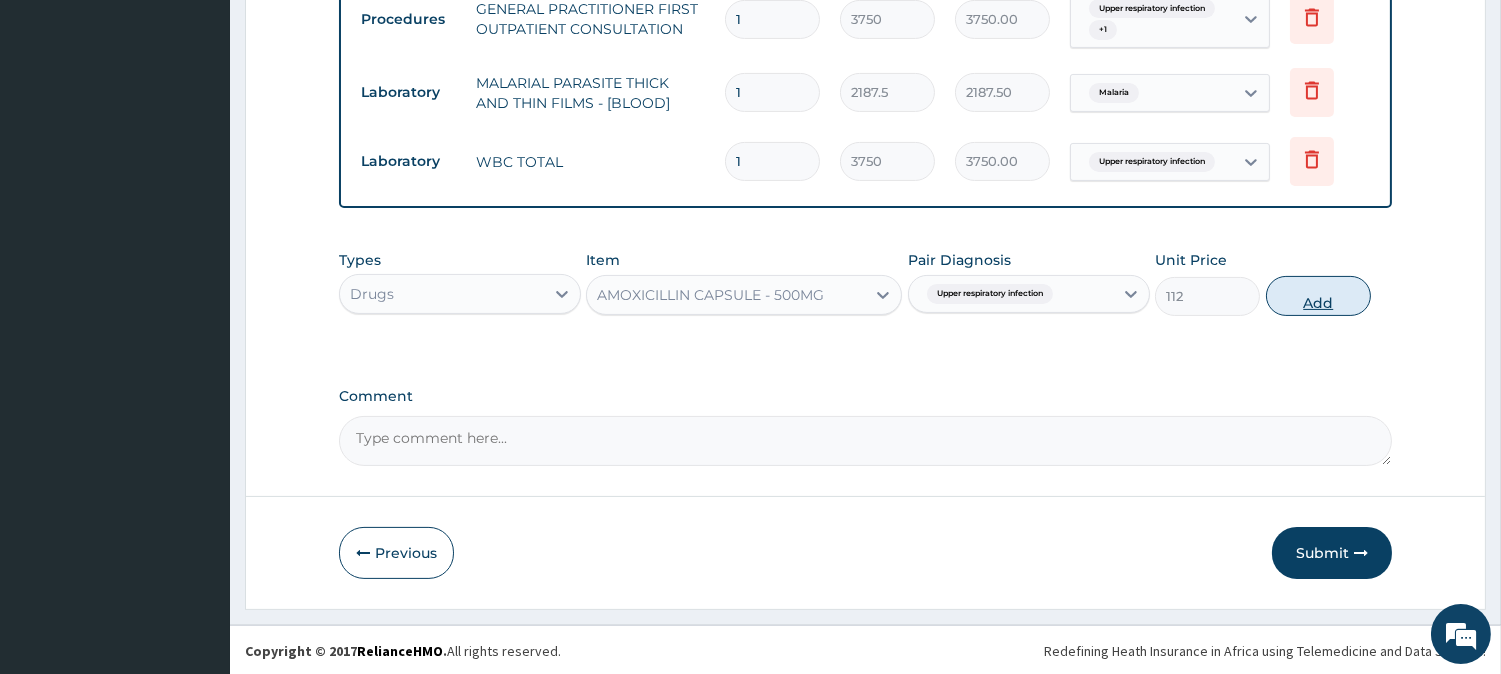 click on "Add" at bounding box center (1318, 296) 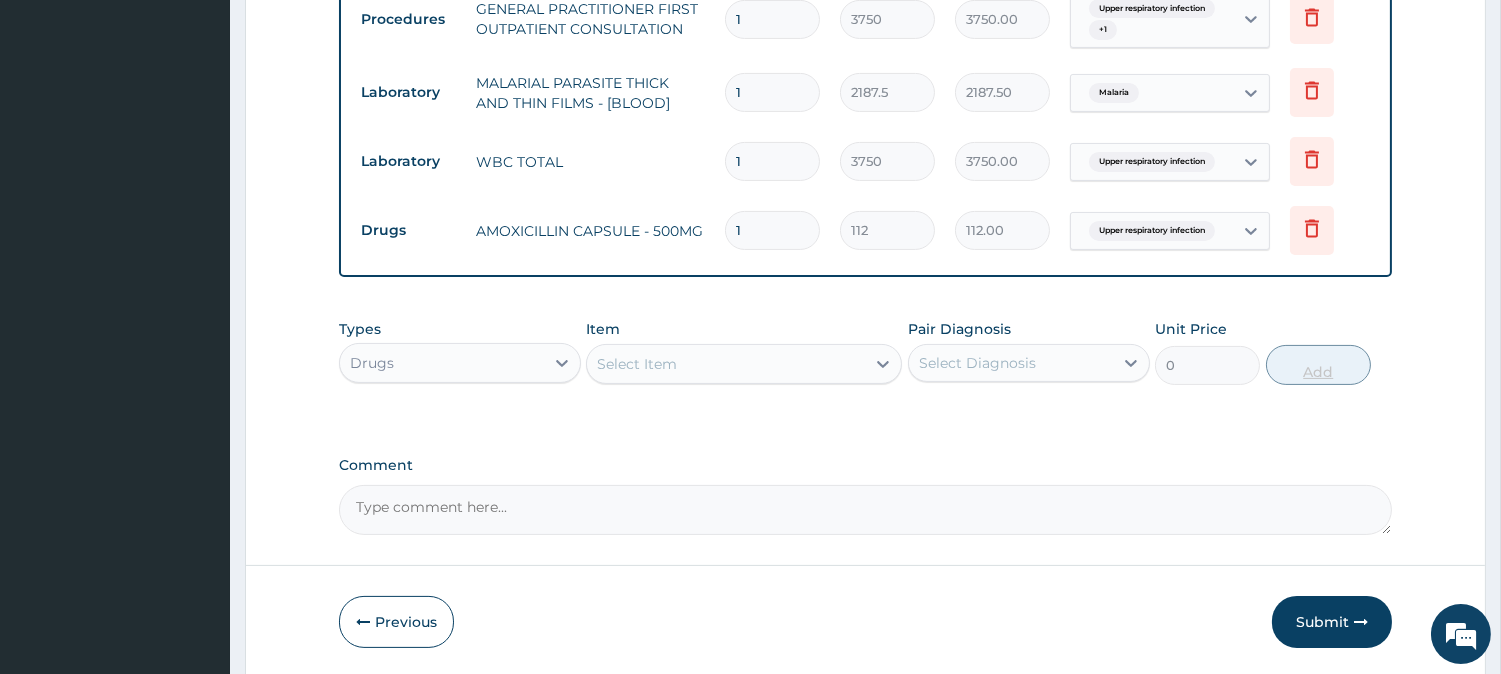type on "15" 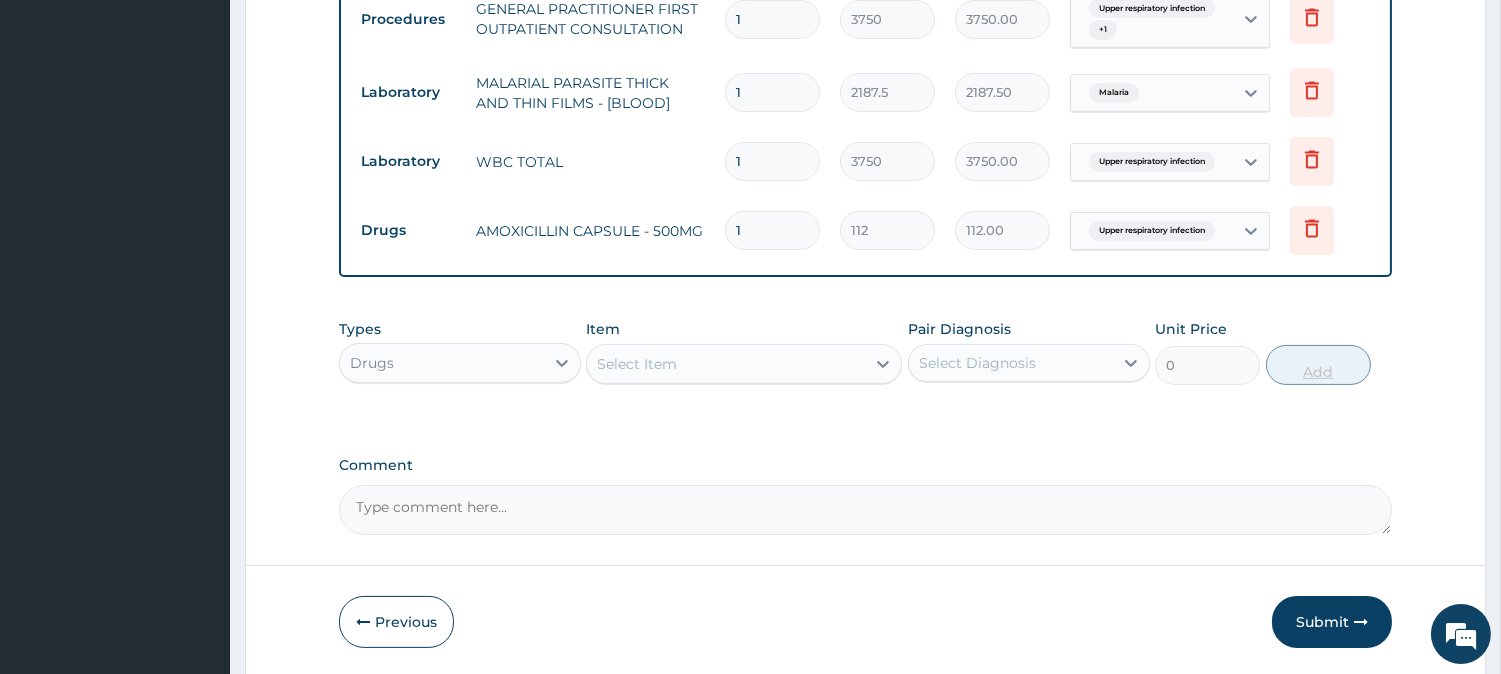 type on "1680.00" 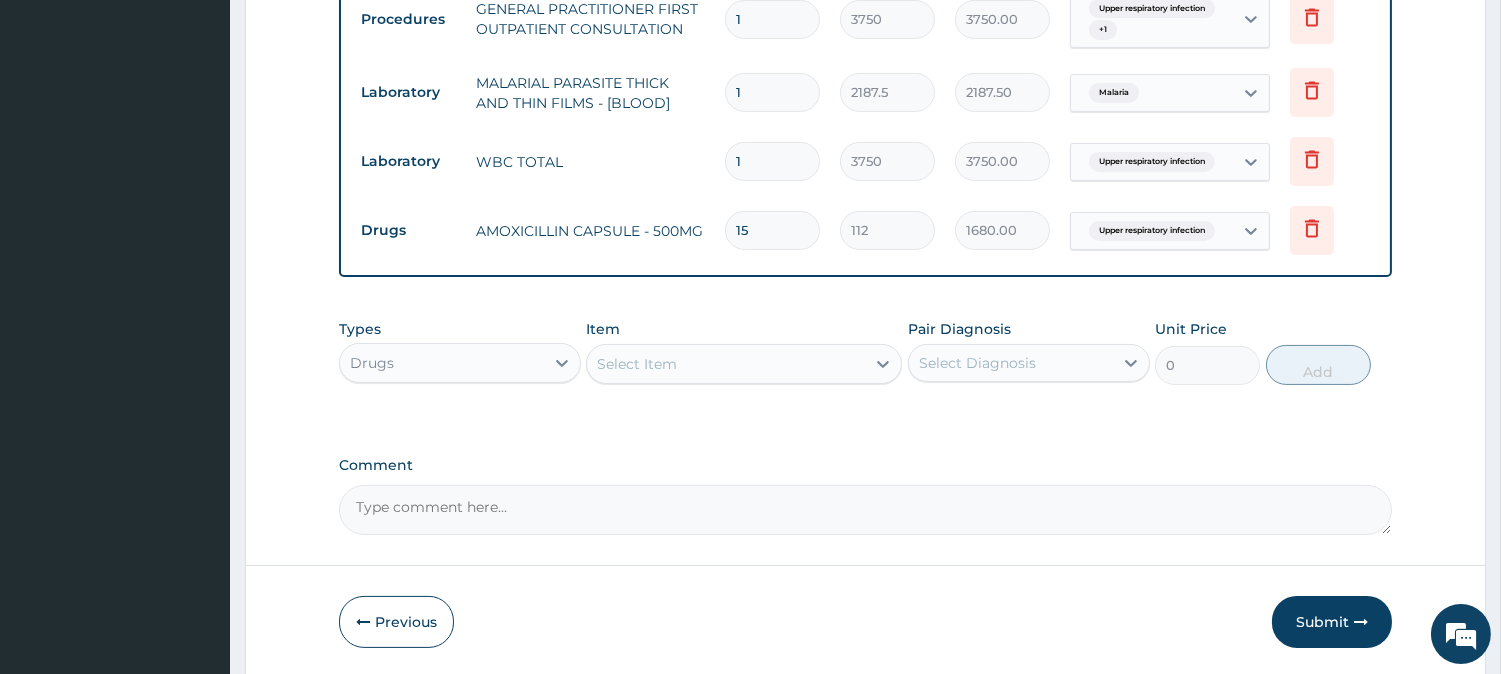scroll, scrollTop: 887, scrollLeft: 0, axis: vertical 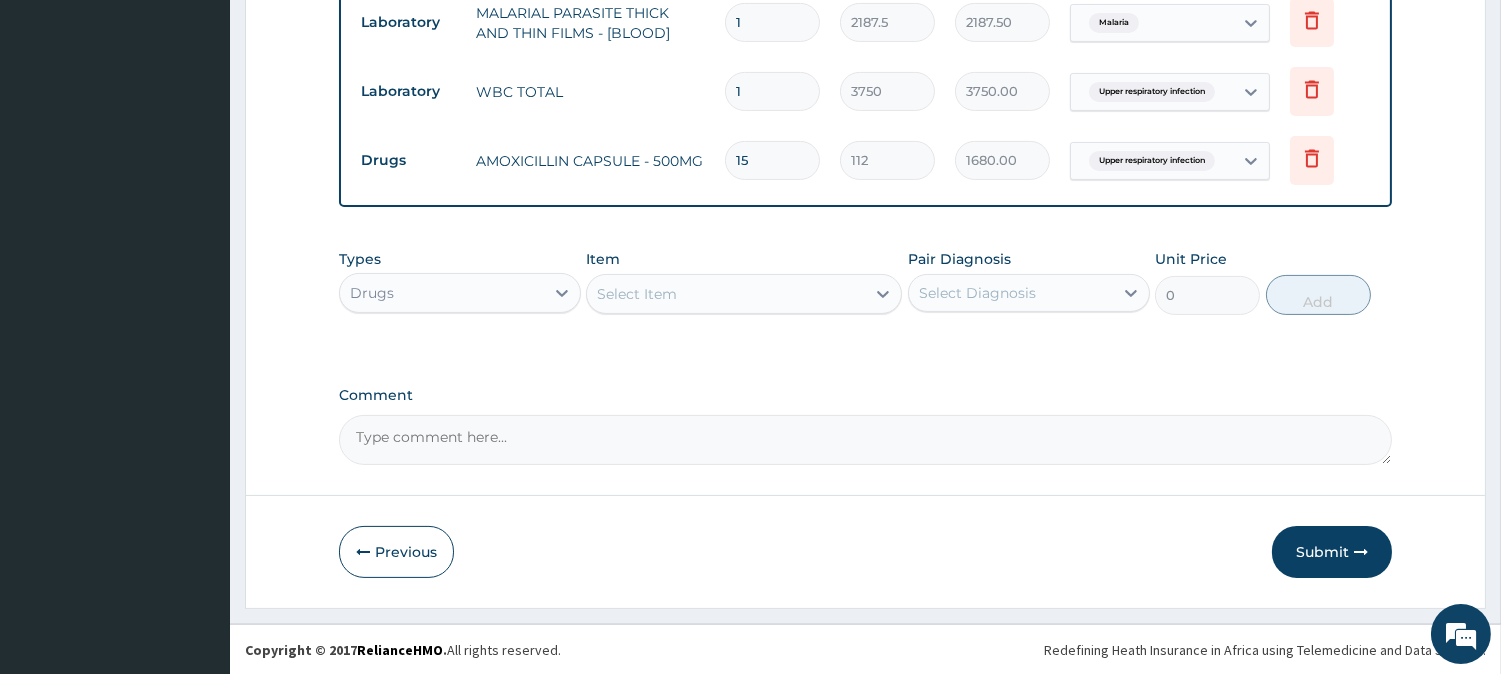 type on "15" 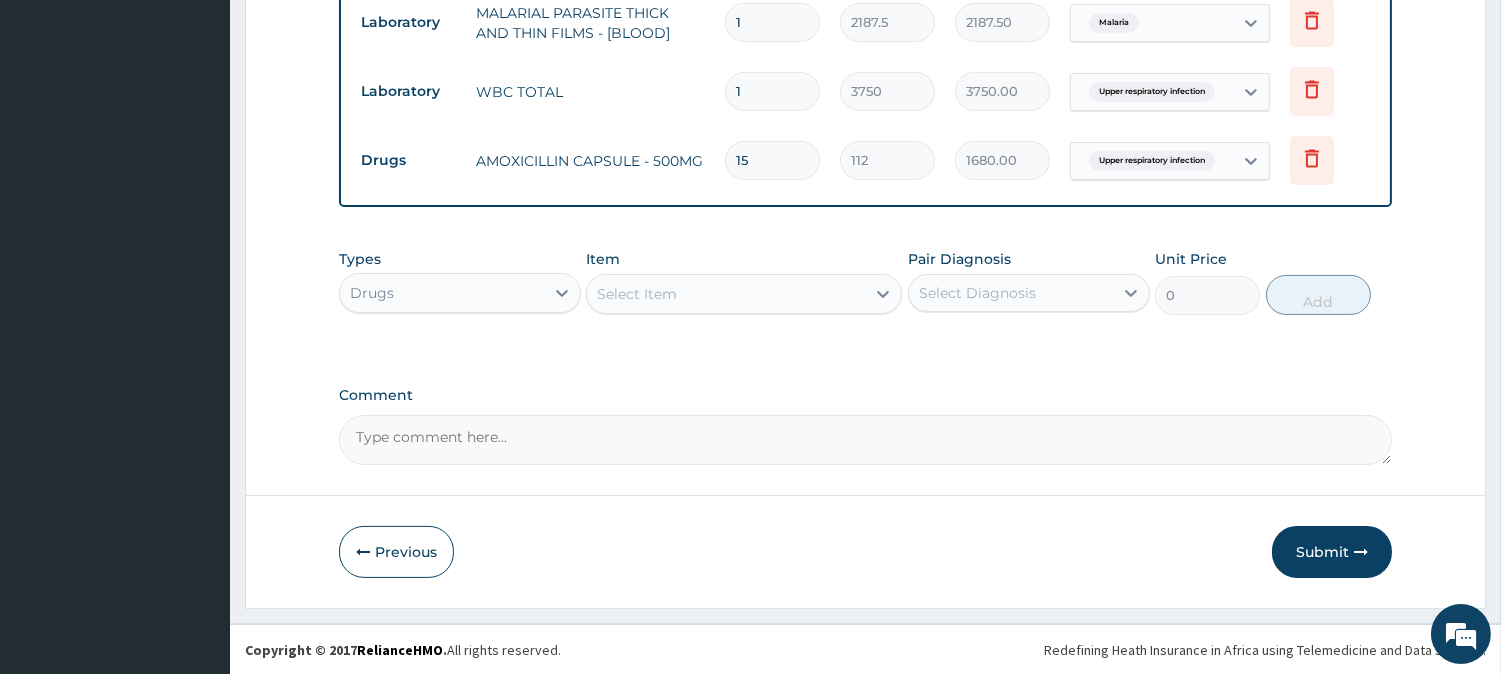 click on "Select Item" at bounding box center [726, 294] 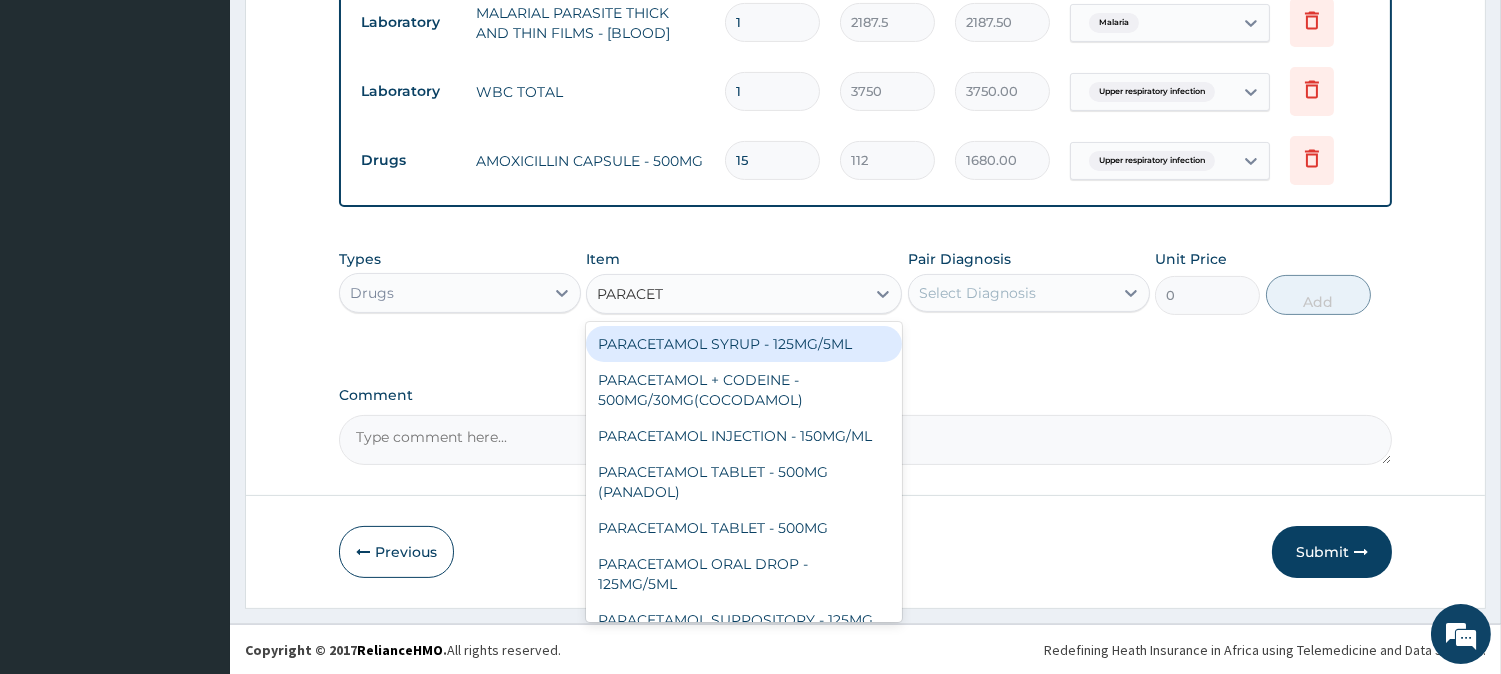 type on "PARACETA" 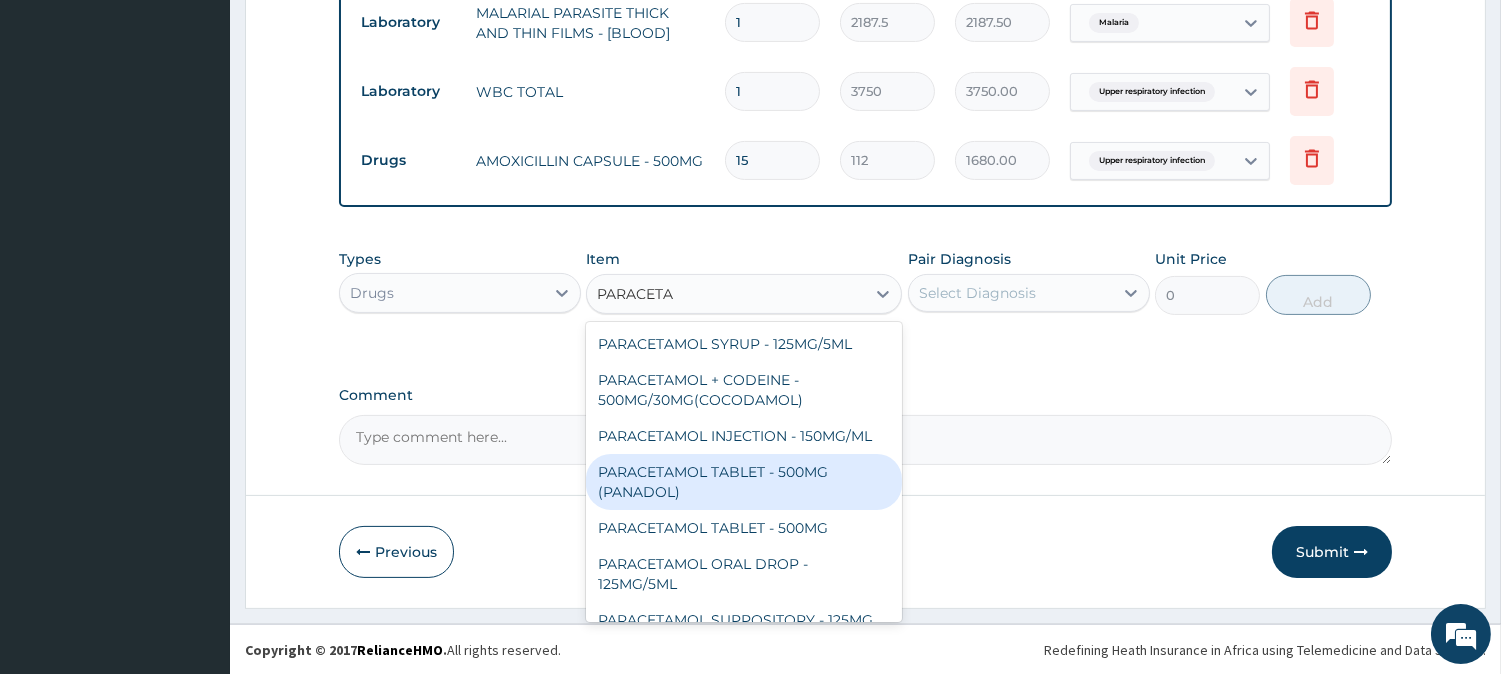 click on "PARACETAMOL TABLET - 500MG (PANADOL)" at bounding box center (744, 482) 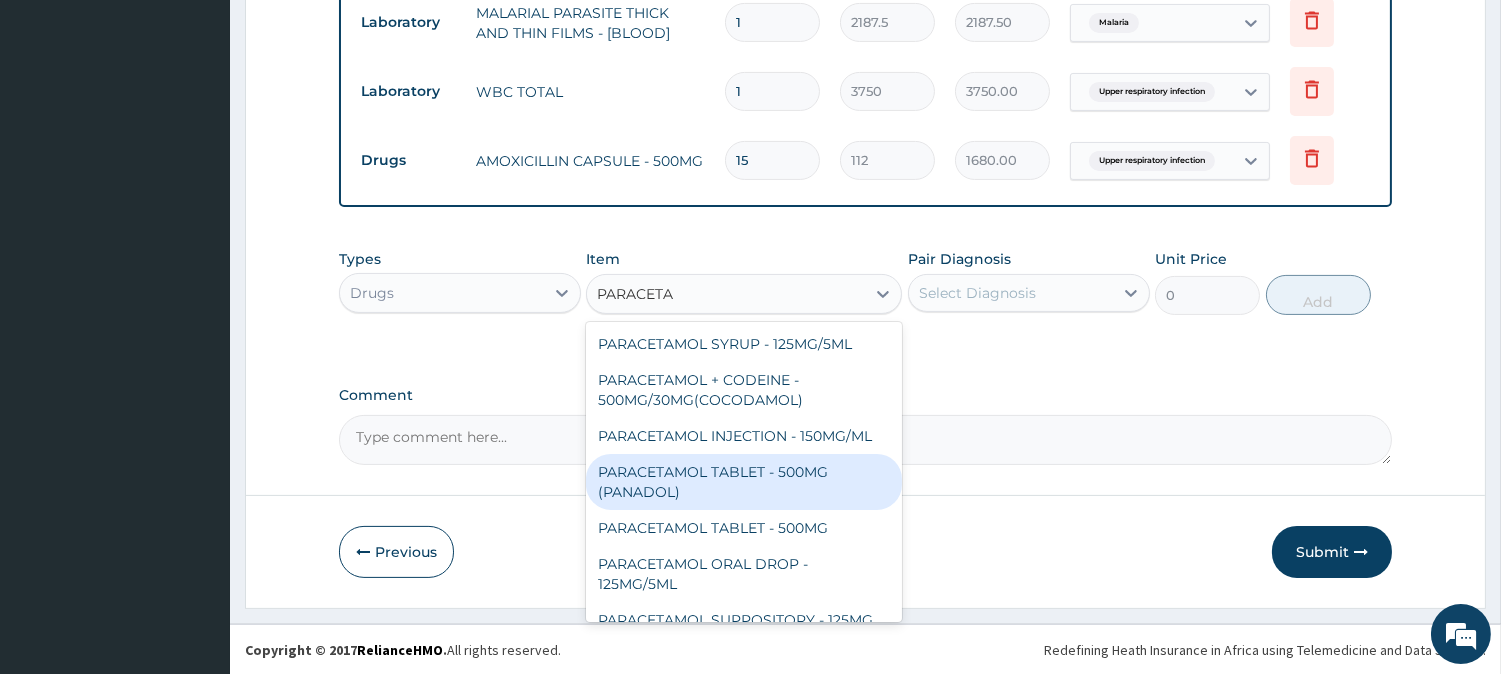 type 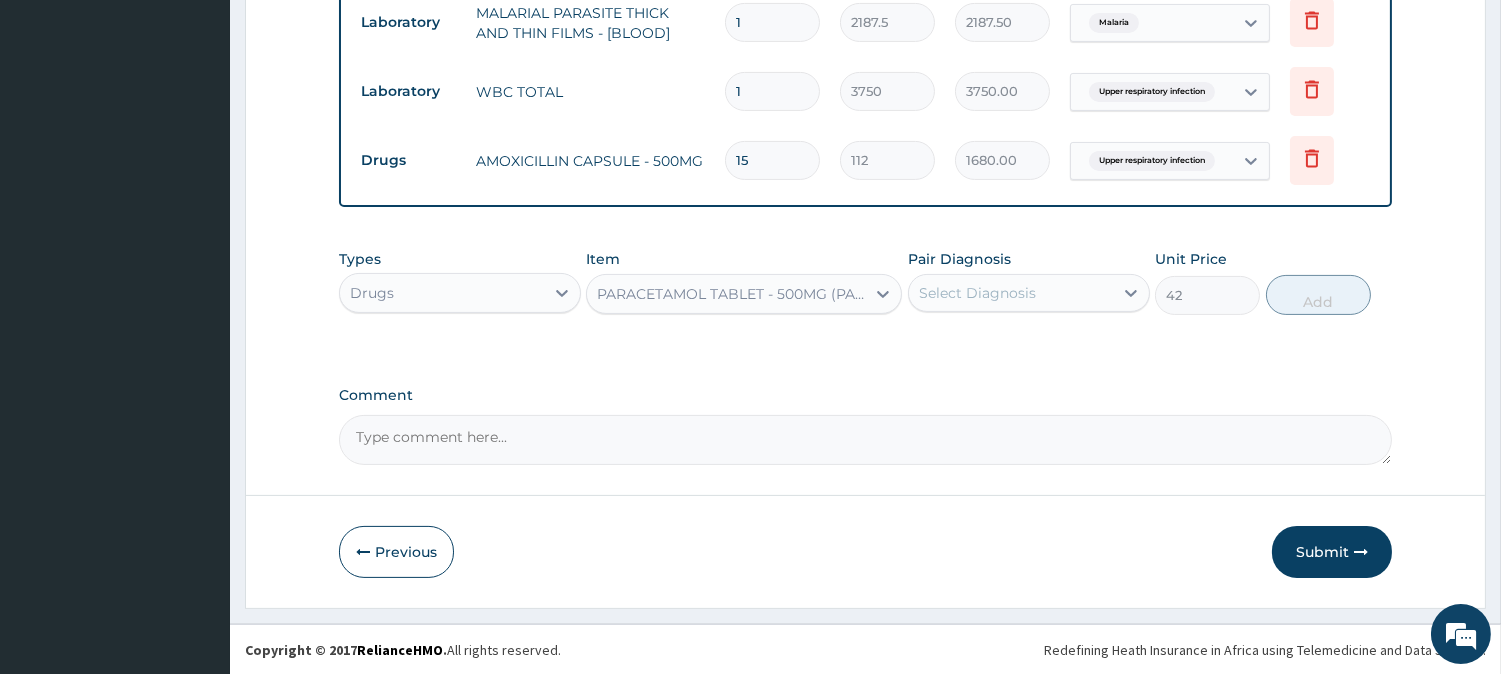 click on "Pair Diagnosis Select Diagnosis" at bounding box center [1029, 282] 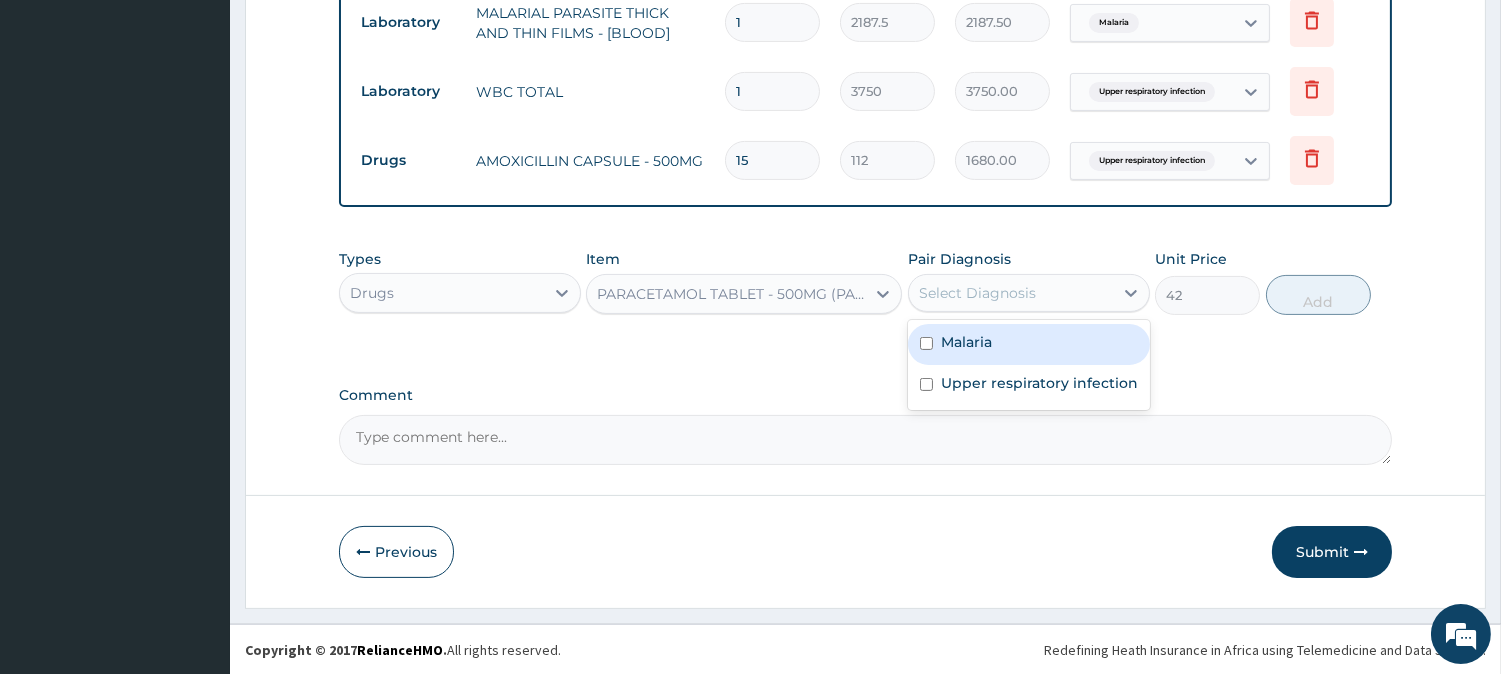 click on "Malaria" at bounding box center (1029, 344) 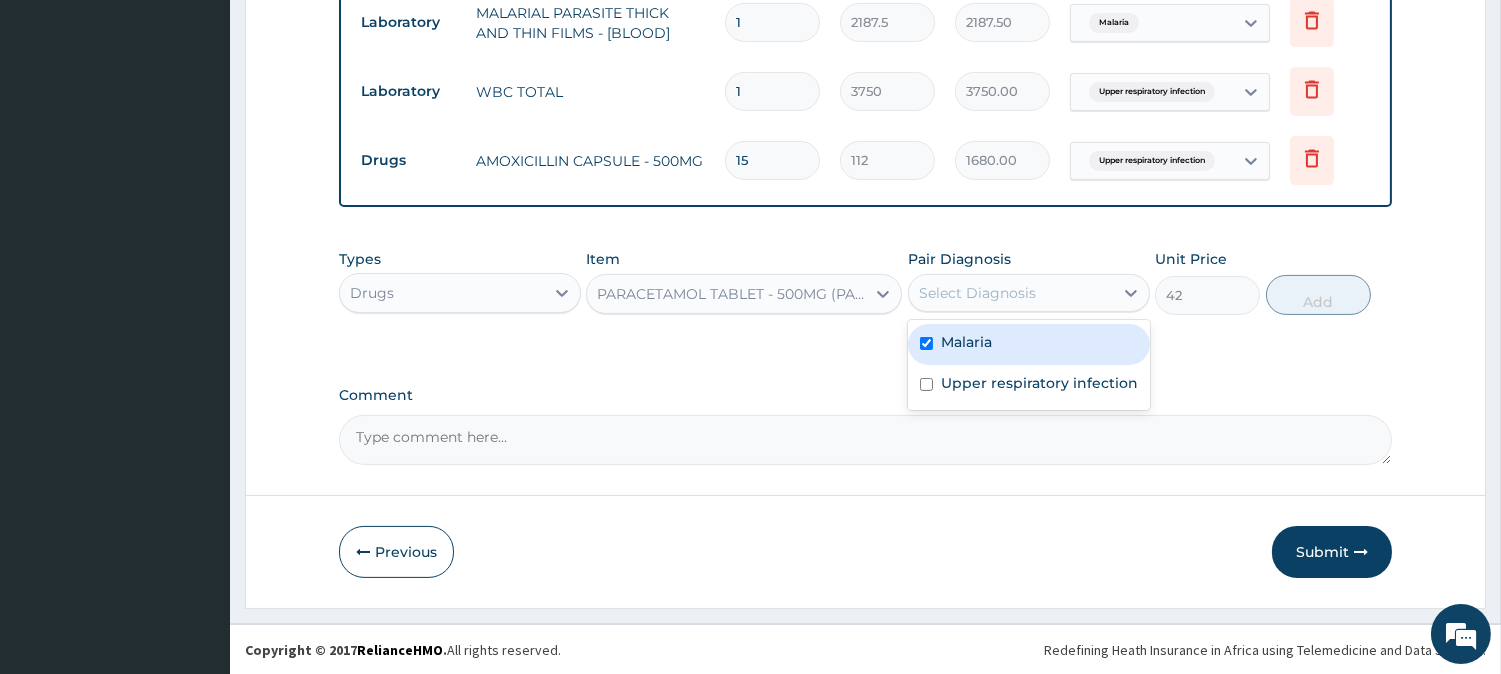 checkbox on "true" 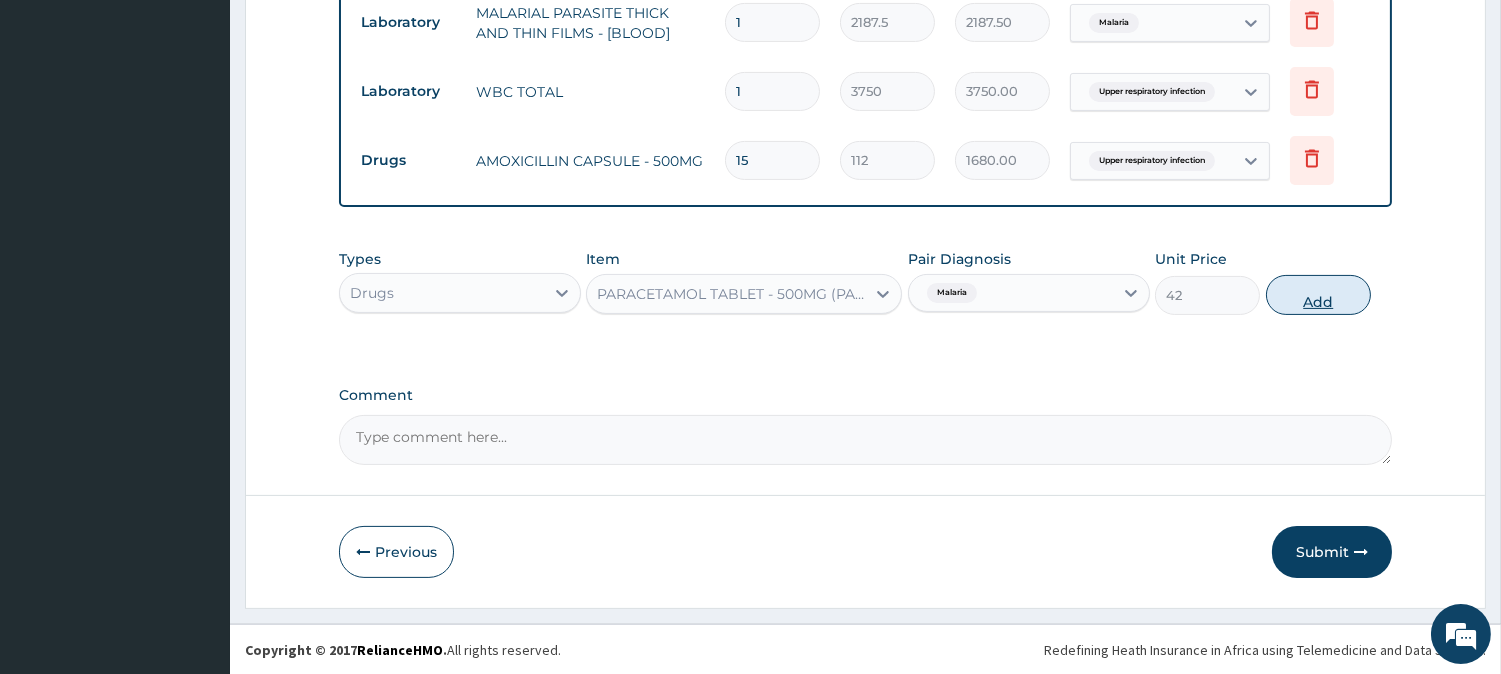 click on "Add" at bounding box center [1318, 295] 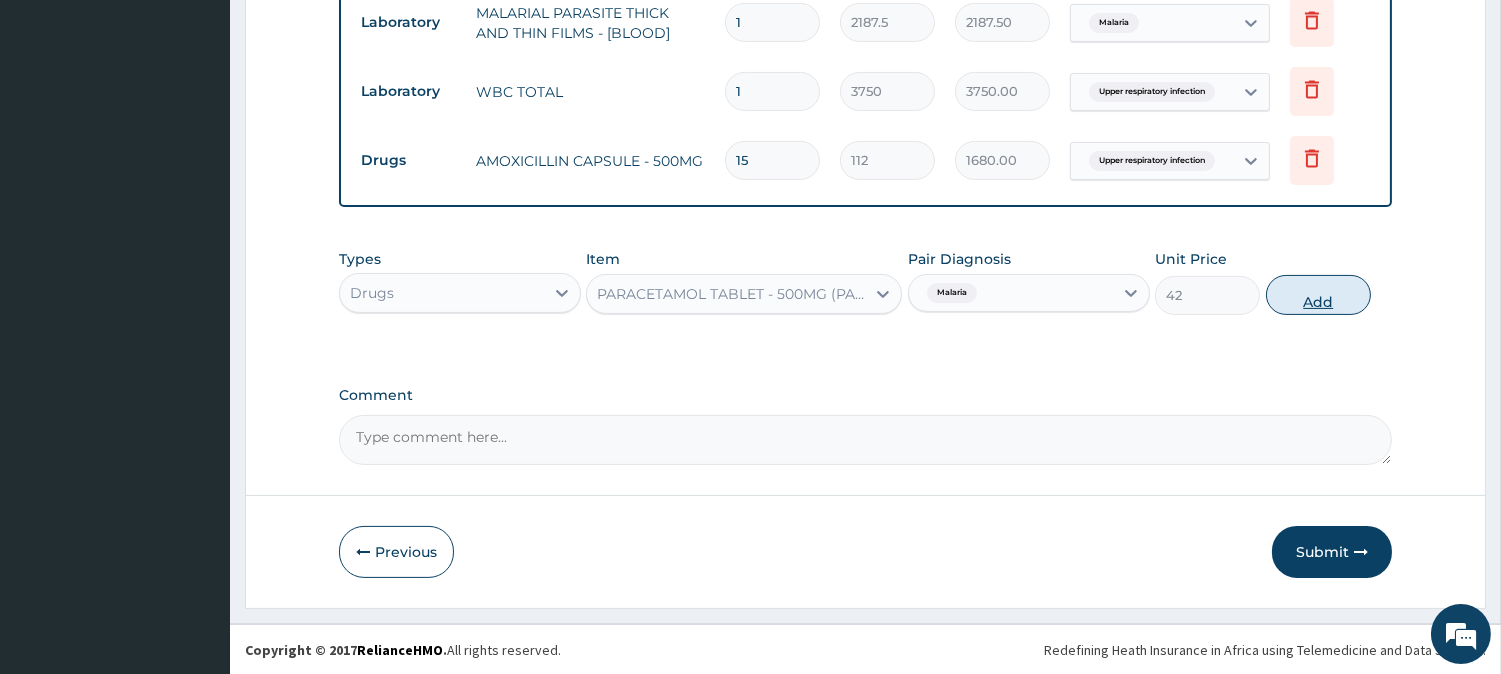 type on "0" 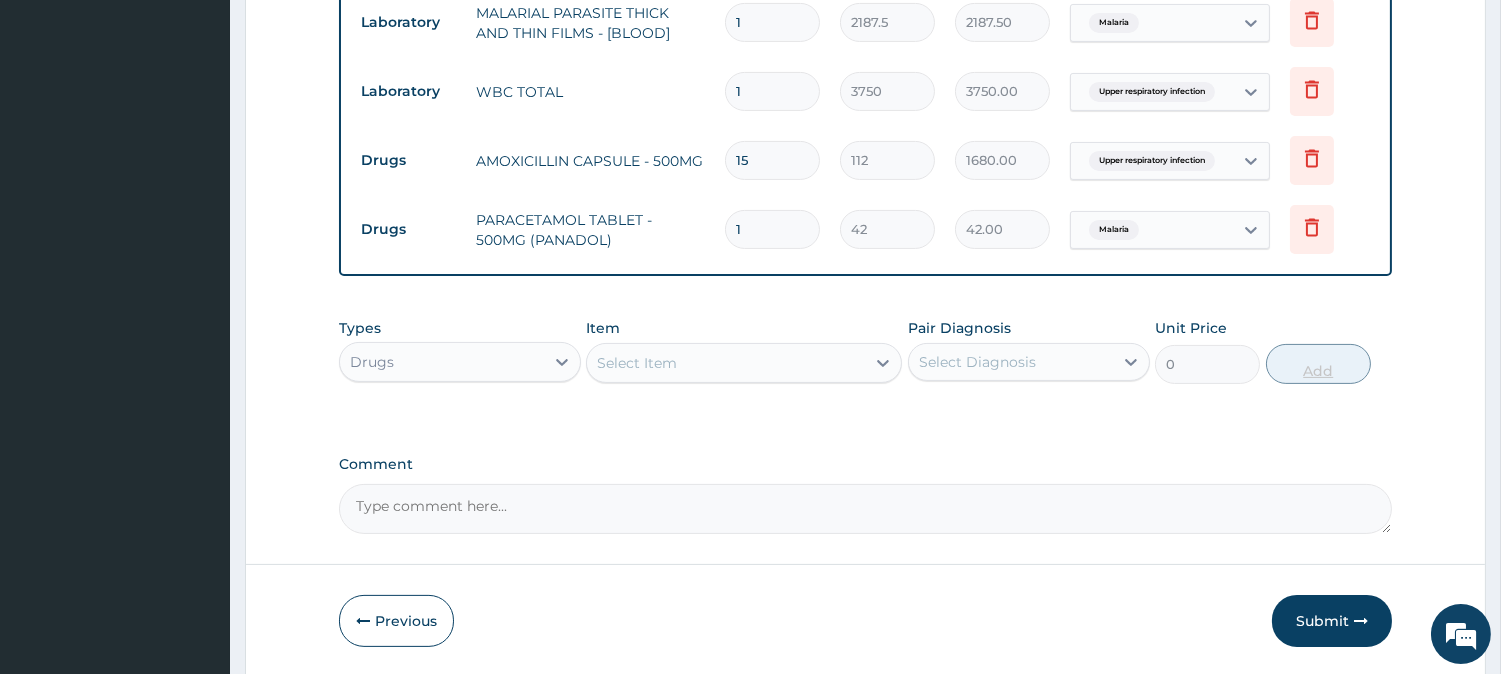 type 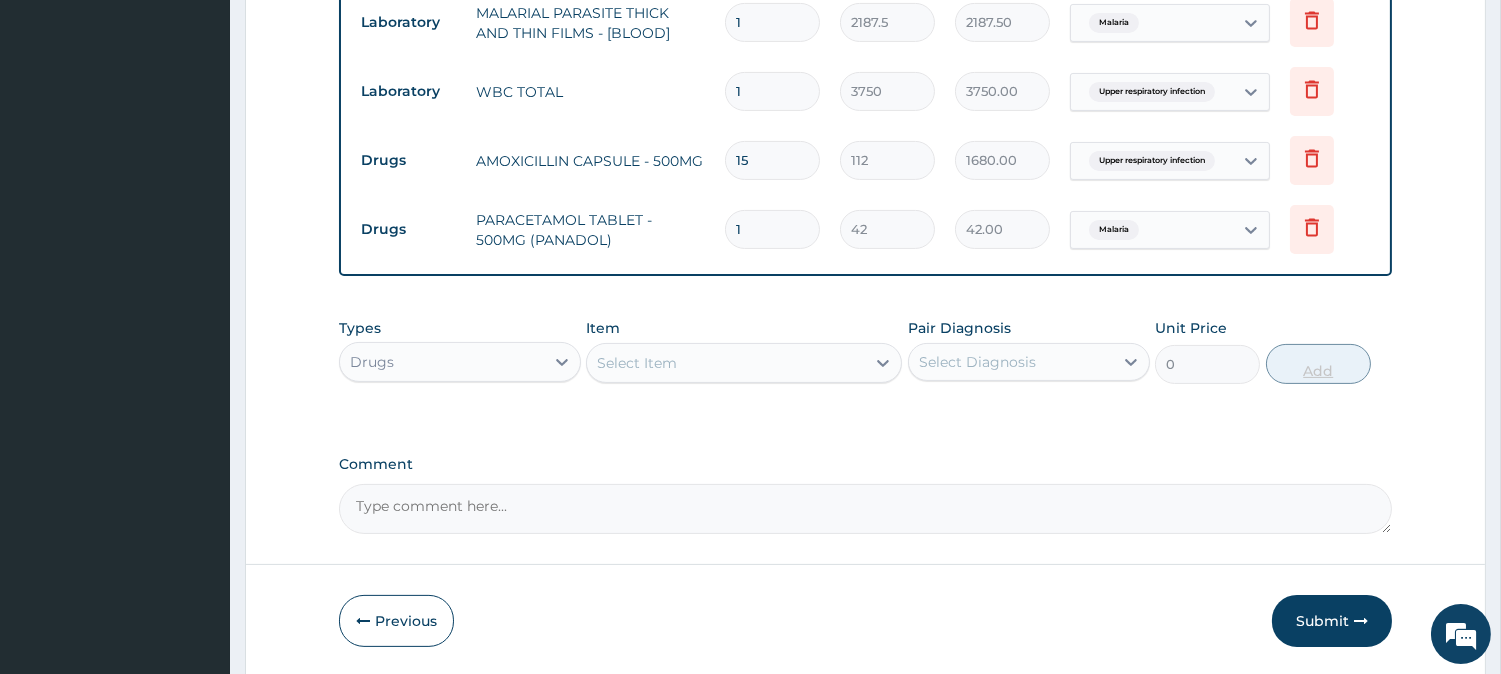 type on "0.00" 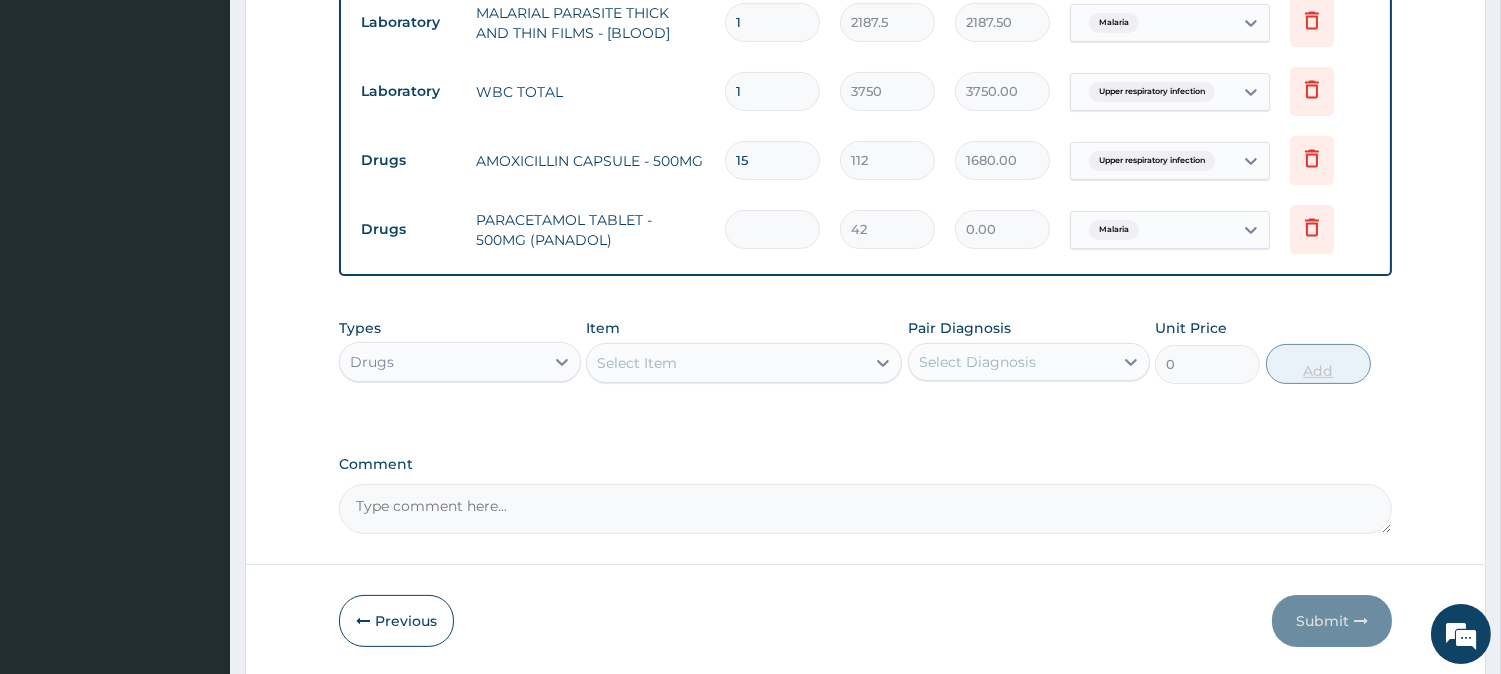 type on "3" 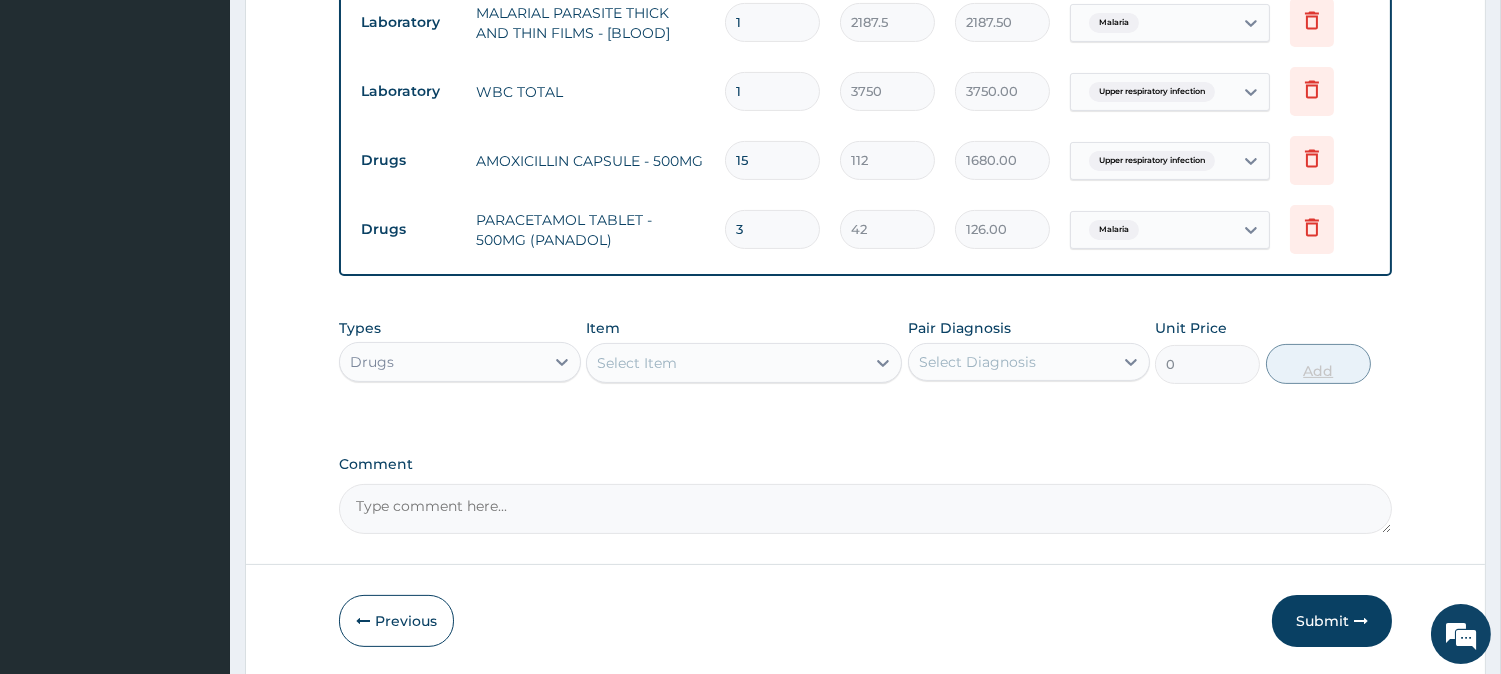 type on "30" 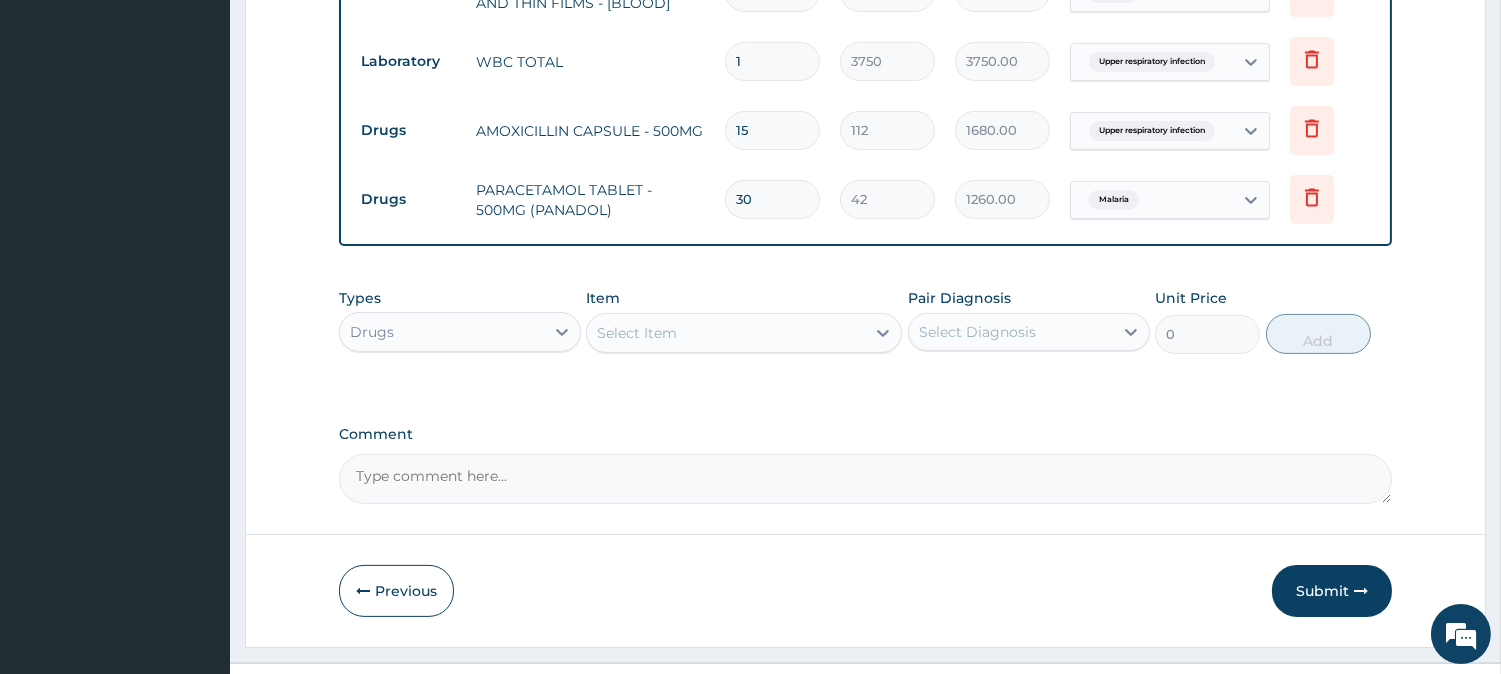scroll, scrollTop: 957, scrollLeft: 0, axis: vertical 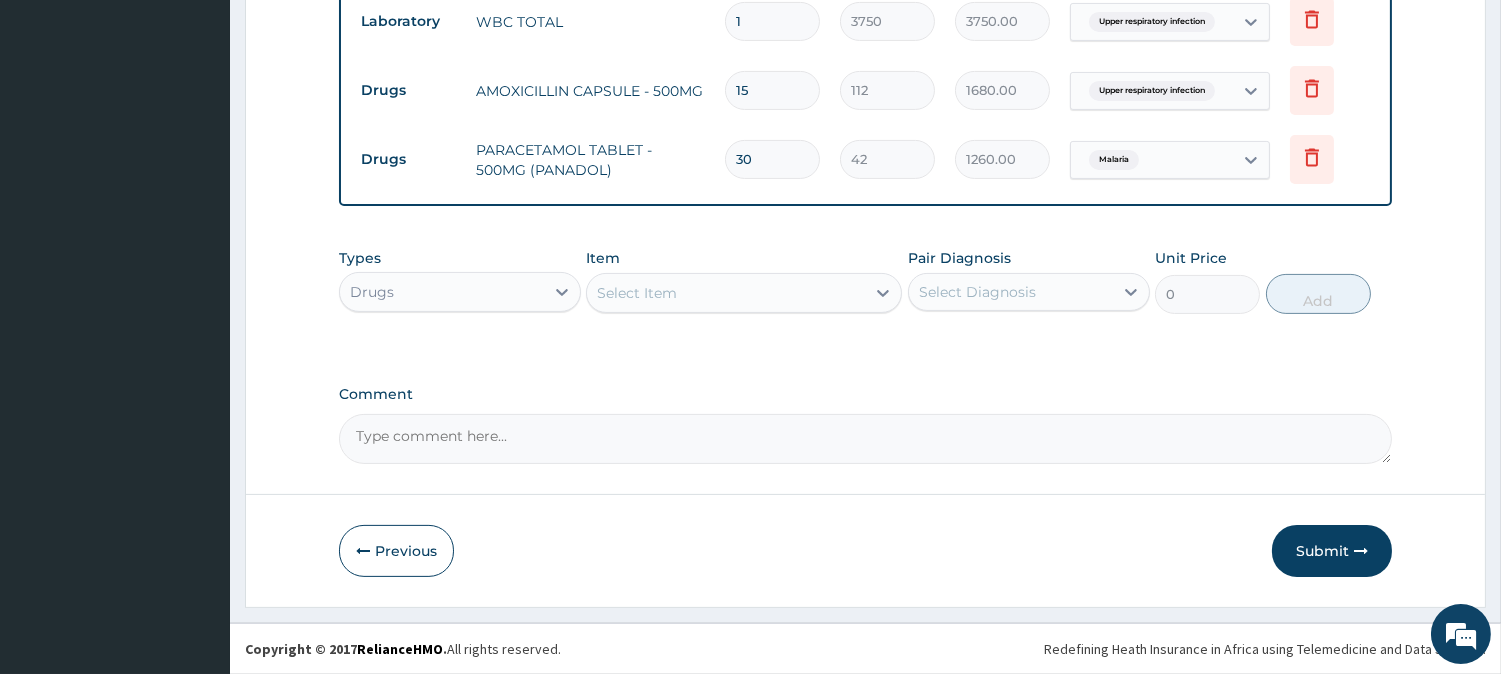 type on "30" 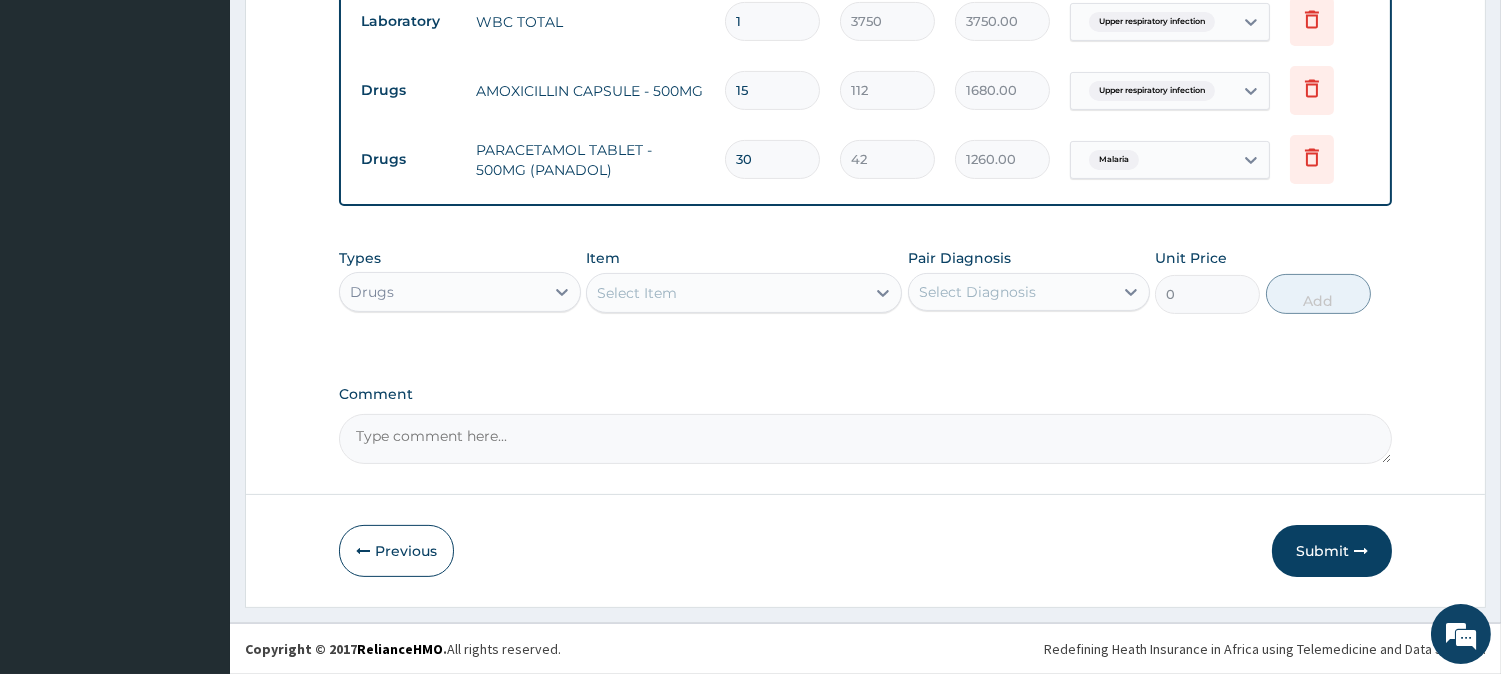 click on "Select Item" at bounding box center [726, 293] 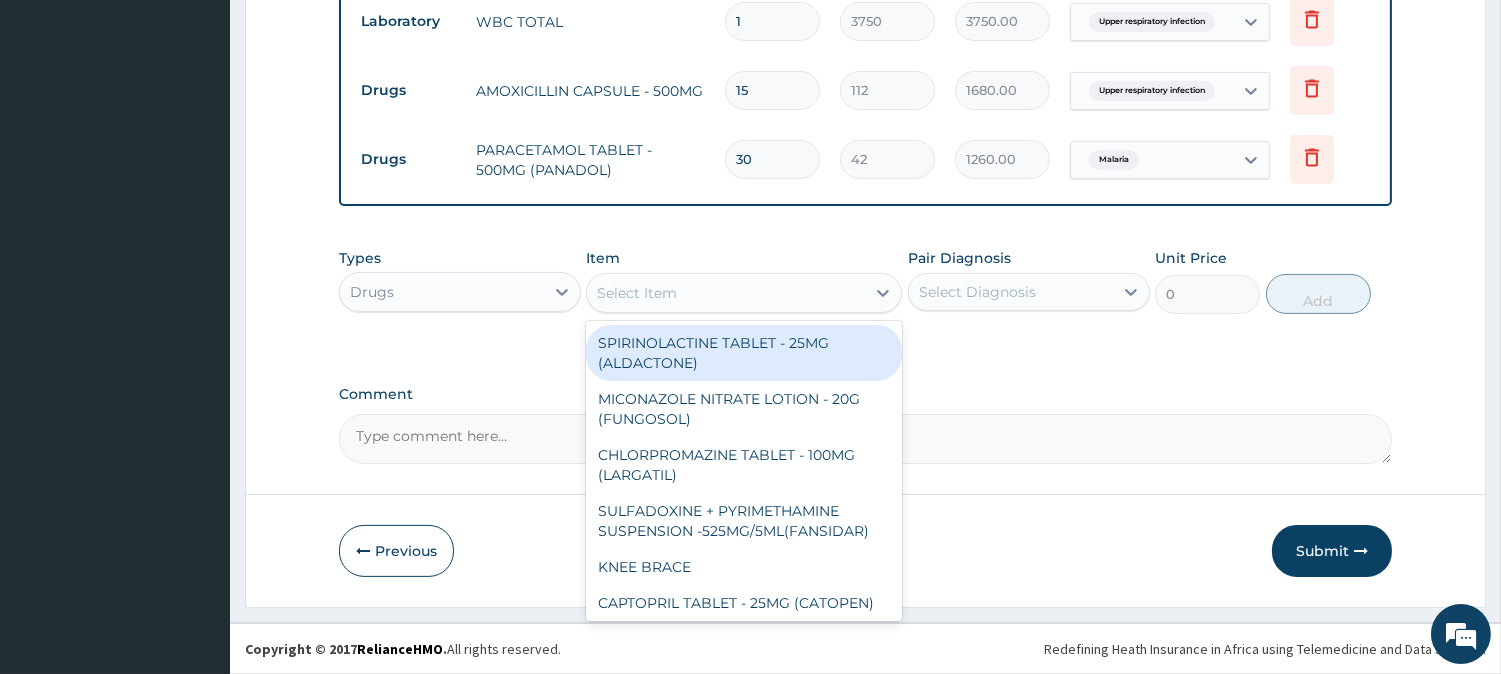 type on "D" 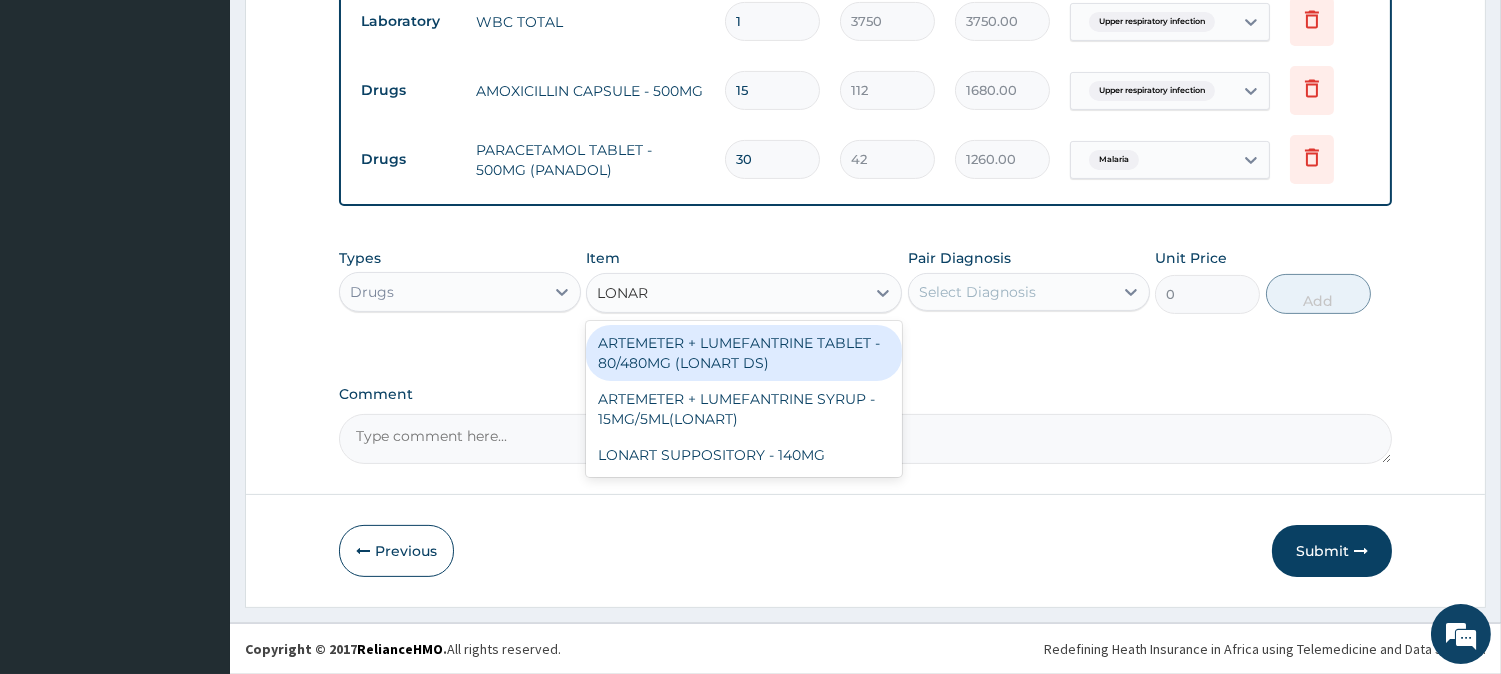 type on "LONART" 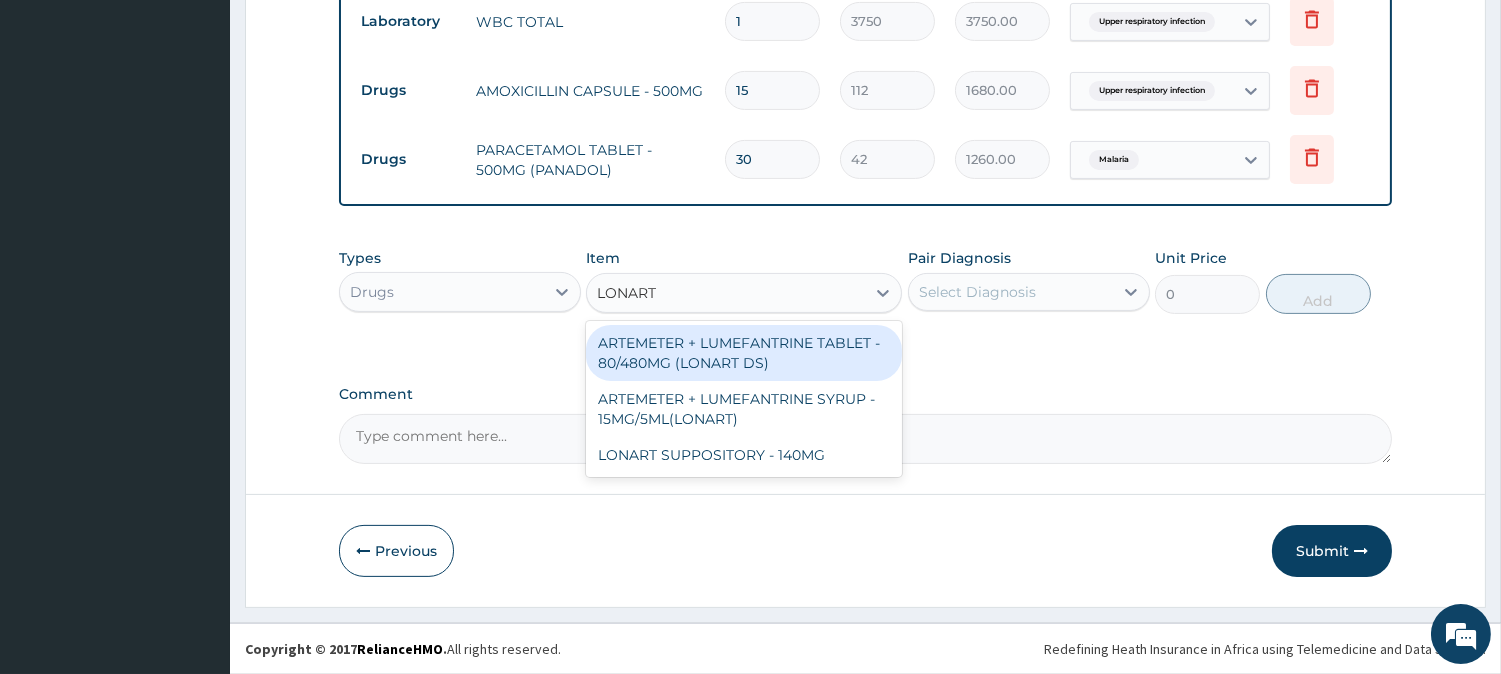 click on "ARTEMETER + LUMEFANTRINE TABLET -  80/480MG (LONART DS)" at bounding box center [744, 353] 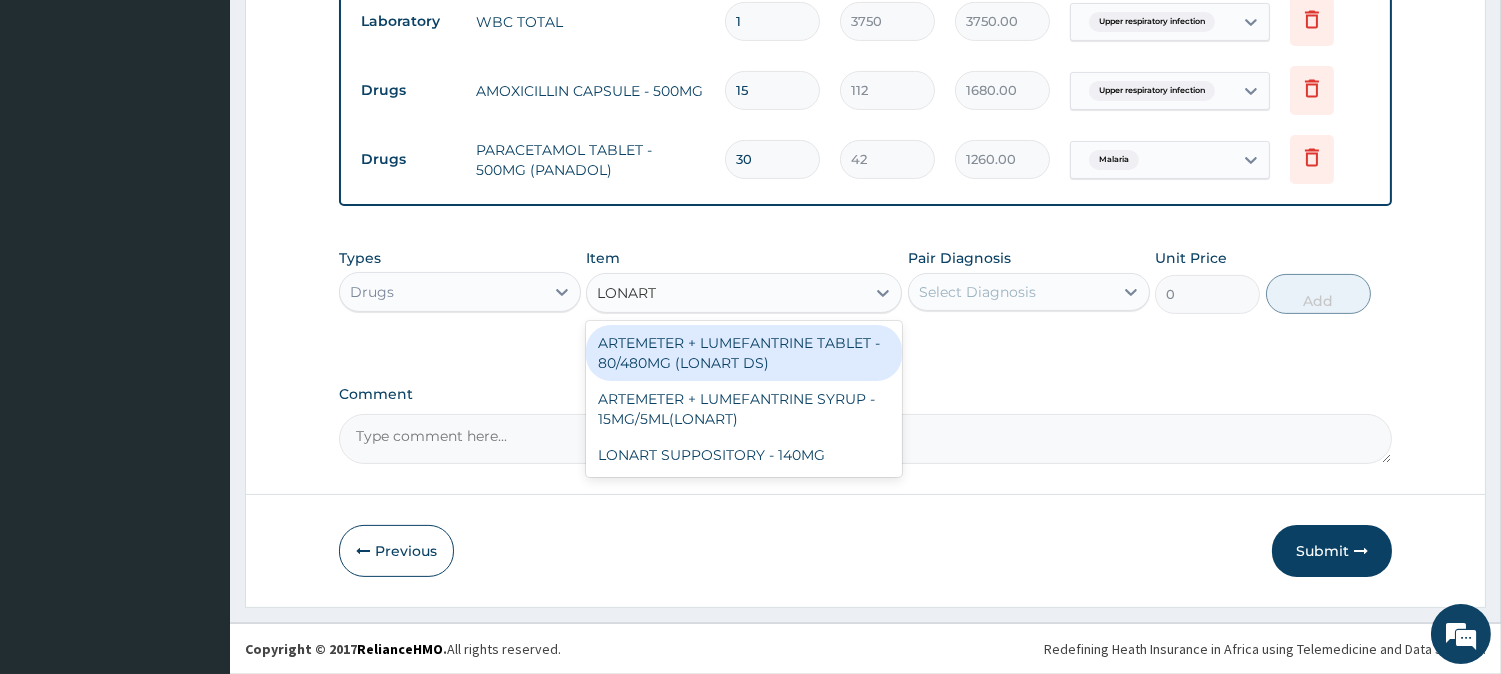 type 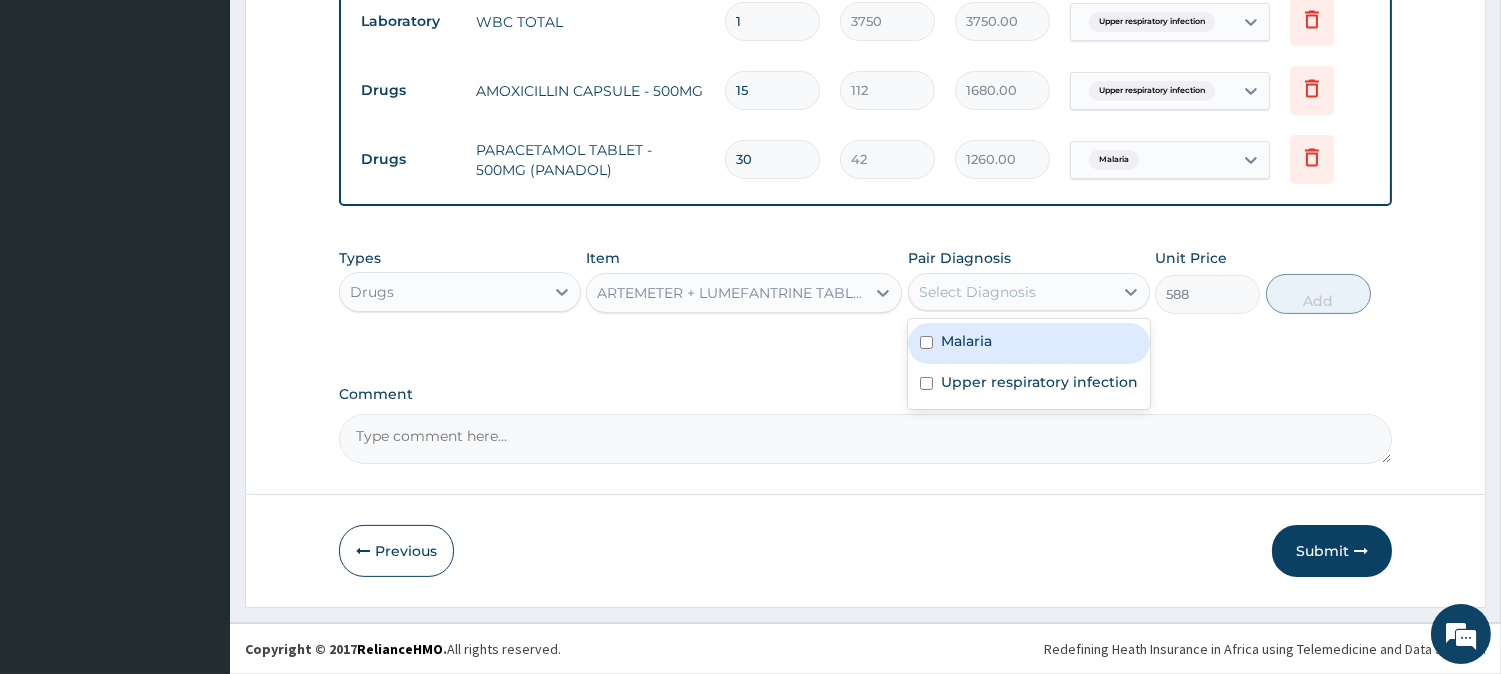 click on "Select Diagnosis" at bounding box center [977, 292] 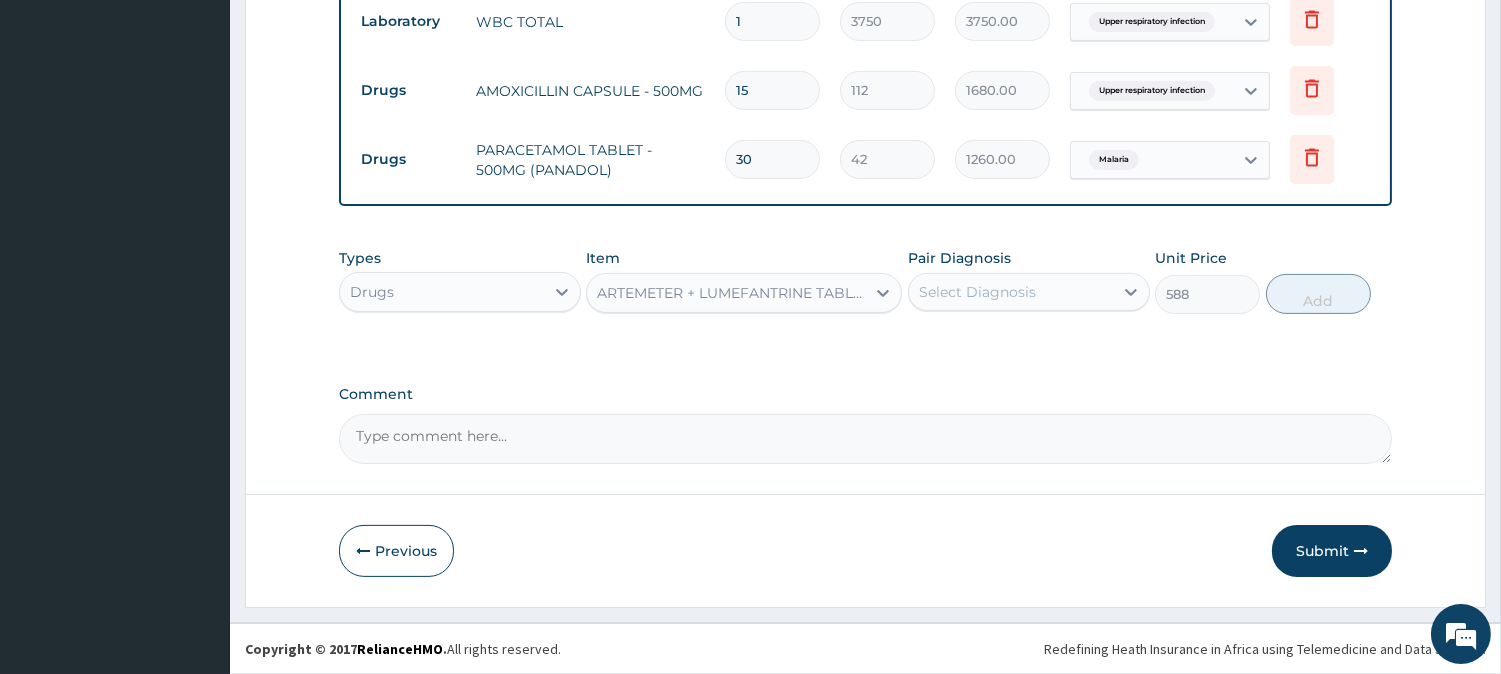 click on "Select Diagnosis" at bounding box center (1029, 292) 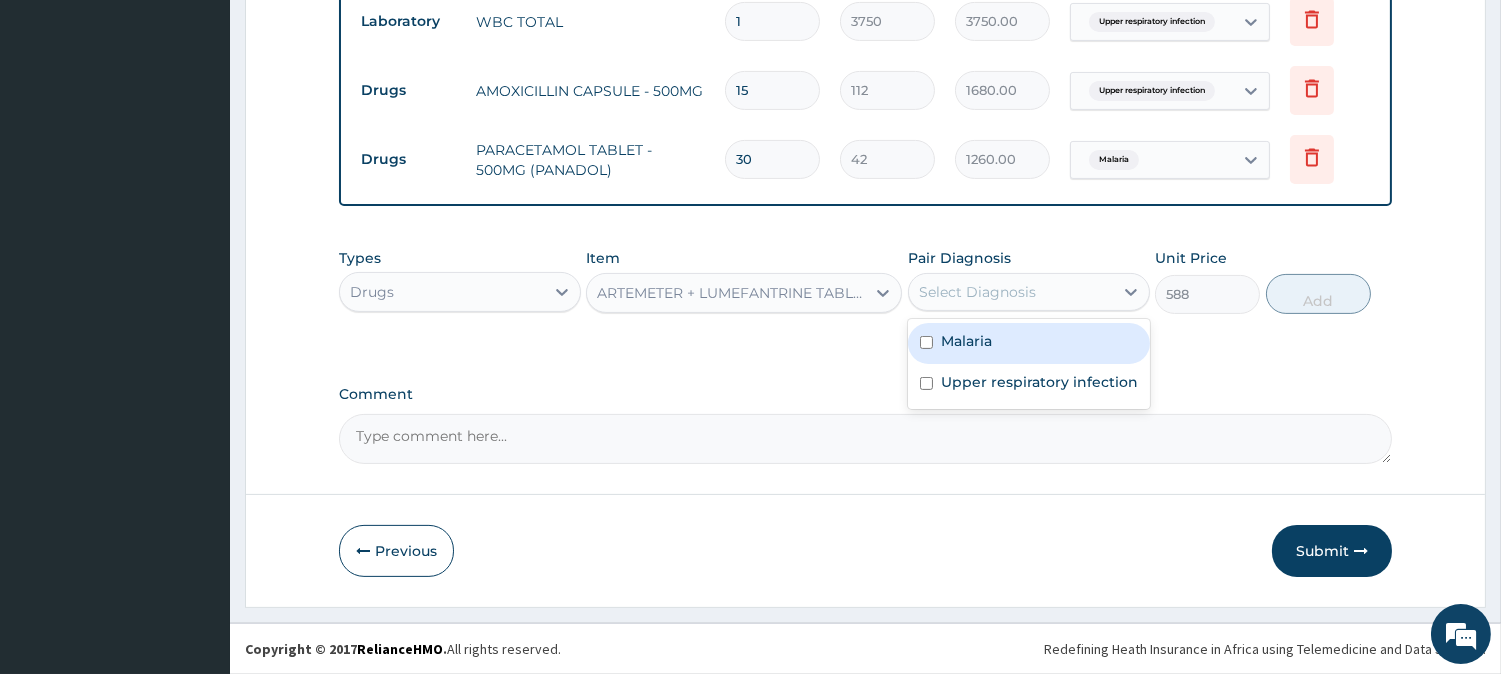 click on "Malaria" at bounding box center (1029, 343) 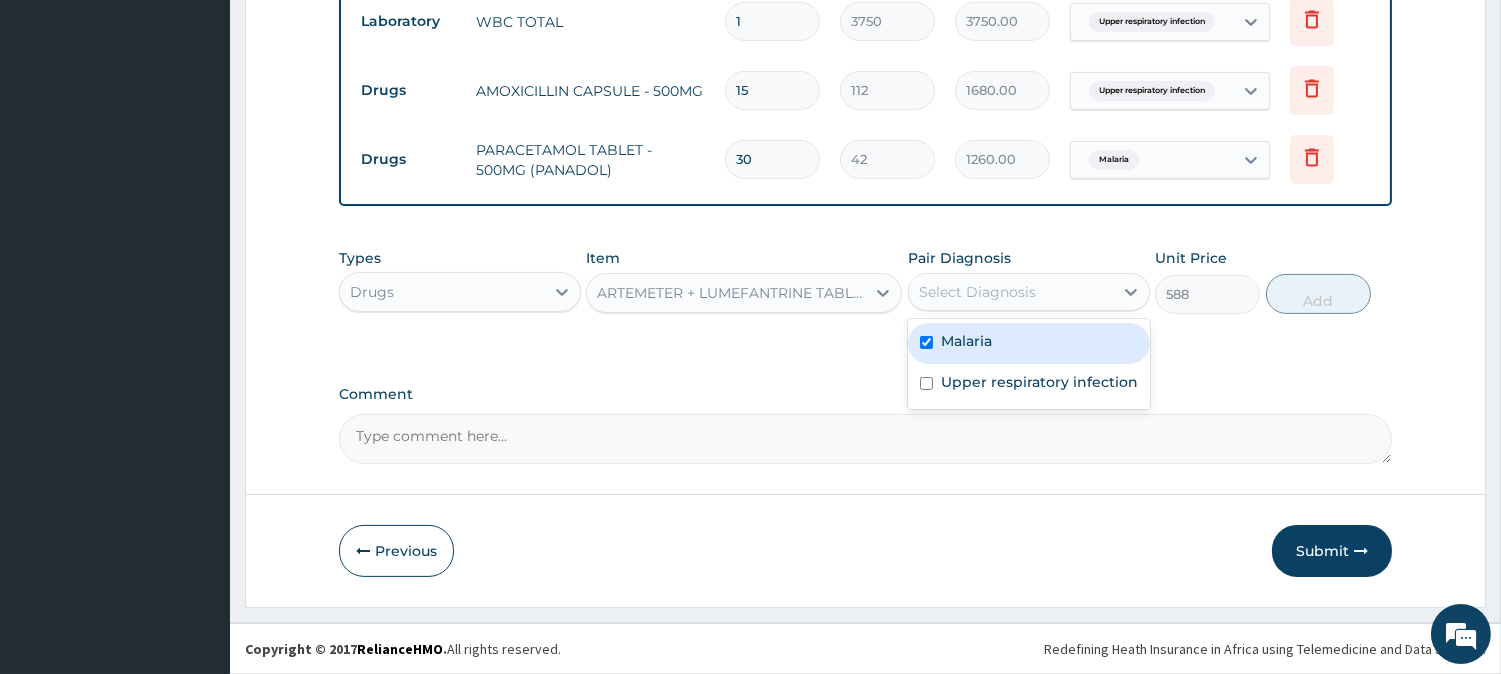 checkbox on "true" 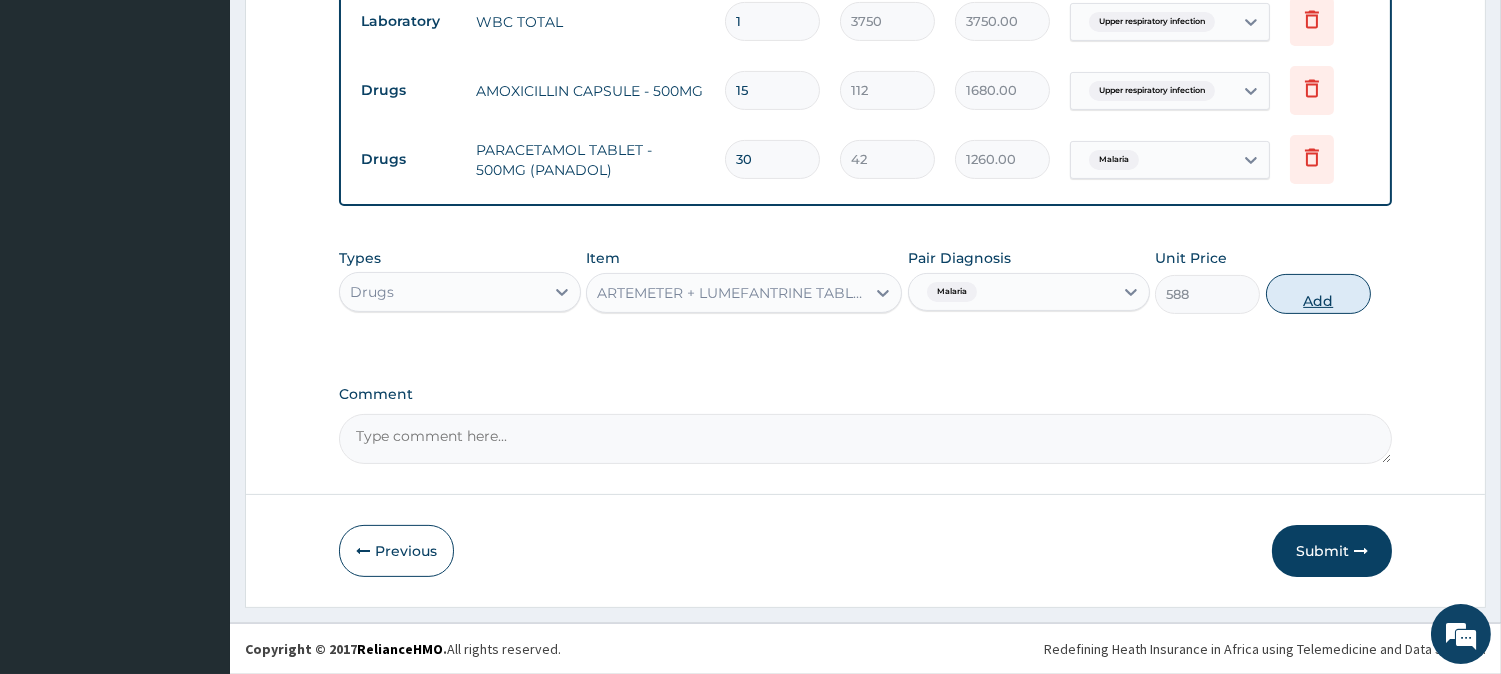 click on "Add" at bounding box center [1318, 294] 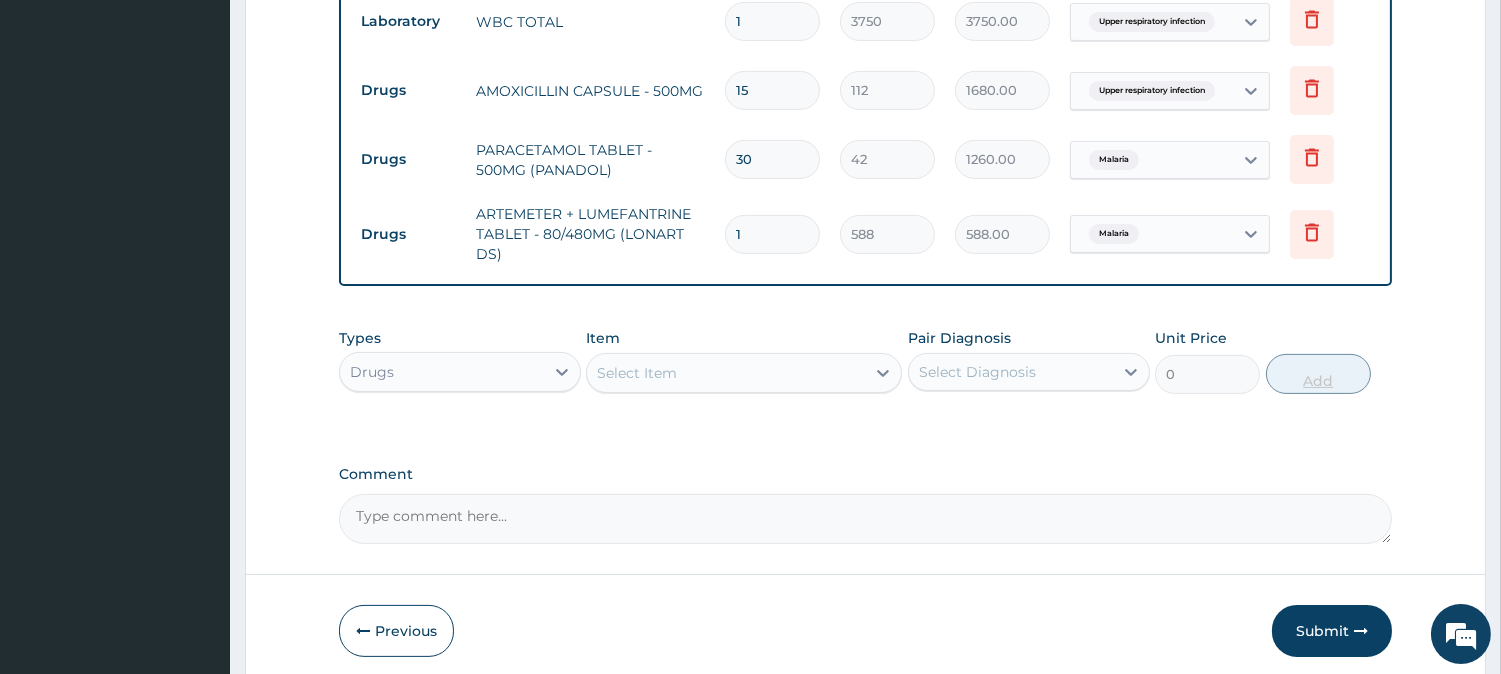 type on "16" 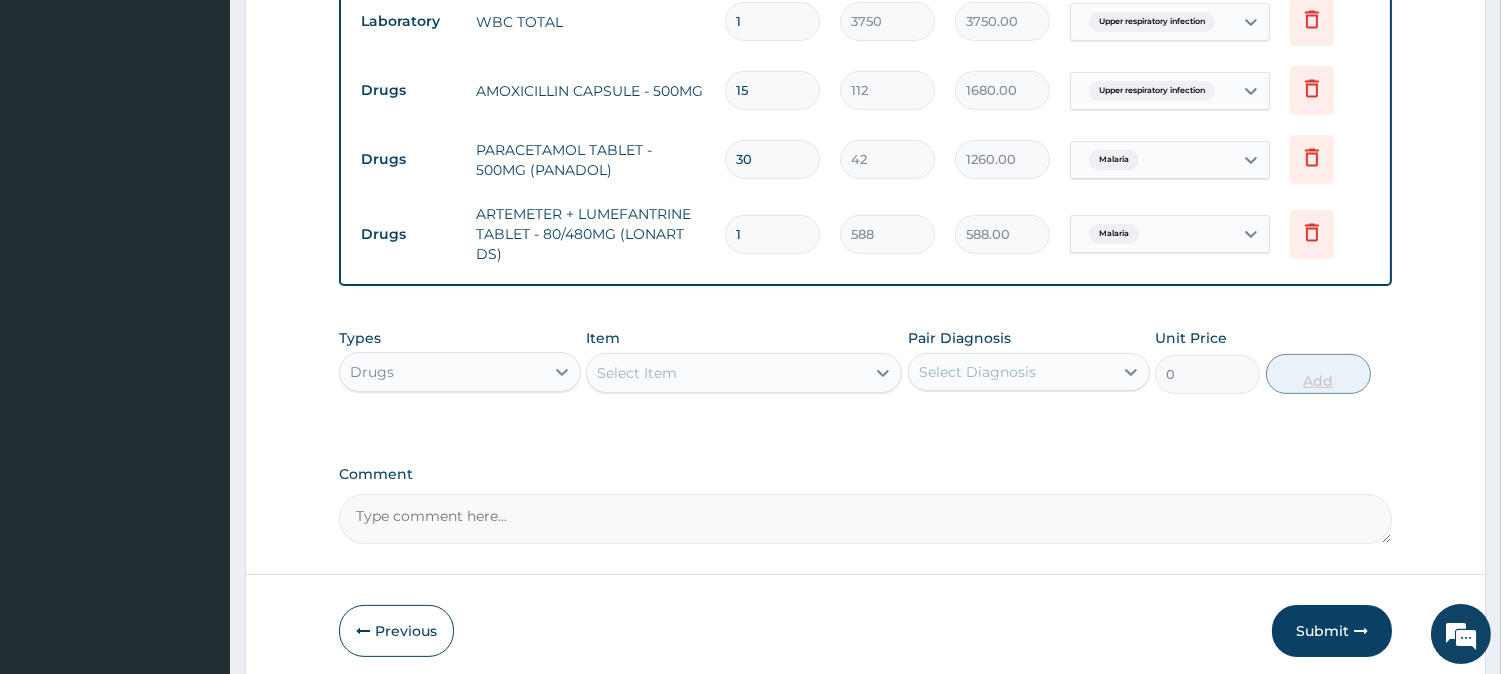 type on "9408.00" 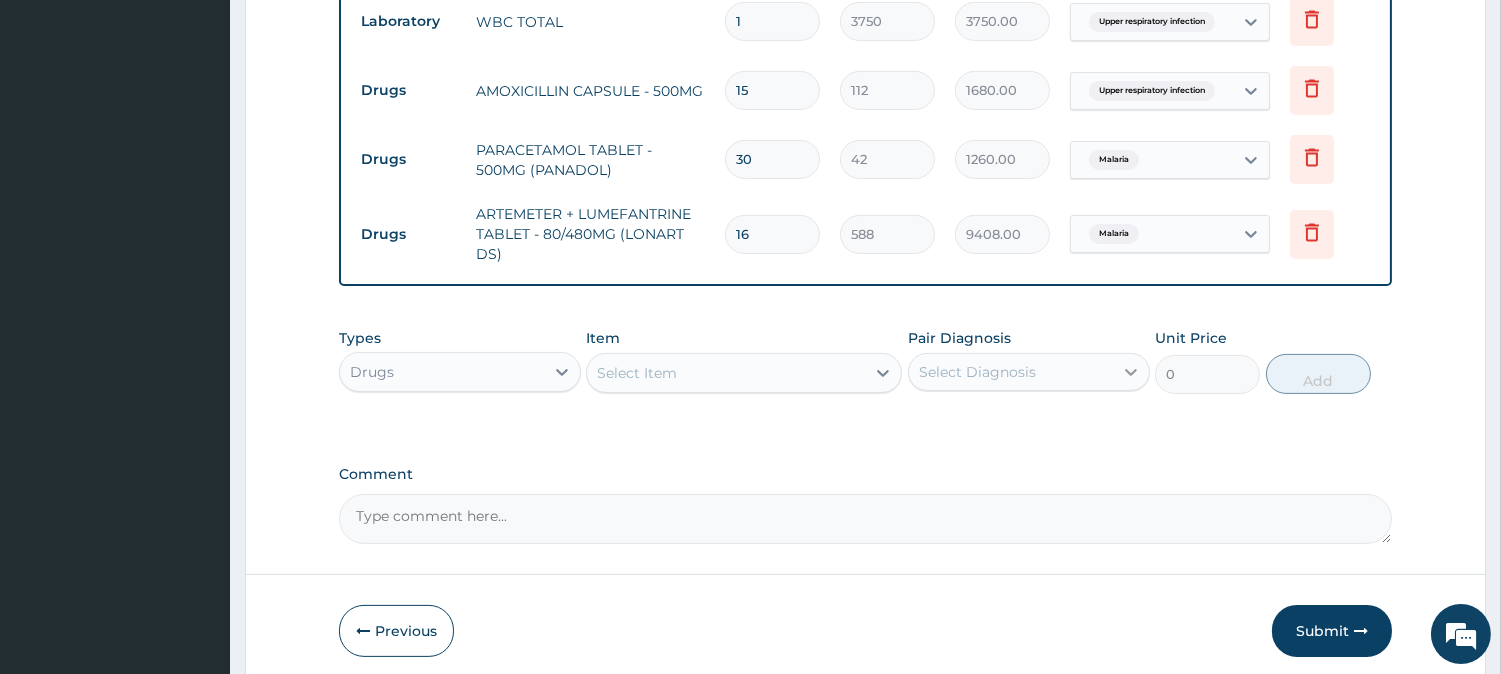 type on "1" 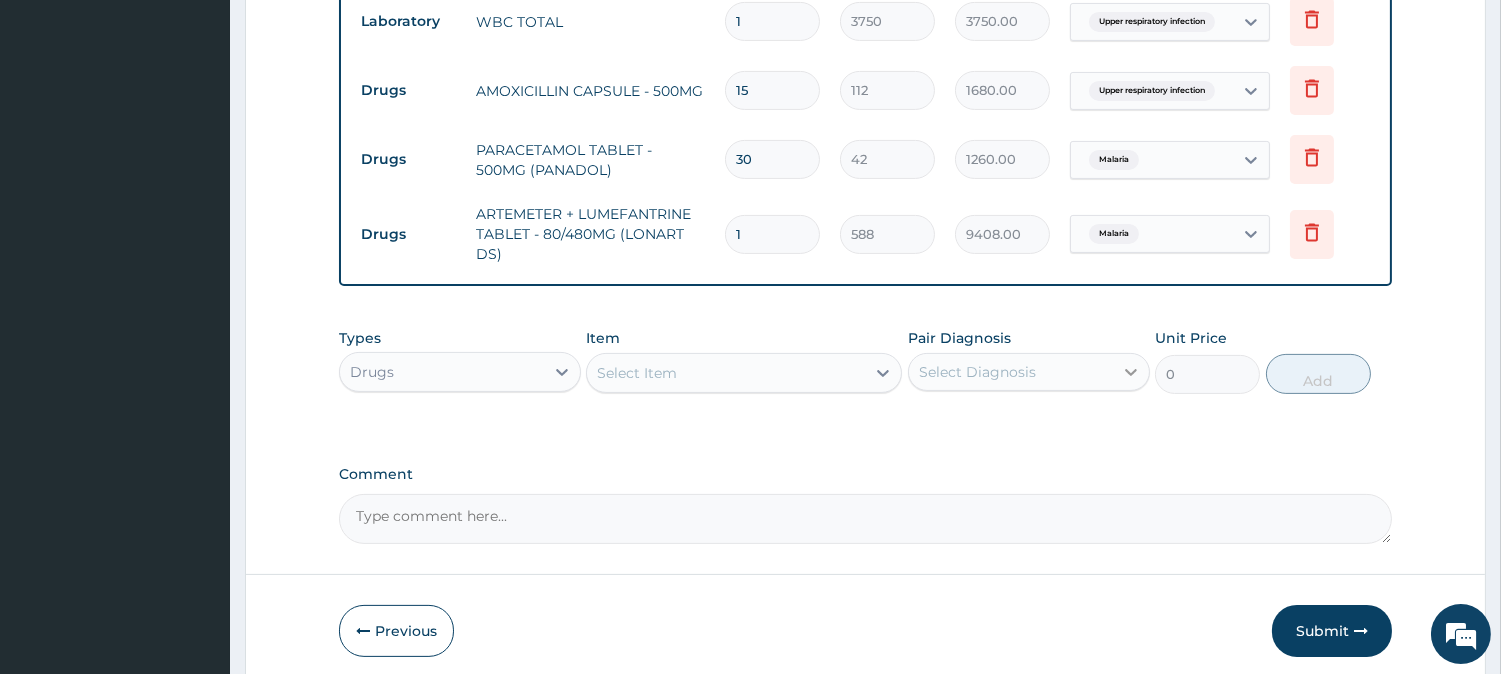type on "588.00" 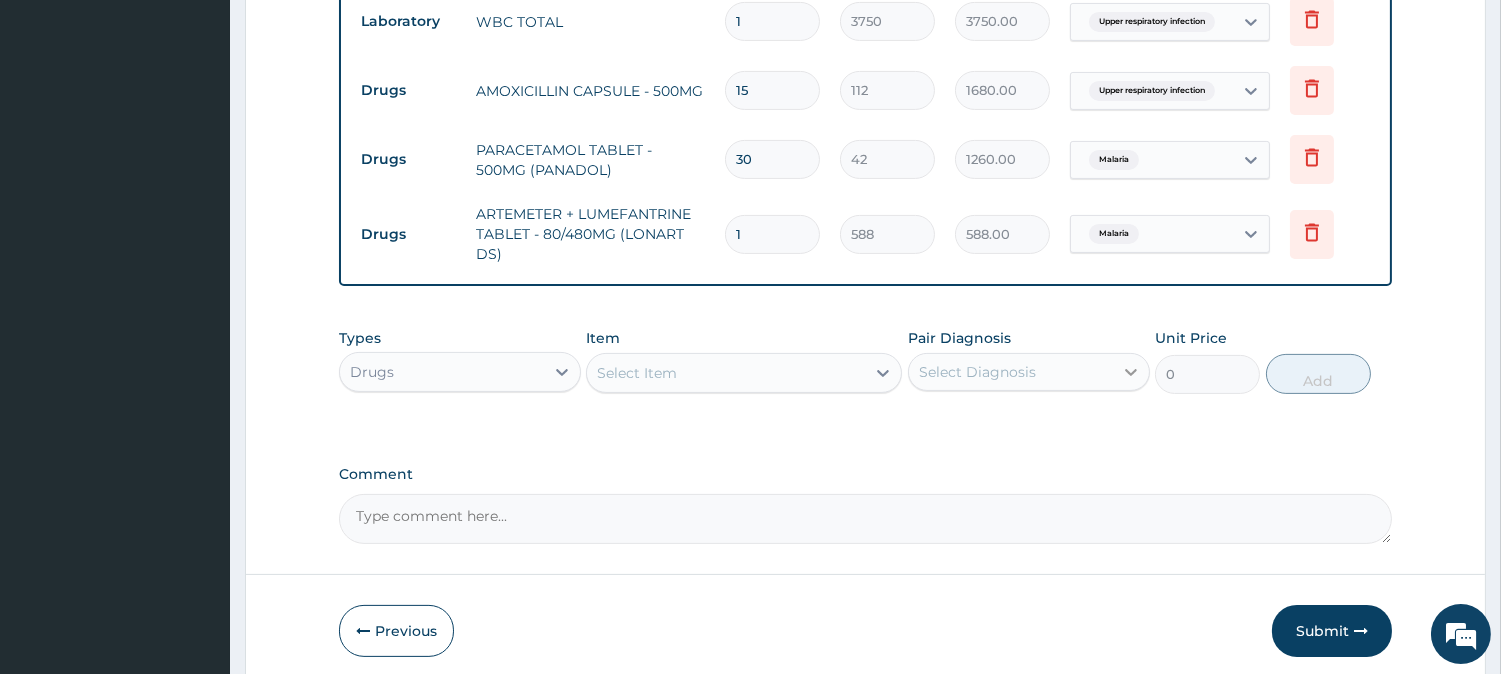 type 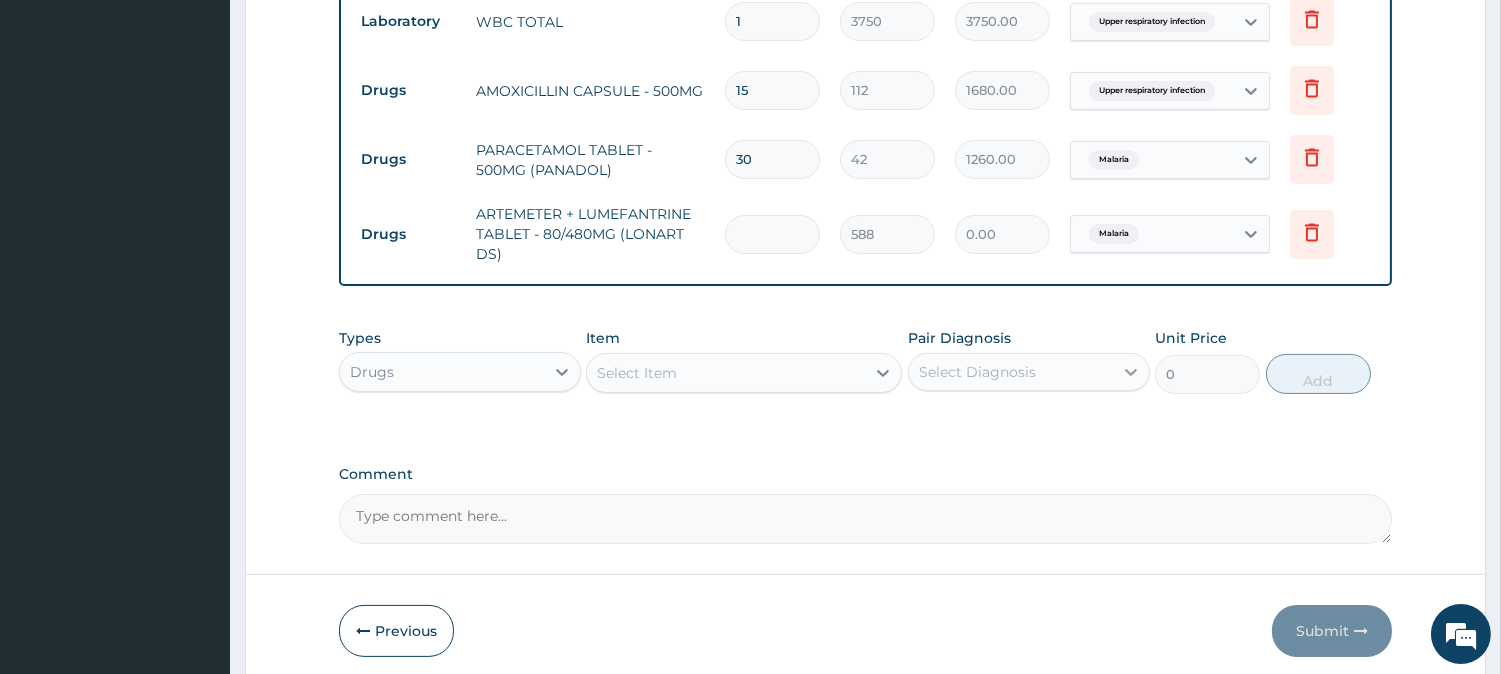 type on "6" 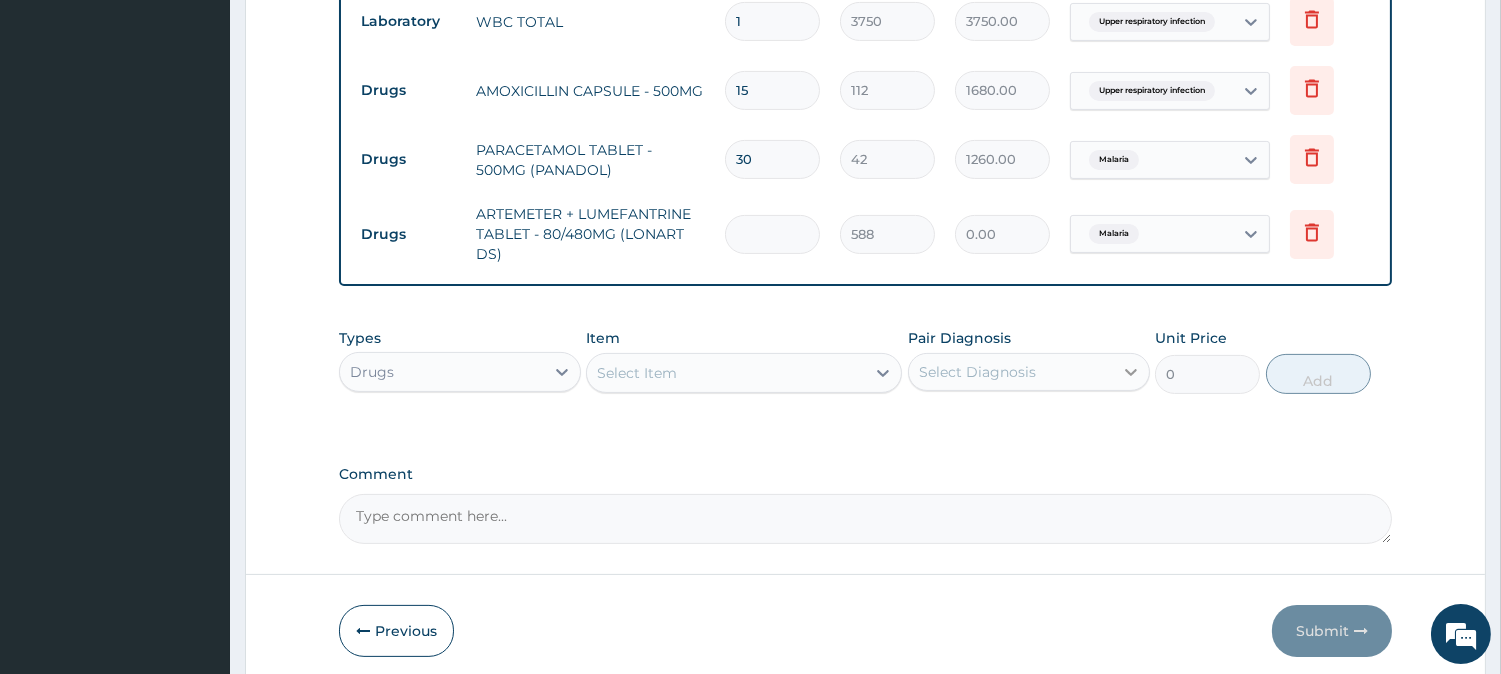 type on "3528.00" 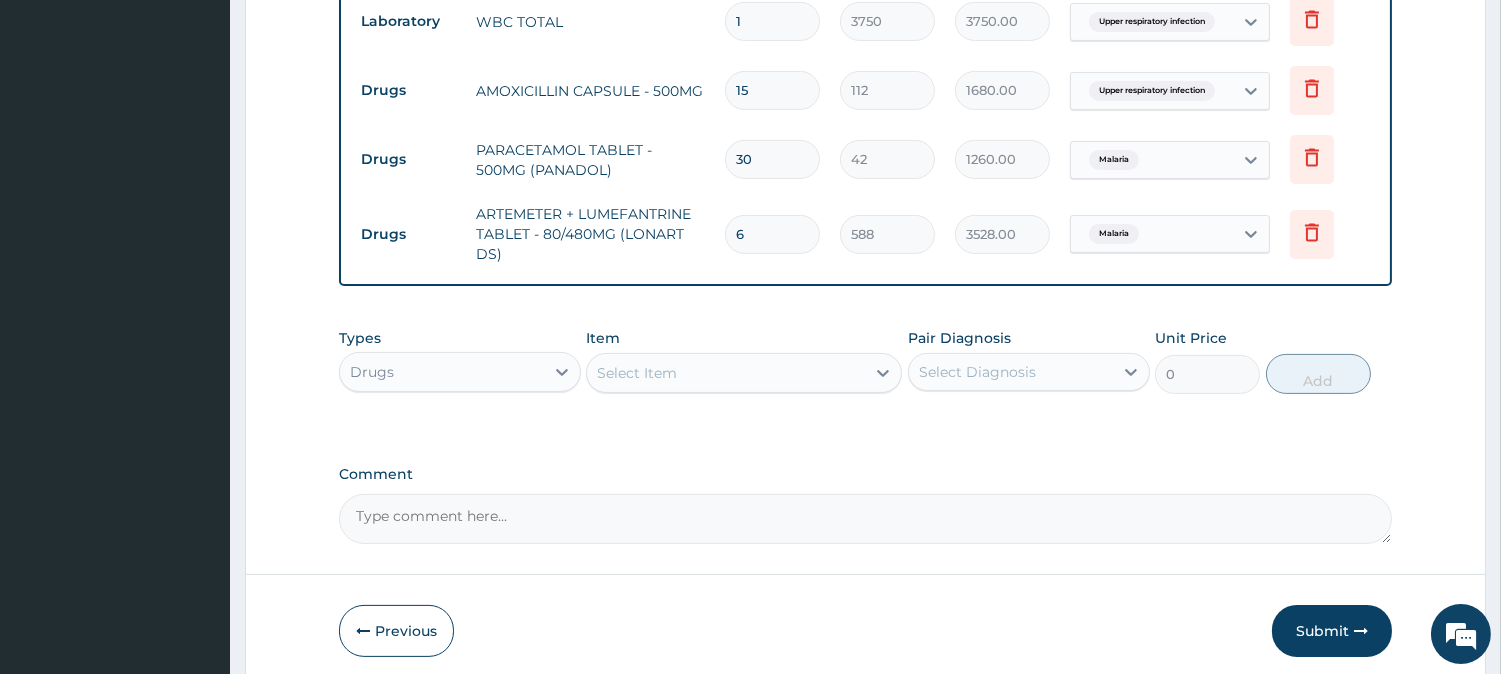 type on "6" 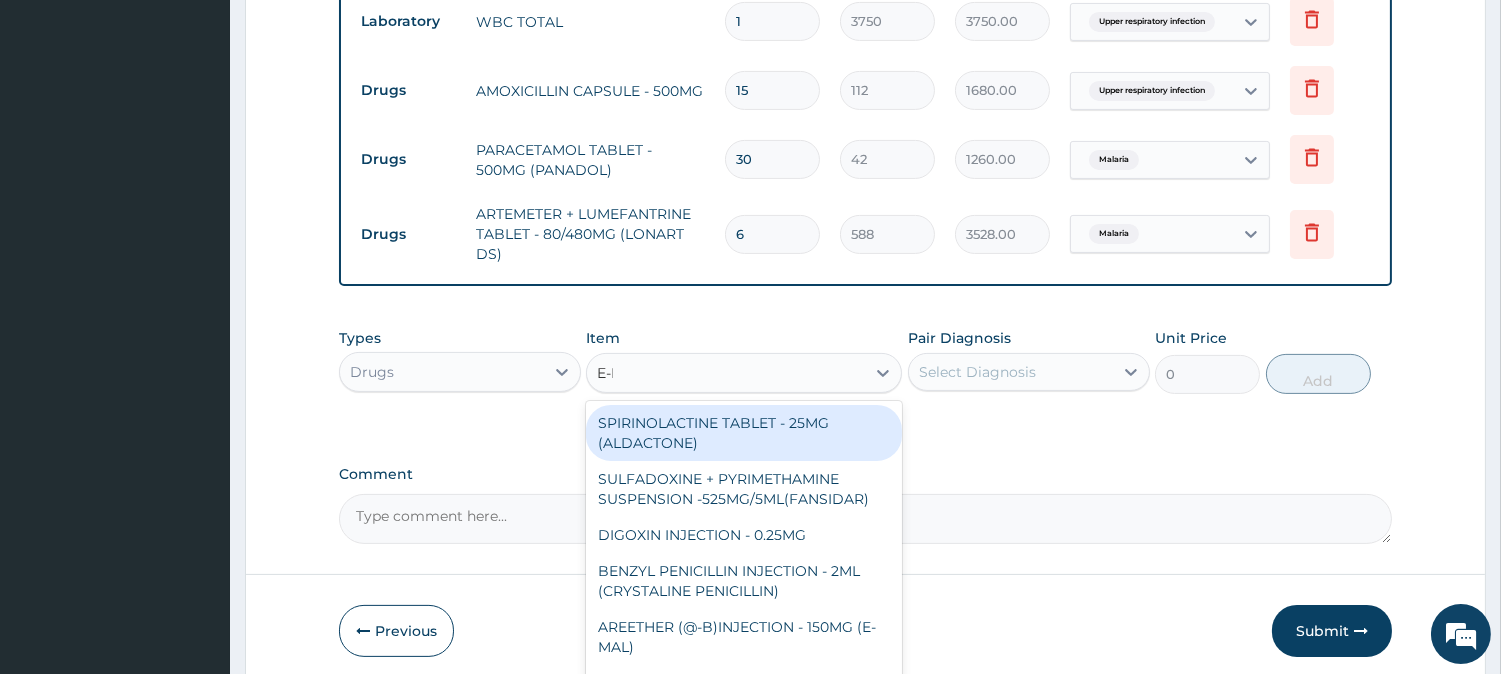 type on "E-MA" 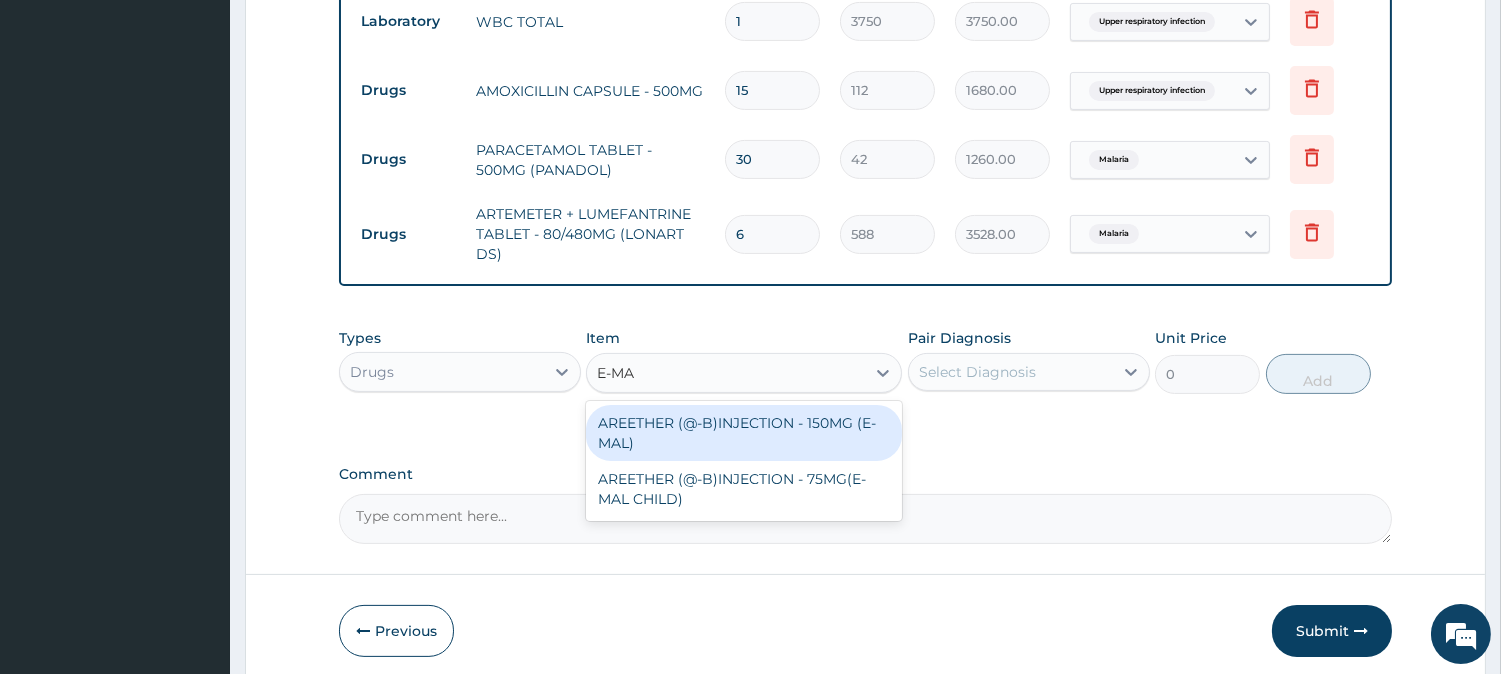 click on "AREETHER (@-B)INJECTION - 150MG (E-MAL)" at bounding box center [744, 433] 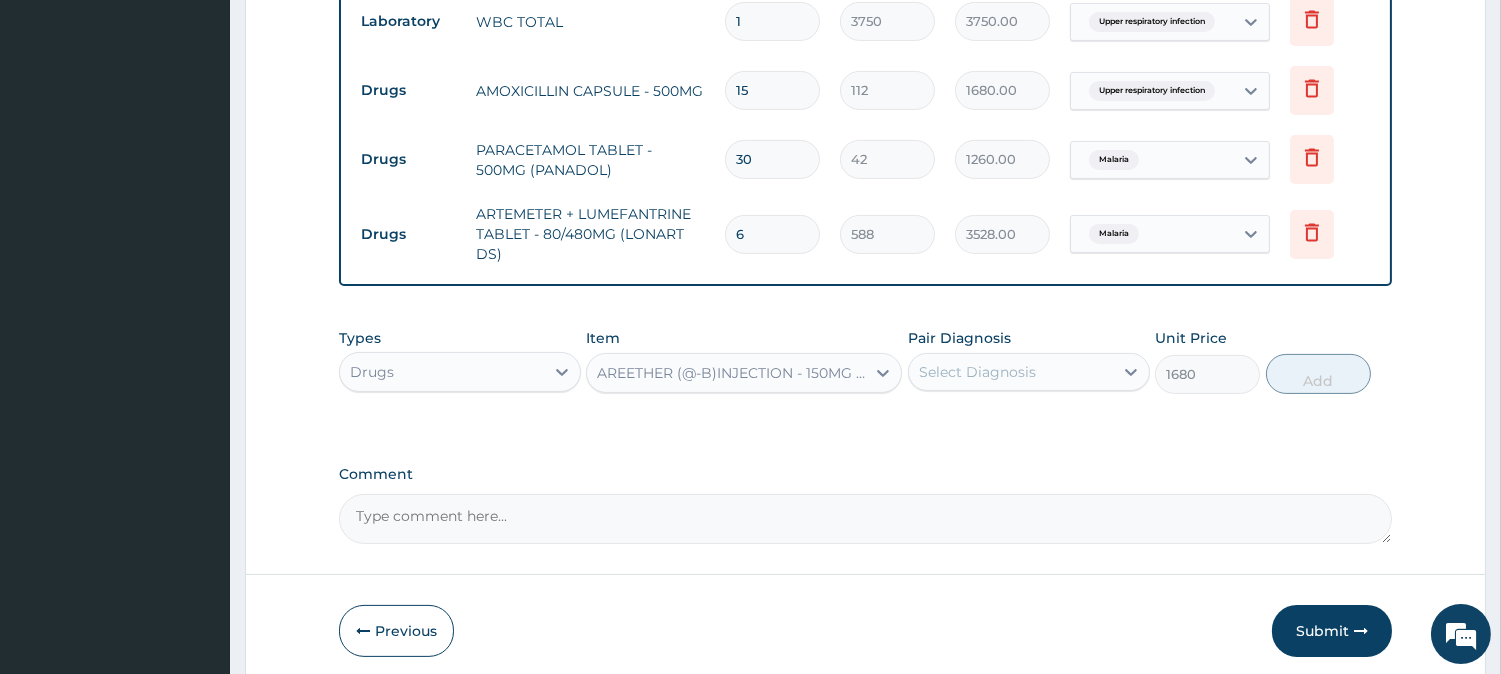 click on "Pair Diagnosis Select Diagnosis" at bounding box center [1029, 361] 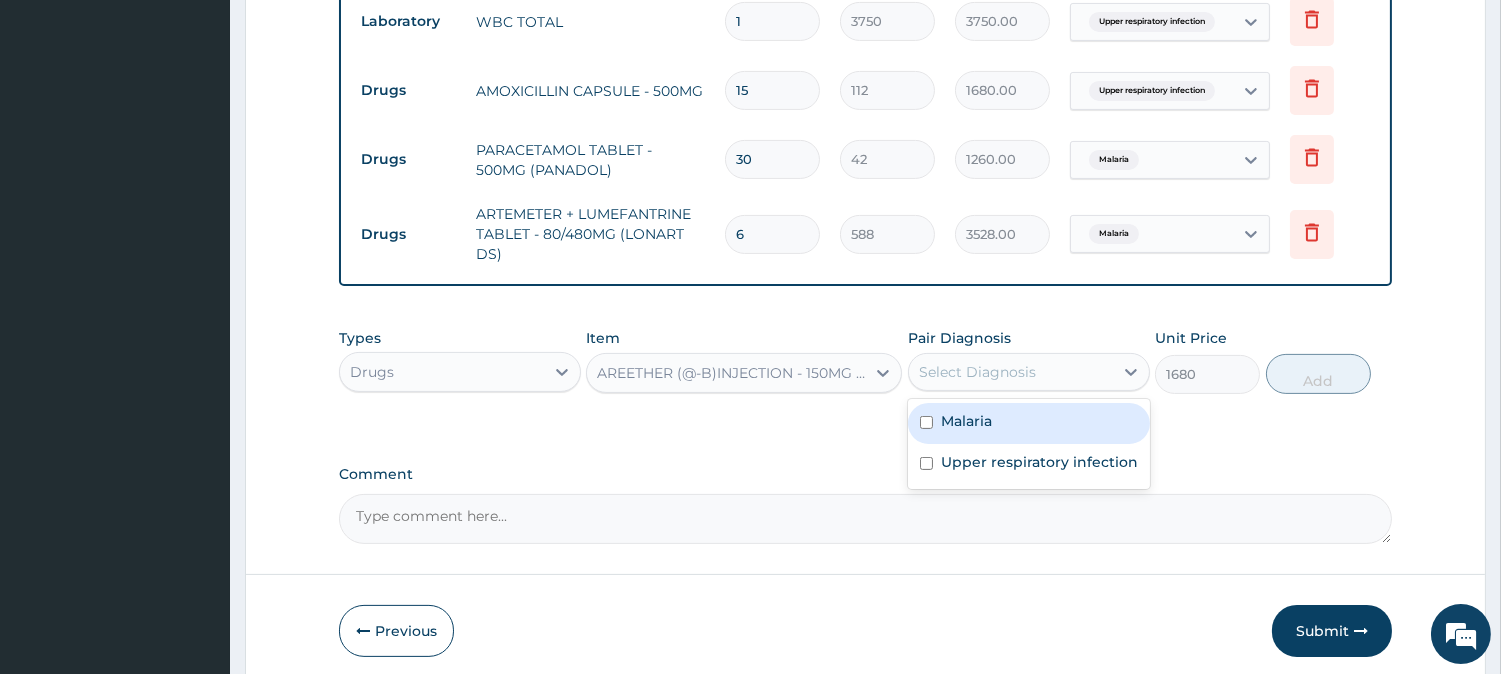 click on "Malaria" at bounding box center (1029, 423) 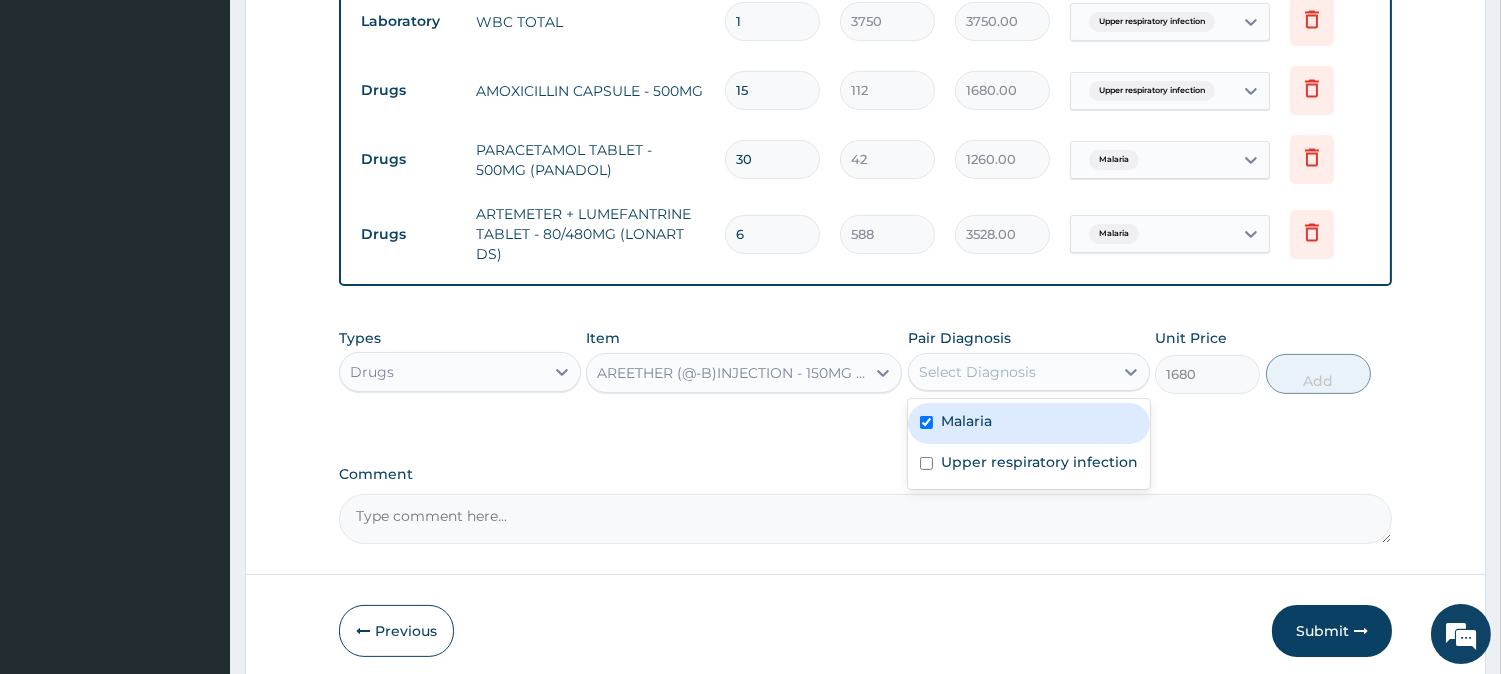 checkbox on "true" 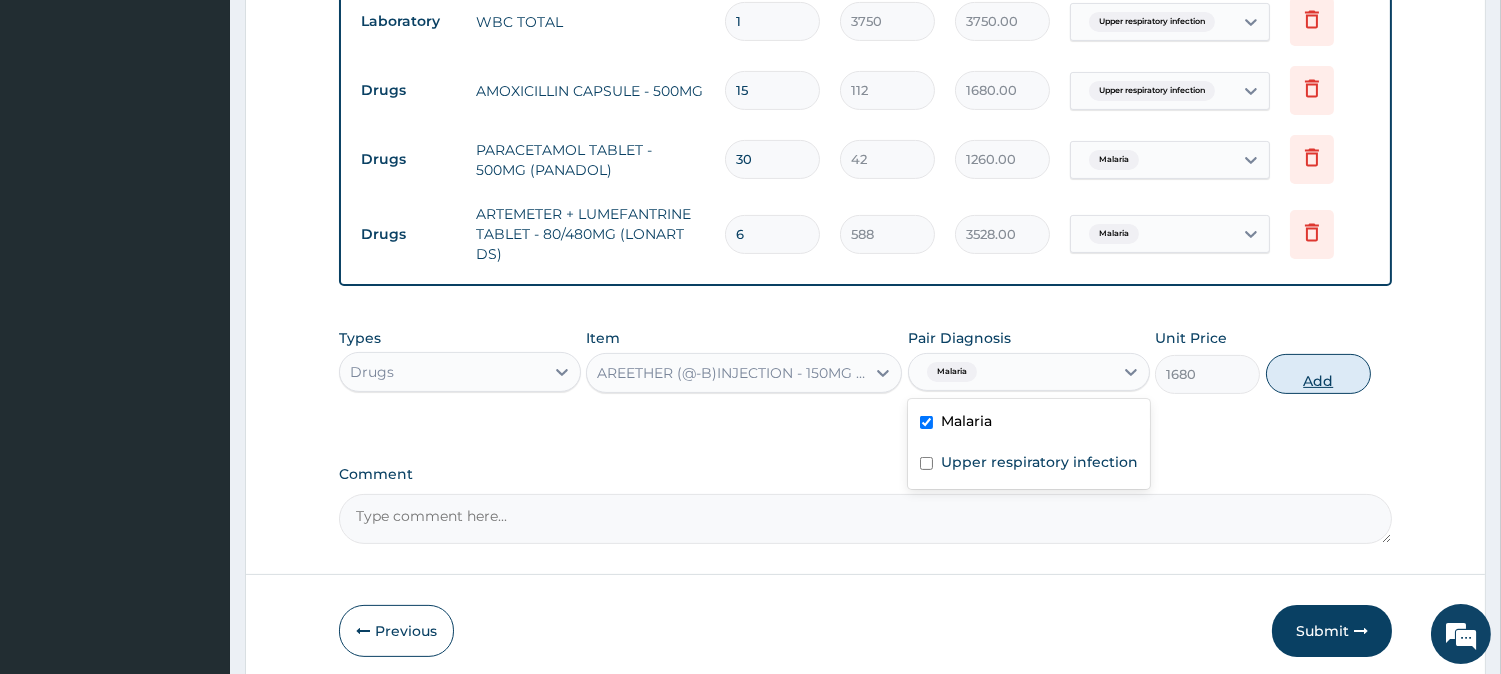 click on "Add" at bounding box center [1318, 374] 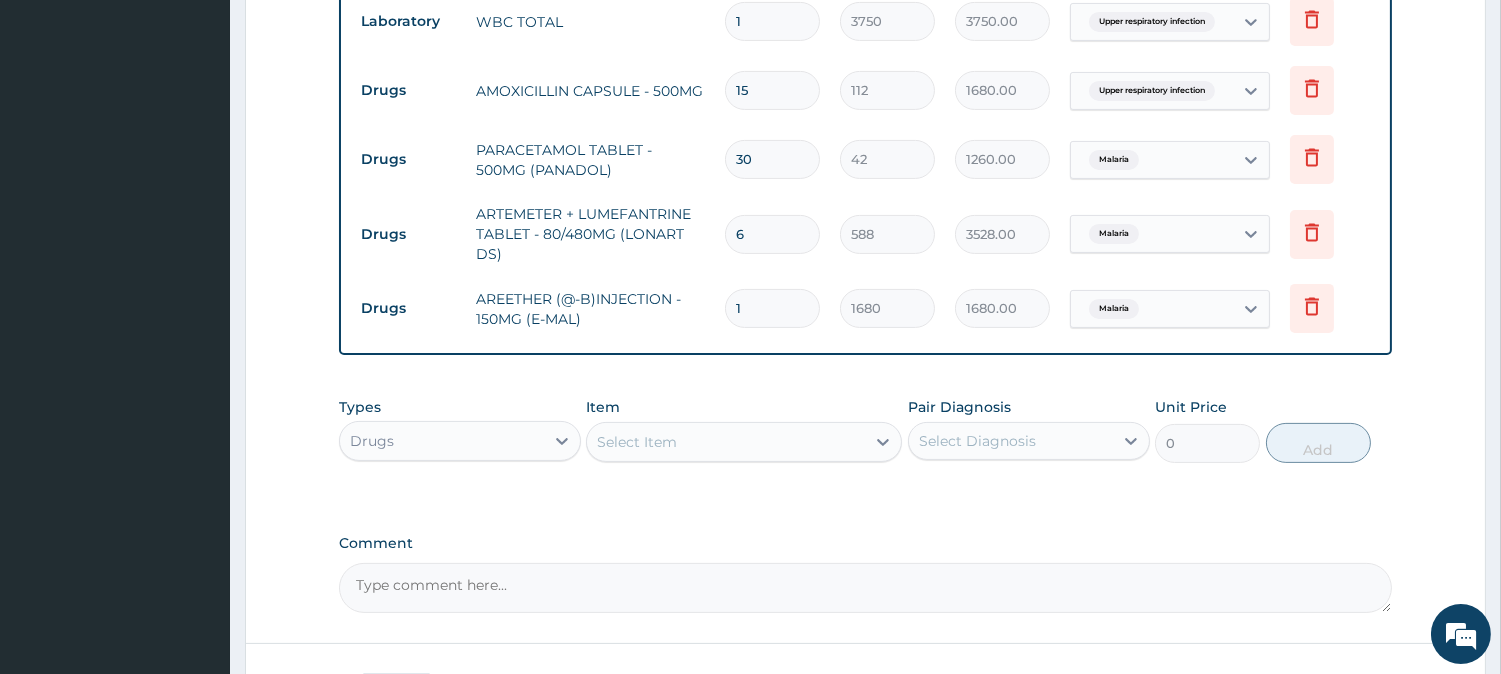 scroll, scrollTop: 1106, scrollLeft: 0, axis: vertical 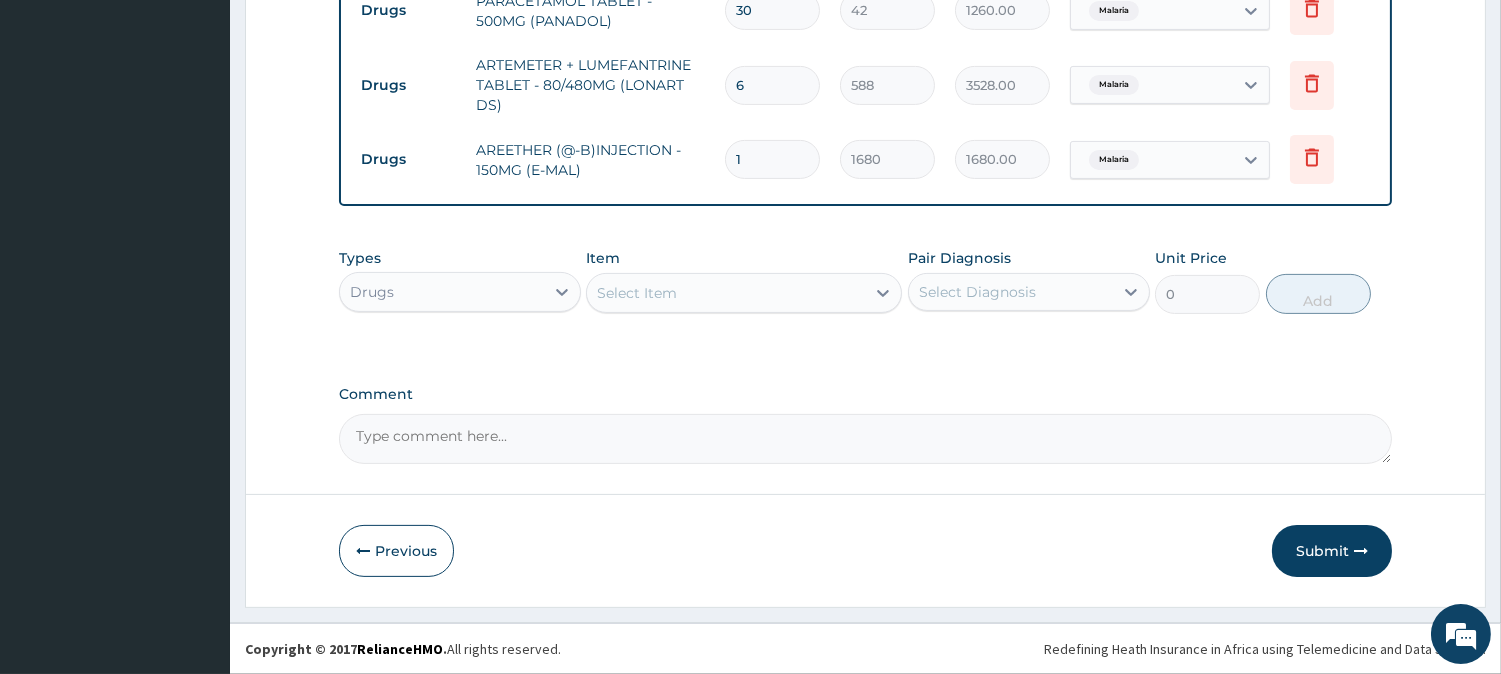 click on "Select Item" at bounding box center (726, 293) 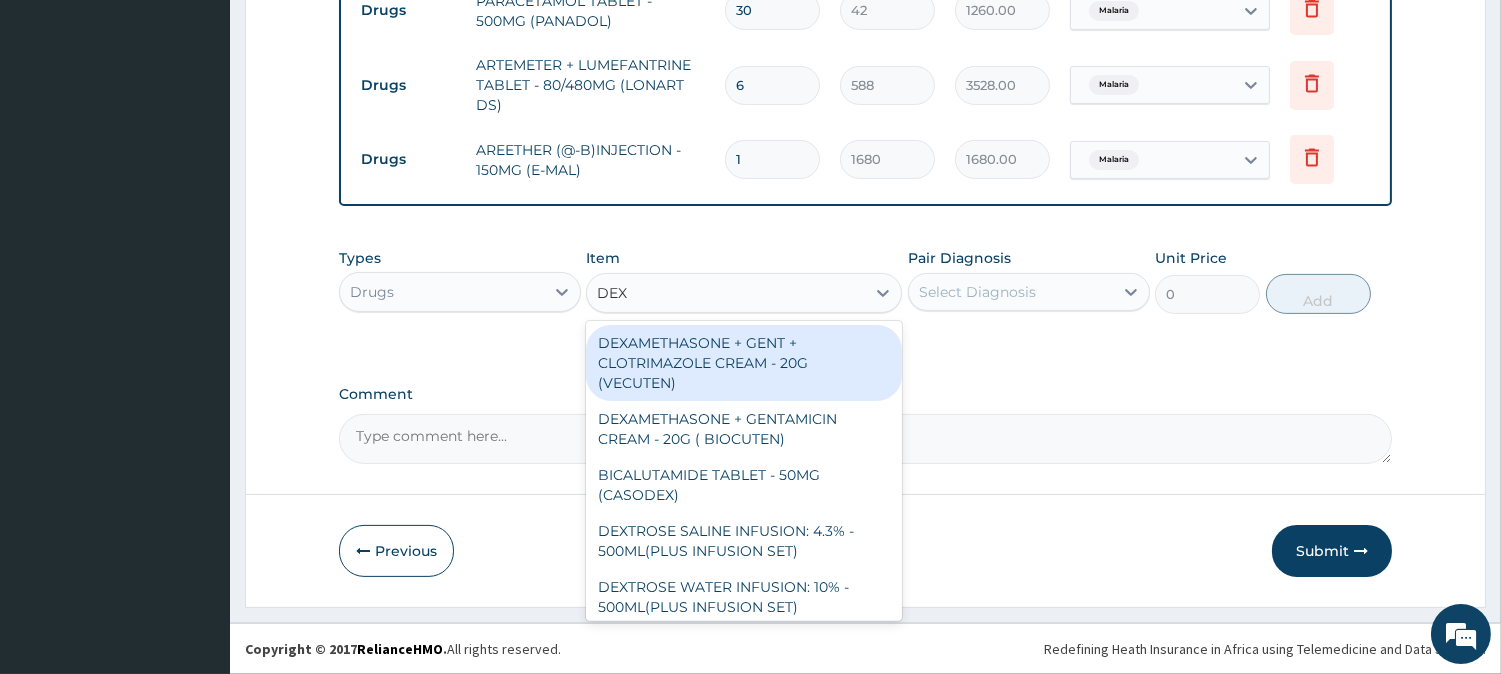type on "DEXA" 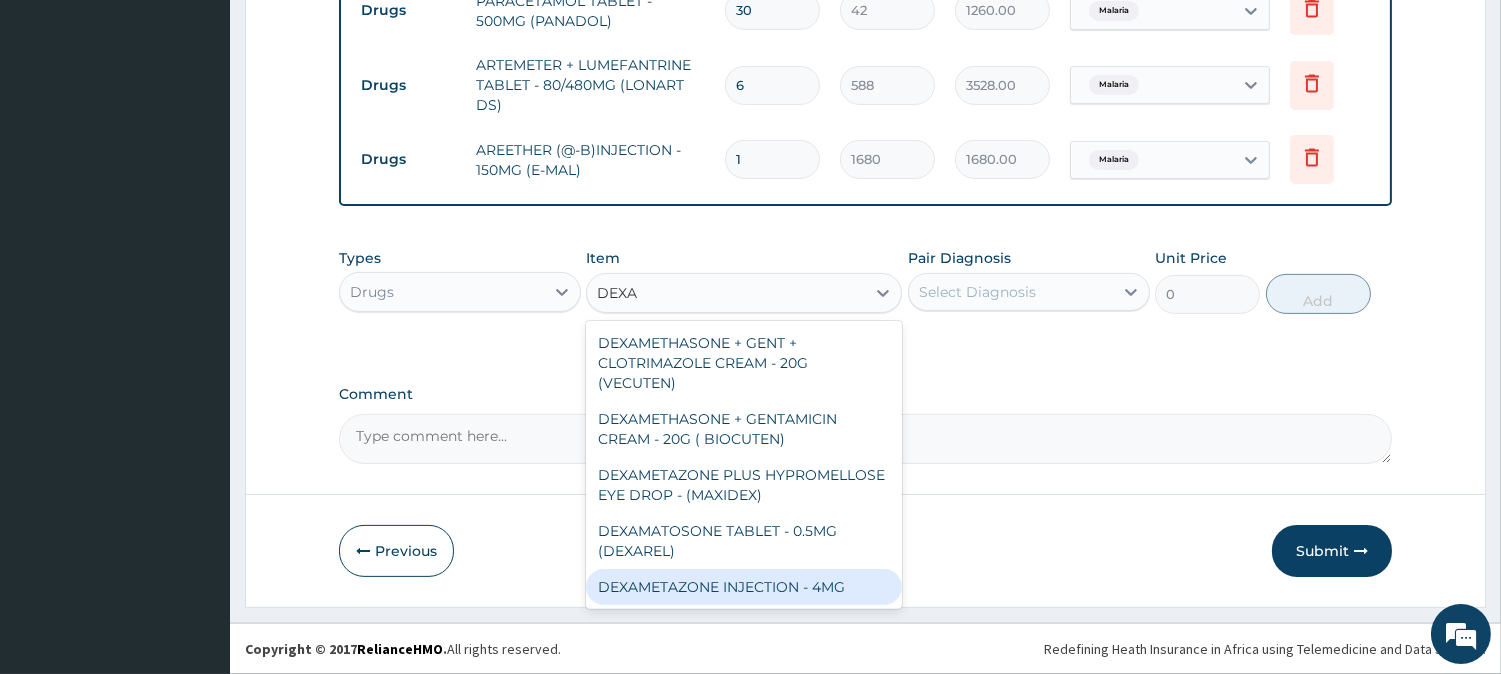 click on "DEXAMETAZONE INJECTION - 4MG" at bounding box center (744, 587) 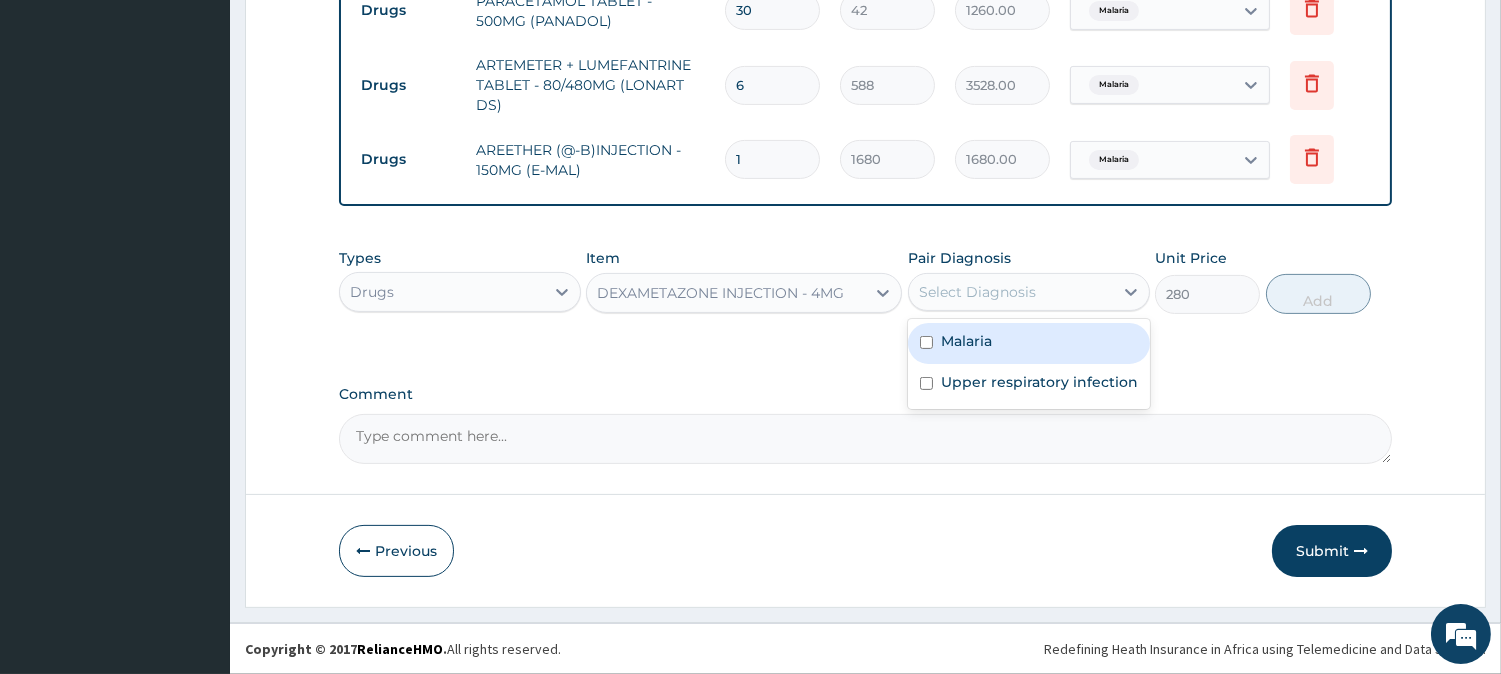click on "Select Diagnosis" at bounding box center [977, 292] 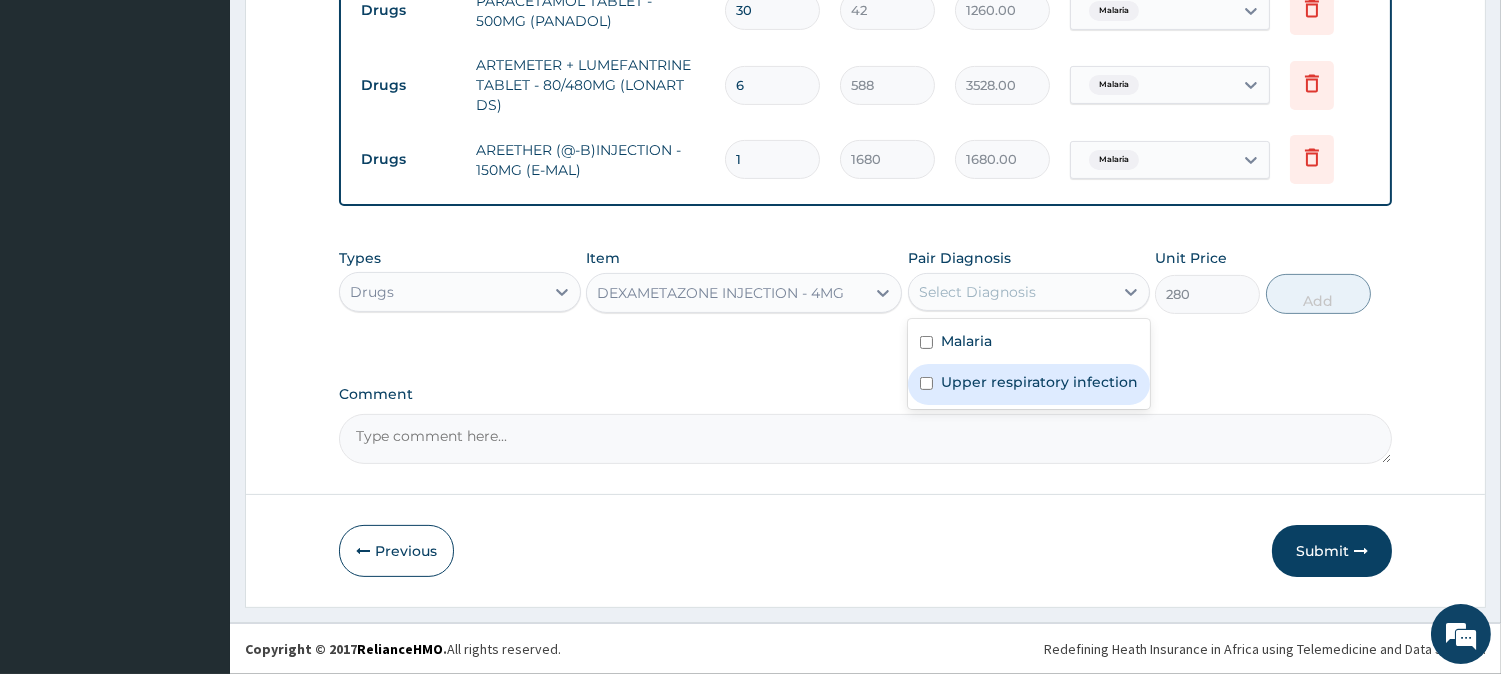 click on "Upper respiratory infection" at bounding box center [1039, 382] 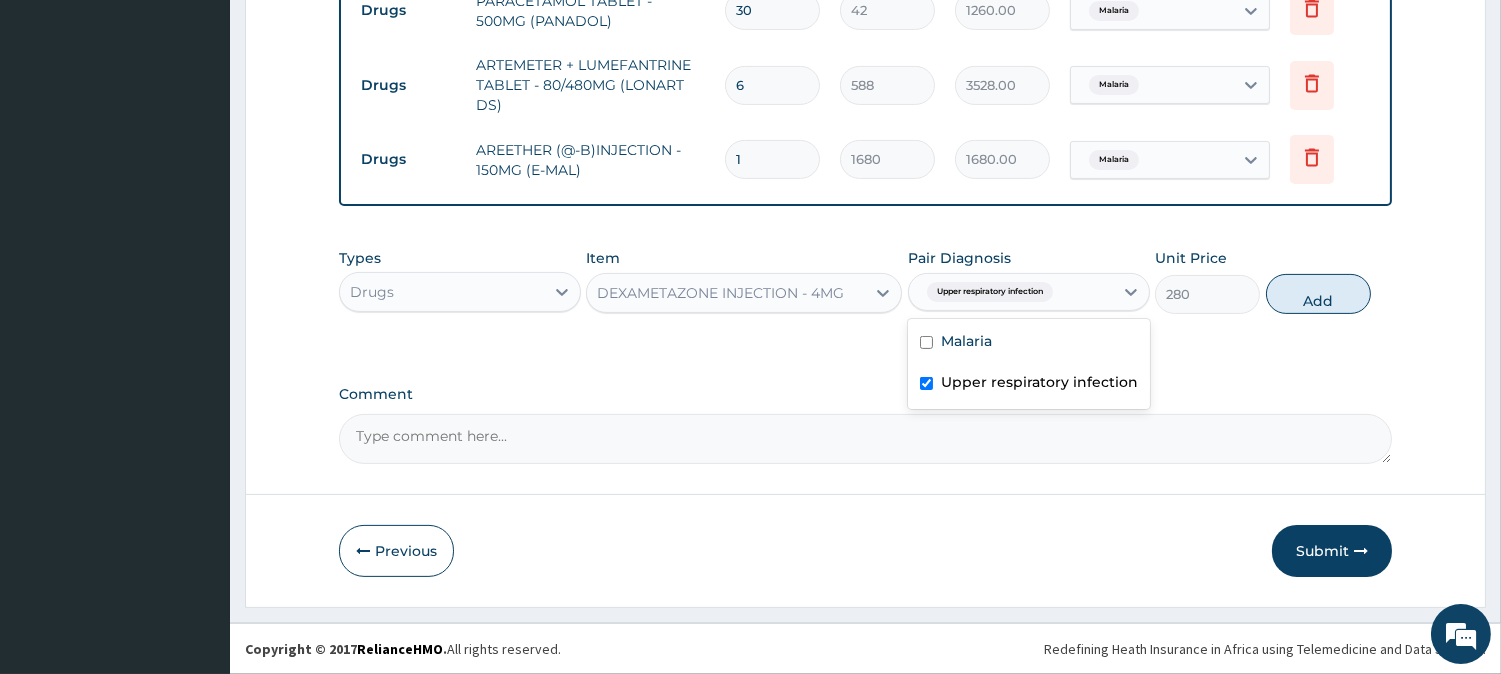 click on "Upper respiratory infection" at bounding box center (1039, 382) 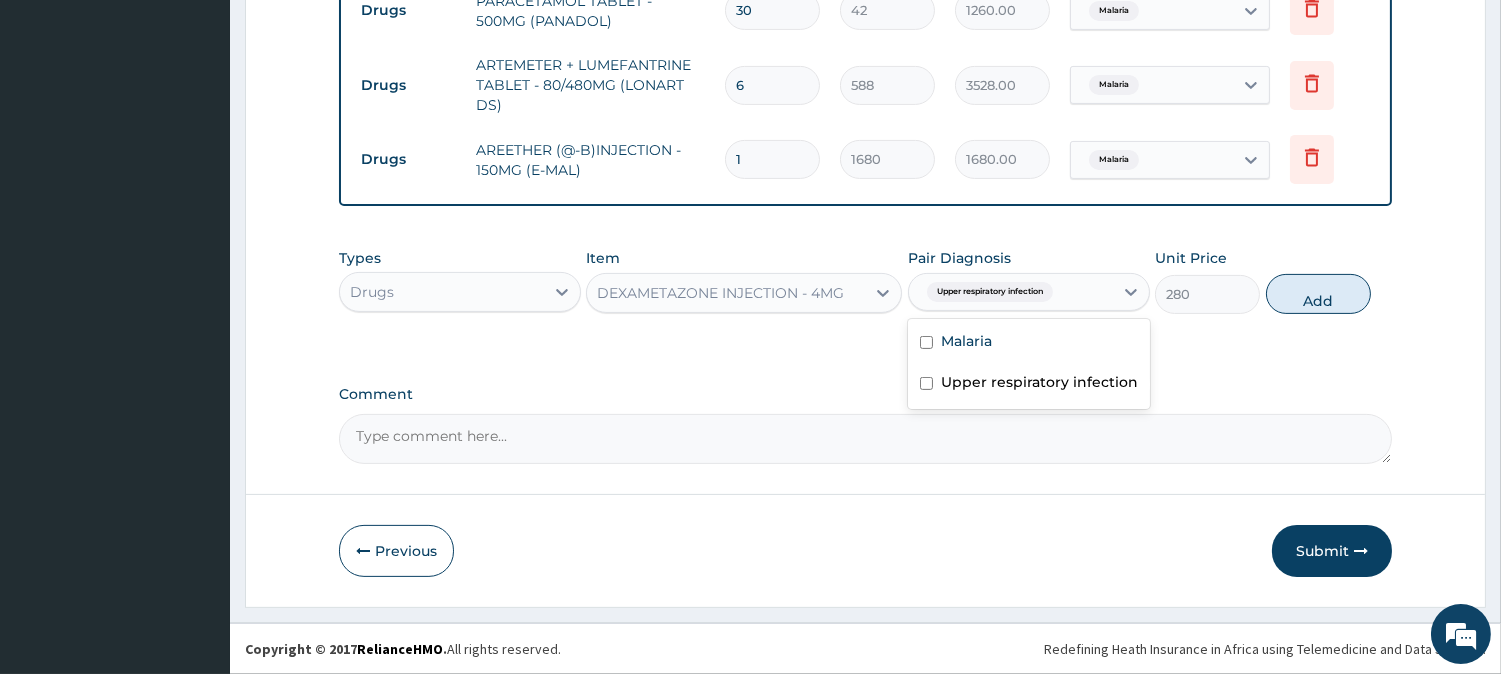 checkbox on "false" 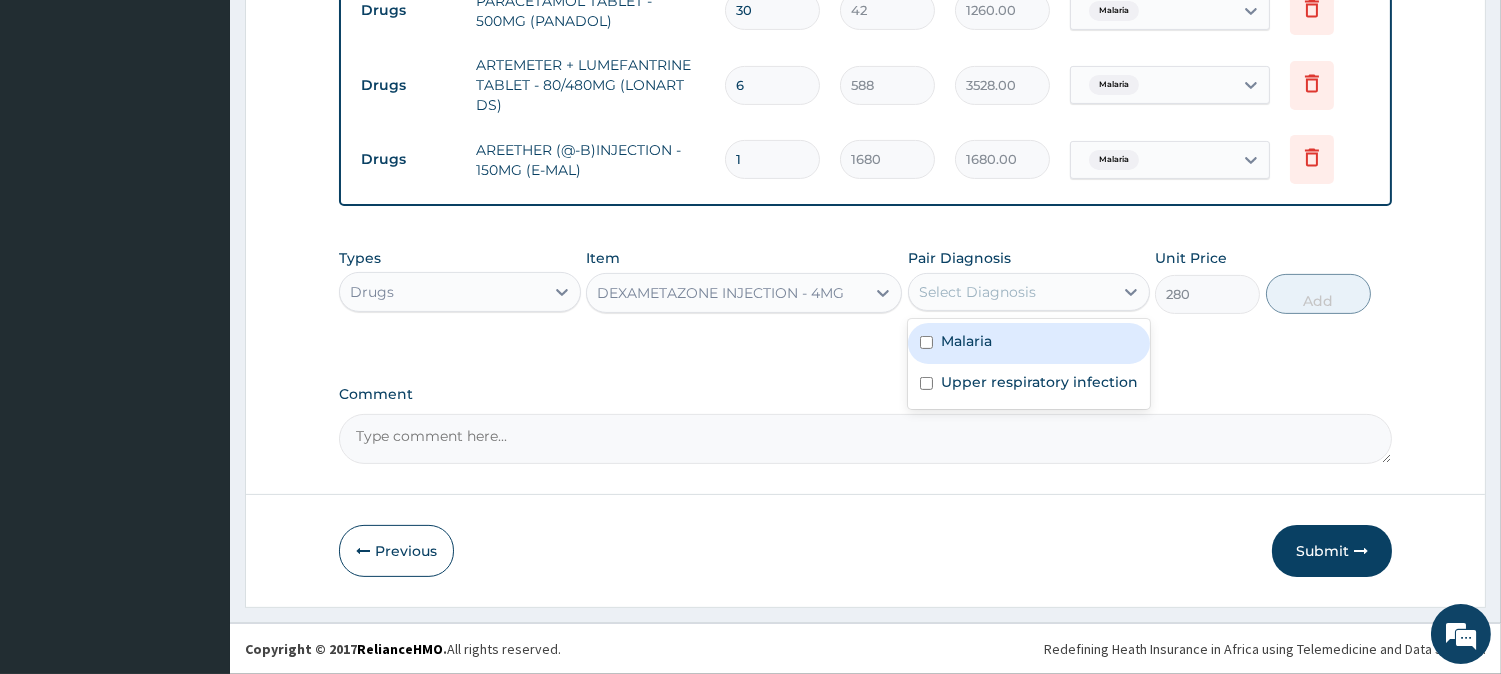 click on "Malaria" at bounding box center [966, 341] 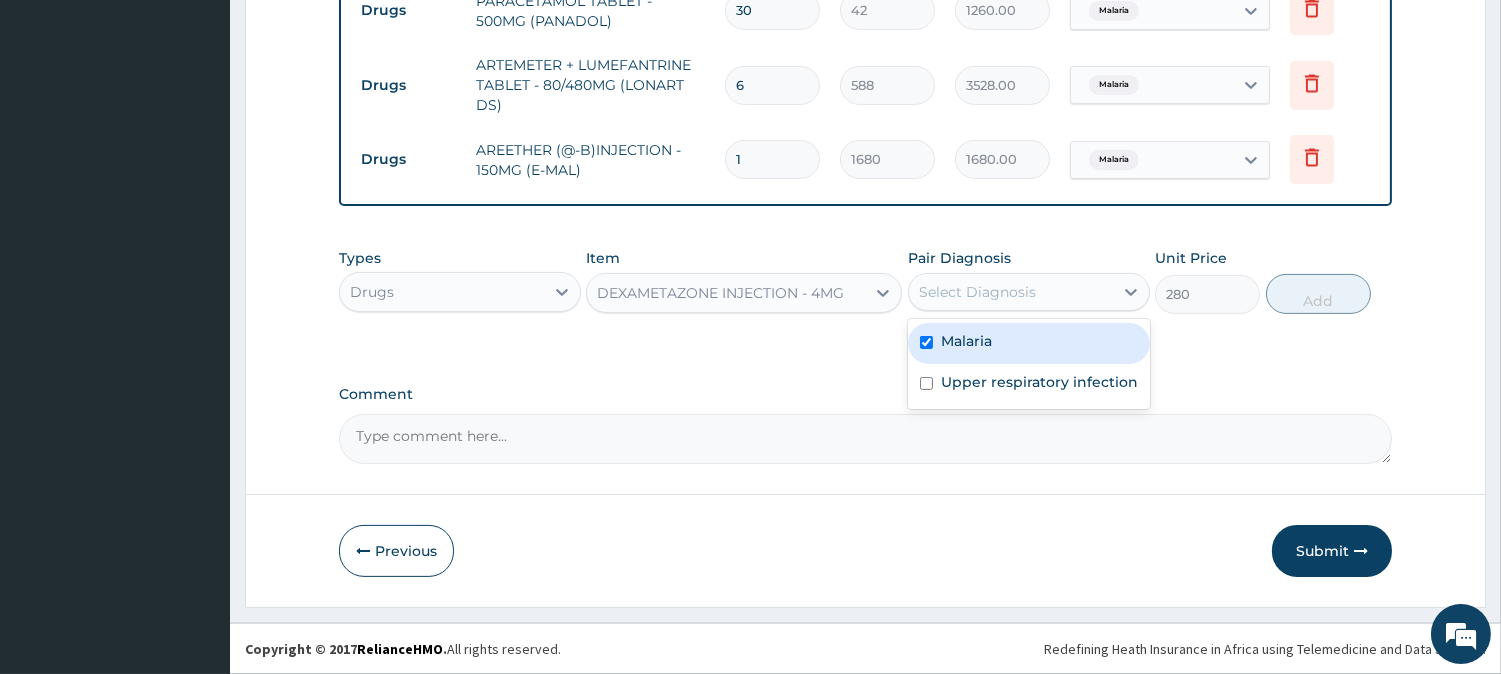 checkbox on "true" 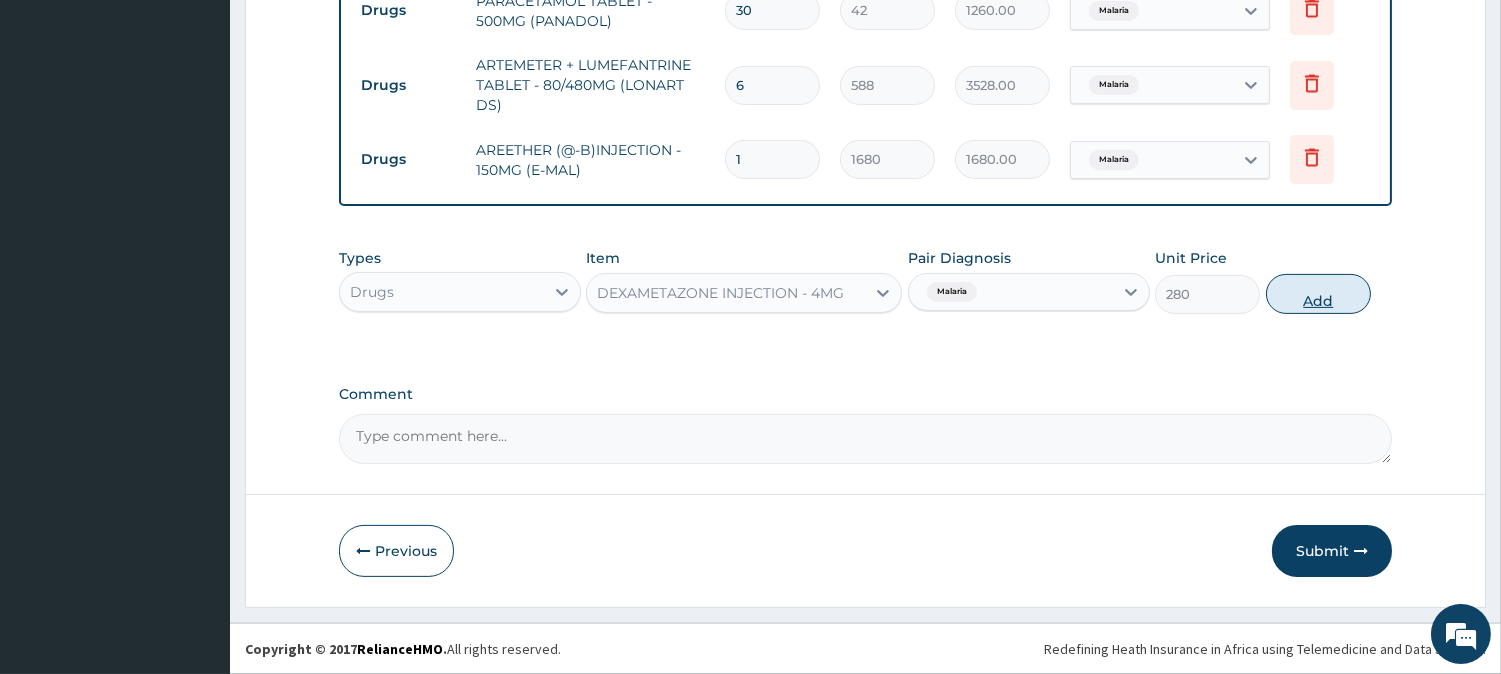 click on "Add" at bounding box center [1318, 294] 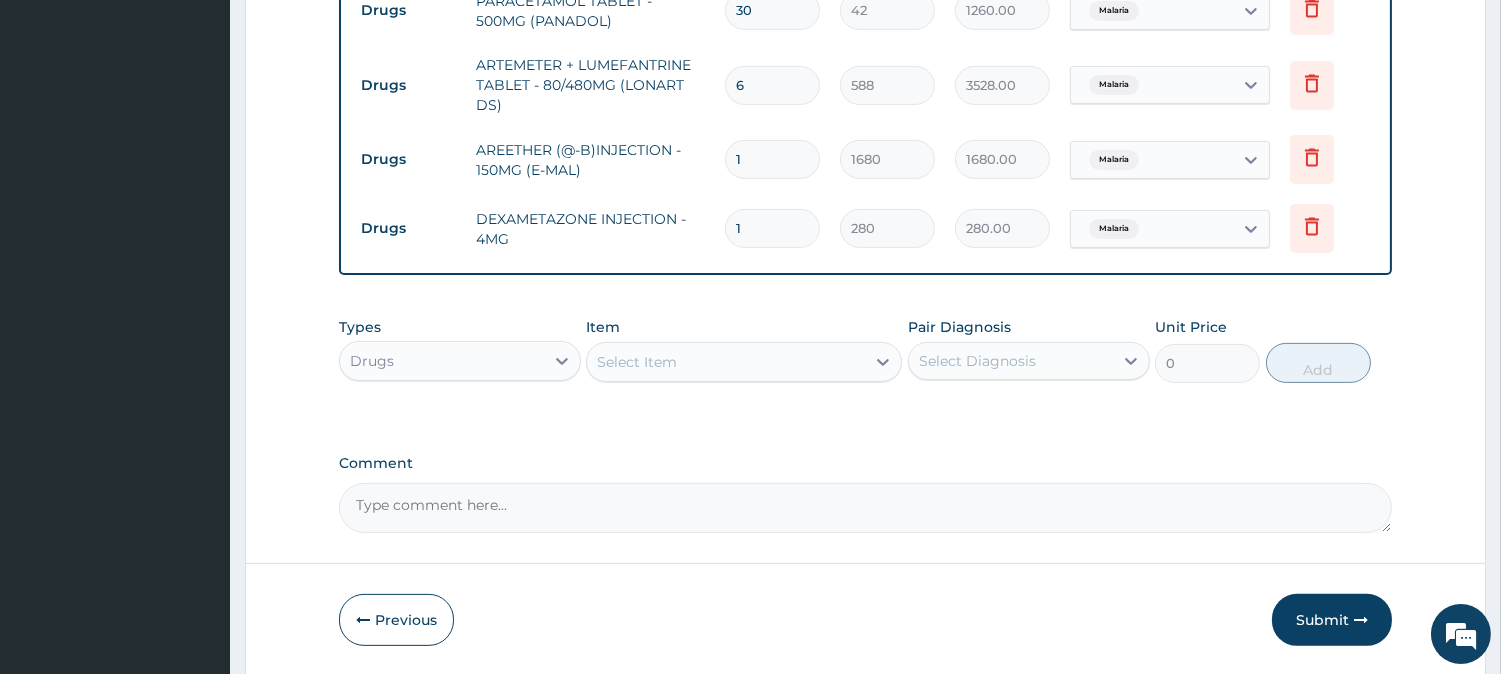 scroll, scrollTop: 516, scrollLeft: 0, axis: vertical 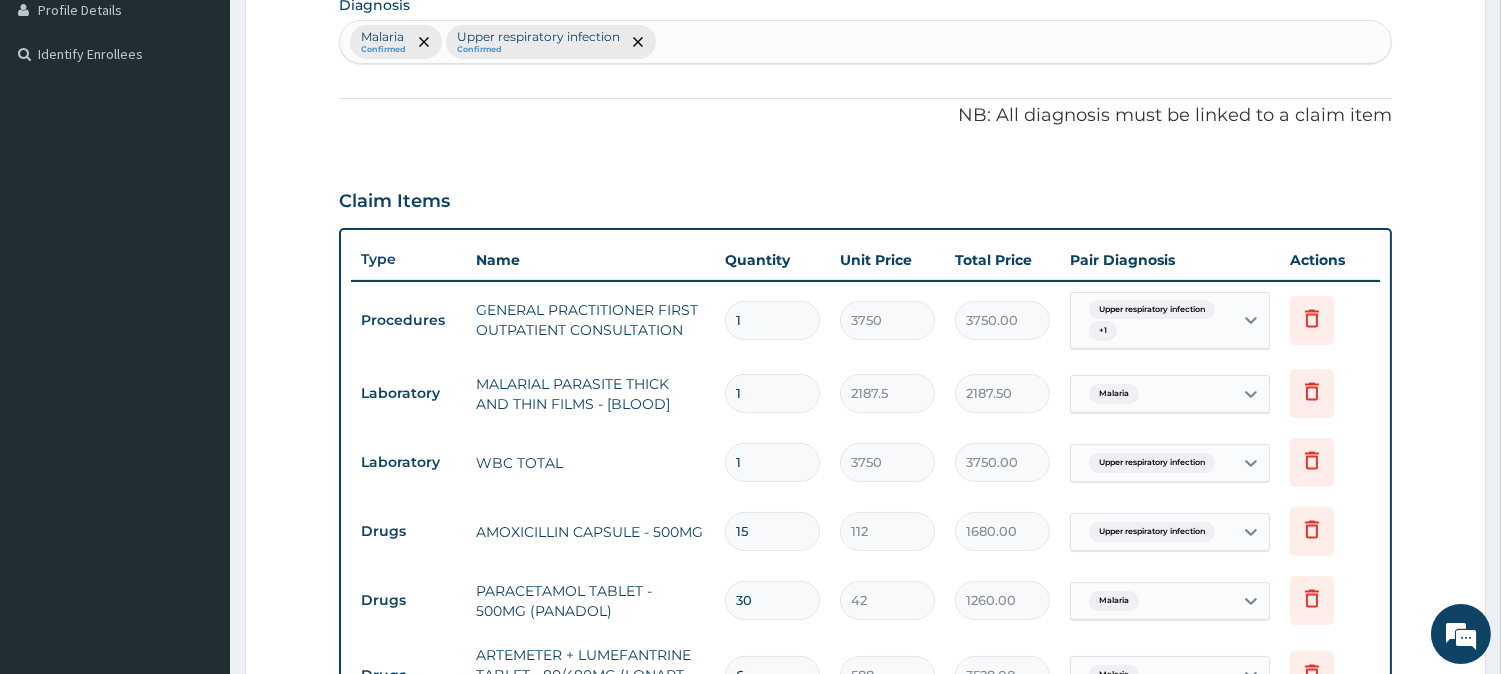 drag, startPoint x: 1497, startPoint y: 435, endPoint x: 1426, endPoint y: 717, distance: 290.80063 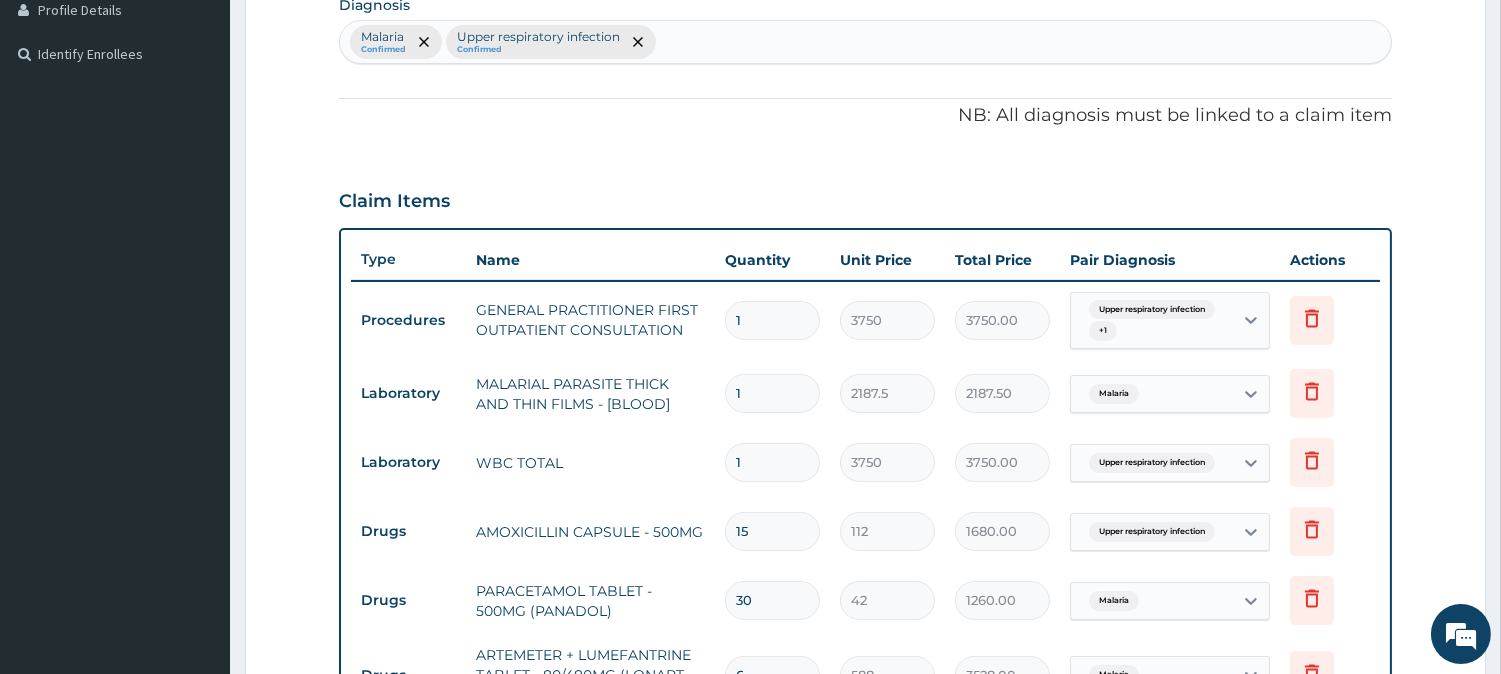 scroll, scrollTop: 1176, scrollLeft: 0, axis: vertical 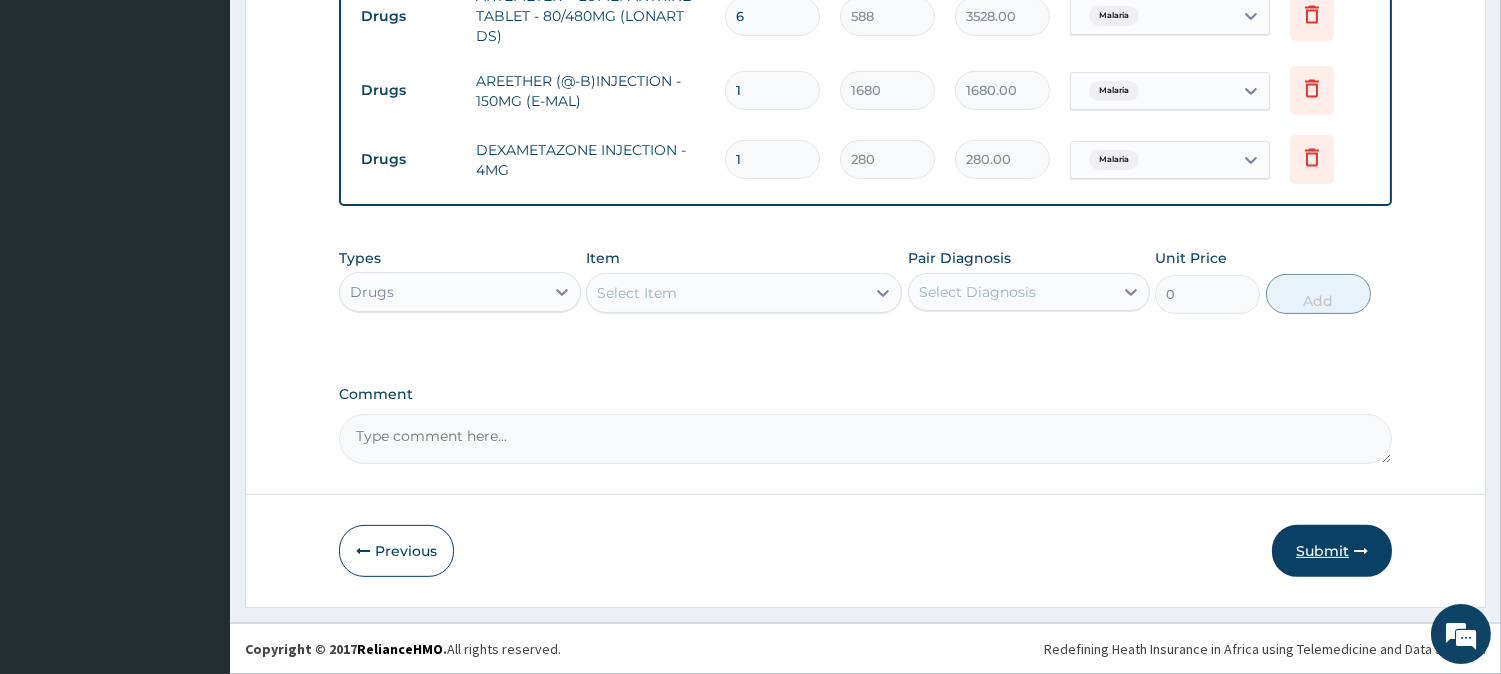 click on "Submit" at bounding box center [1332, 551] 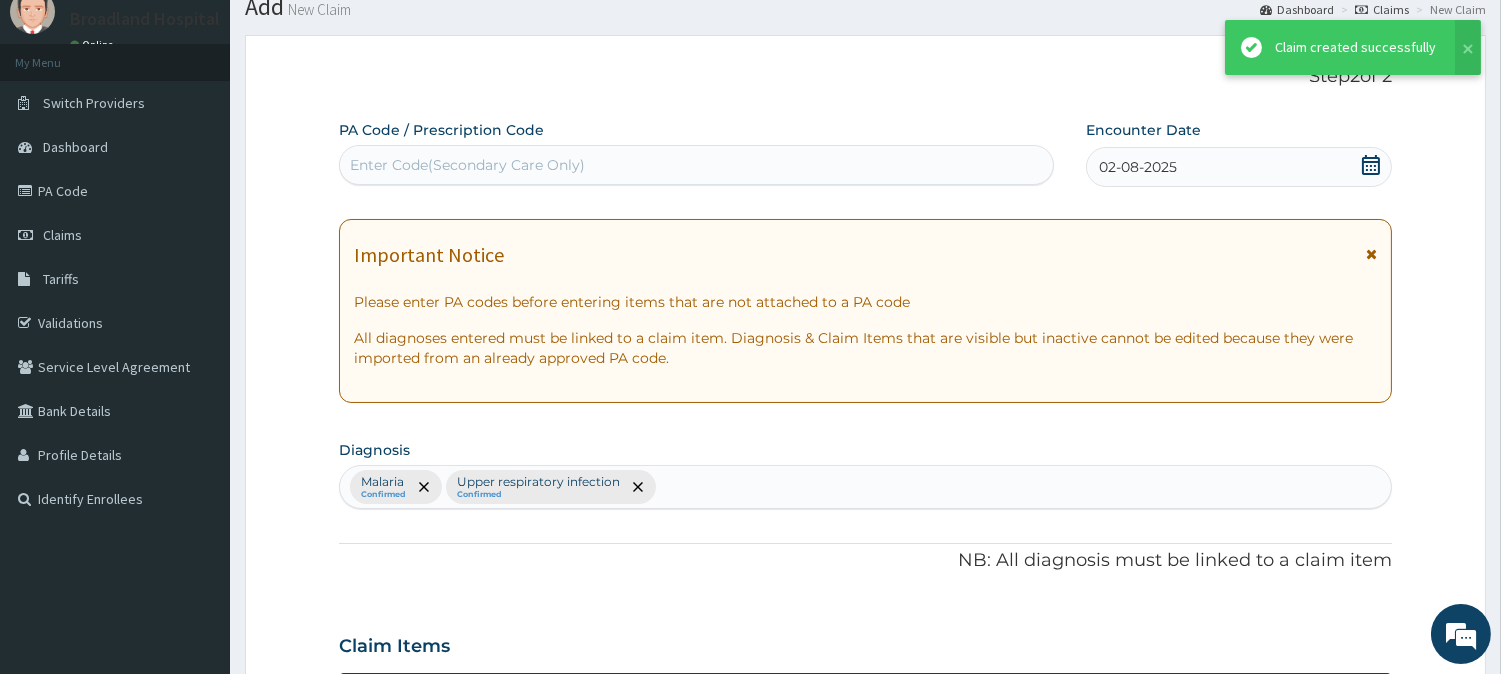 scroll, scrollTop: 1176, scrollLeft: 0, axis: vertical 